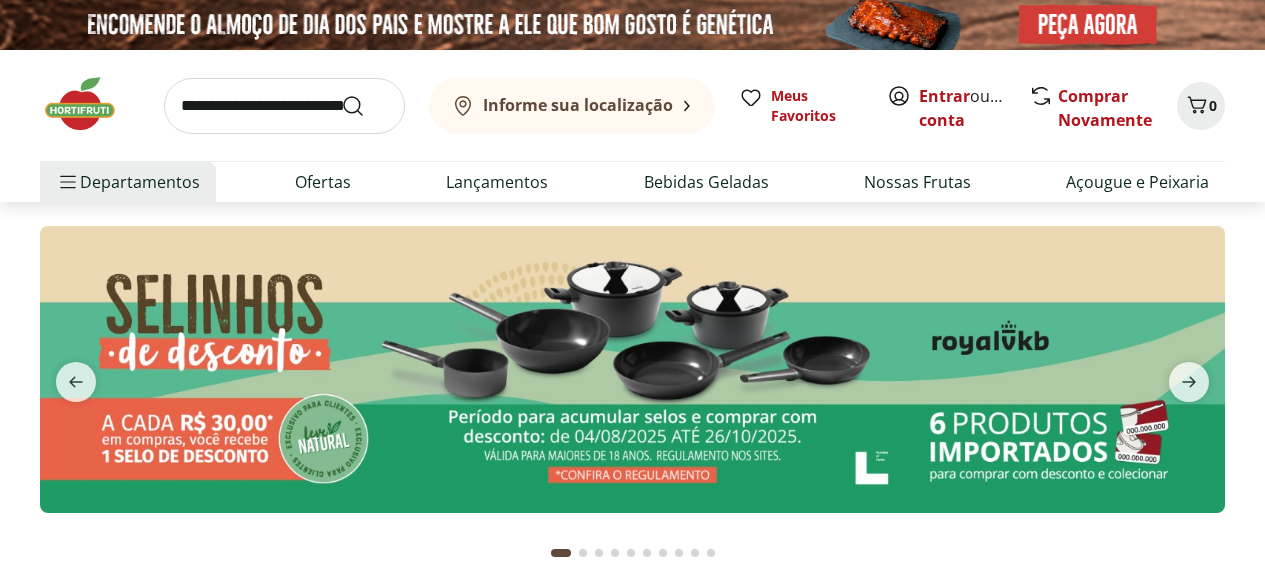scroll, scrollTop: 0, scrollLeft: 0, axis: both 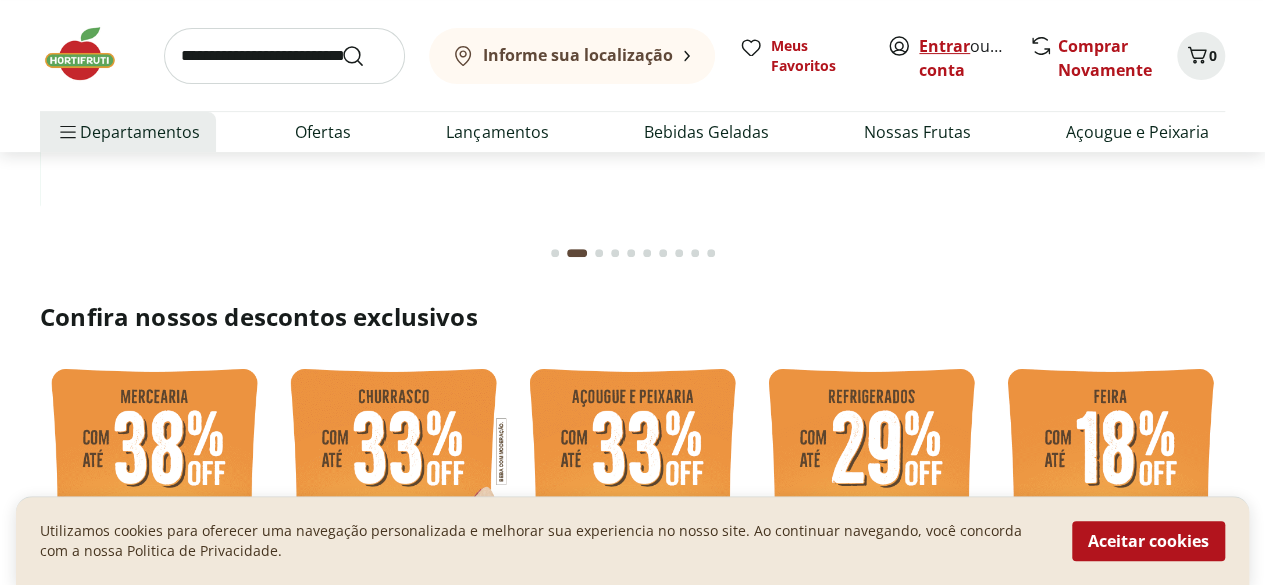 click on "Entrar" at bounding box center [944, 46] 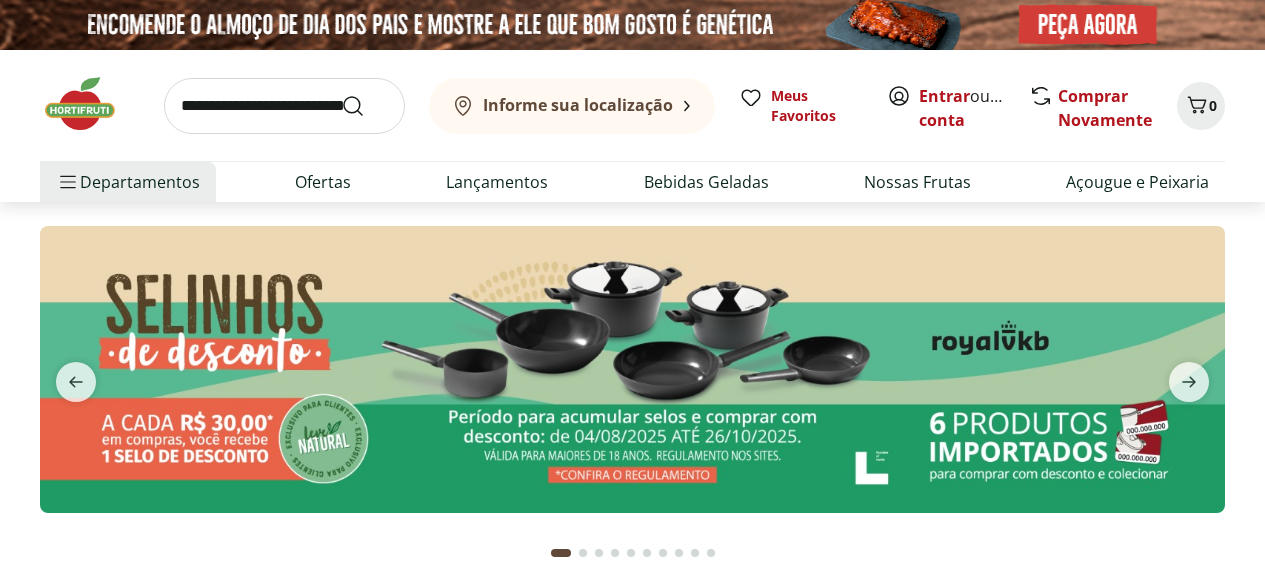scroll, scrollTop: 0, scrollLeft: 0, axis: both 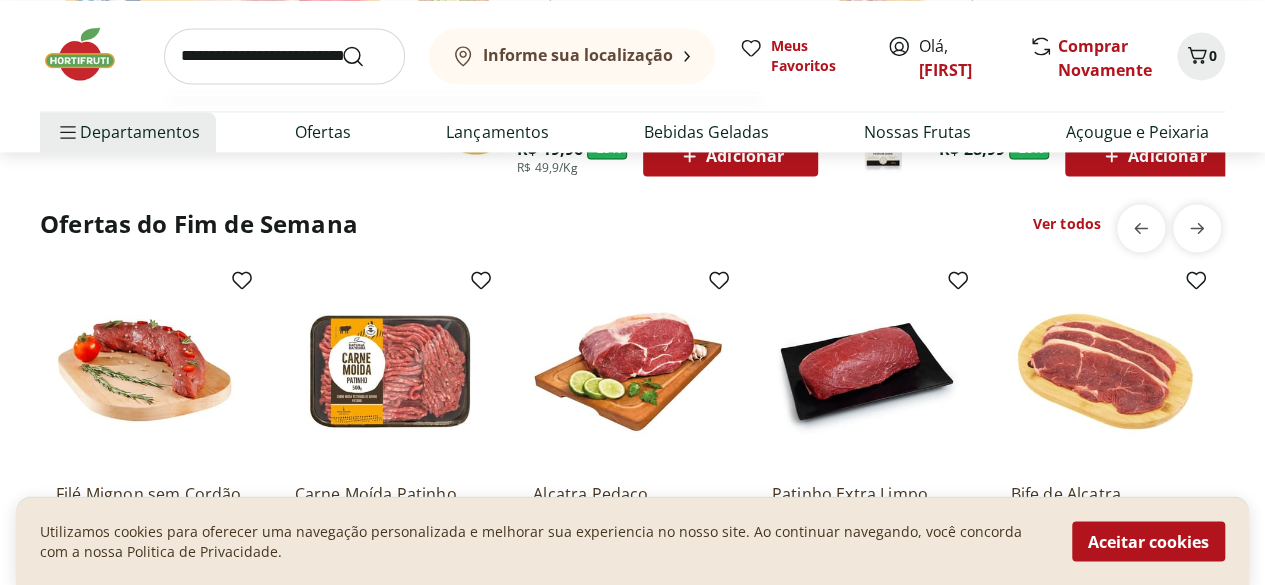 click at bounding box center (284, 56) 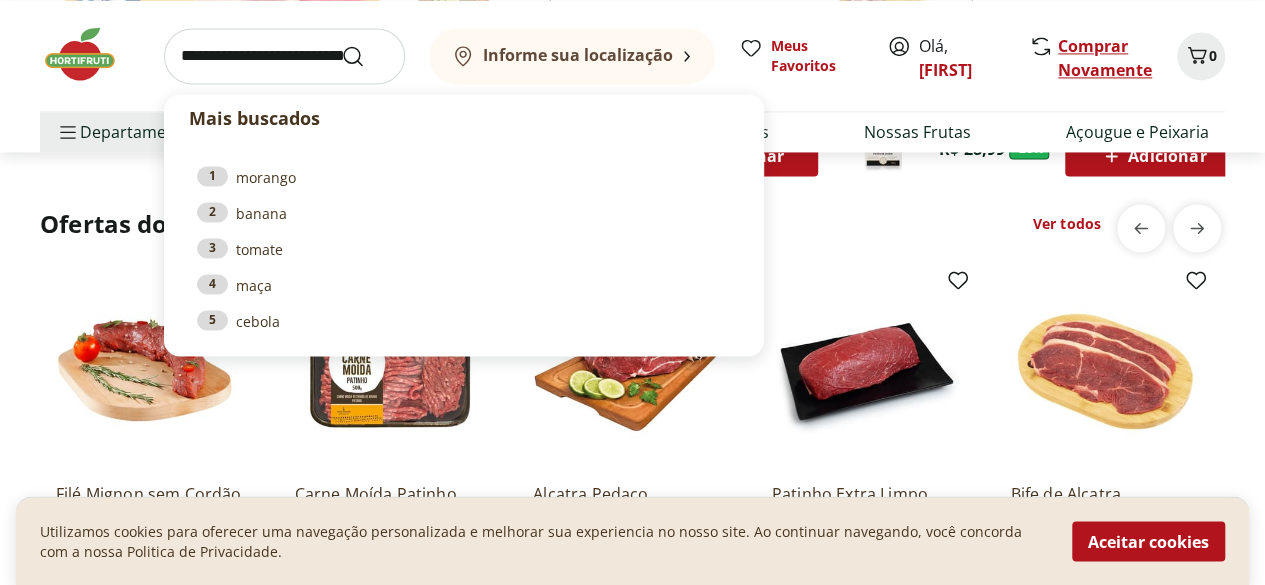 click on "Comprar Novamente" at bounding box center [1105, 58] 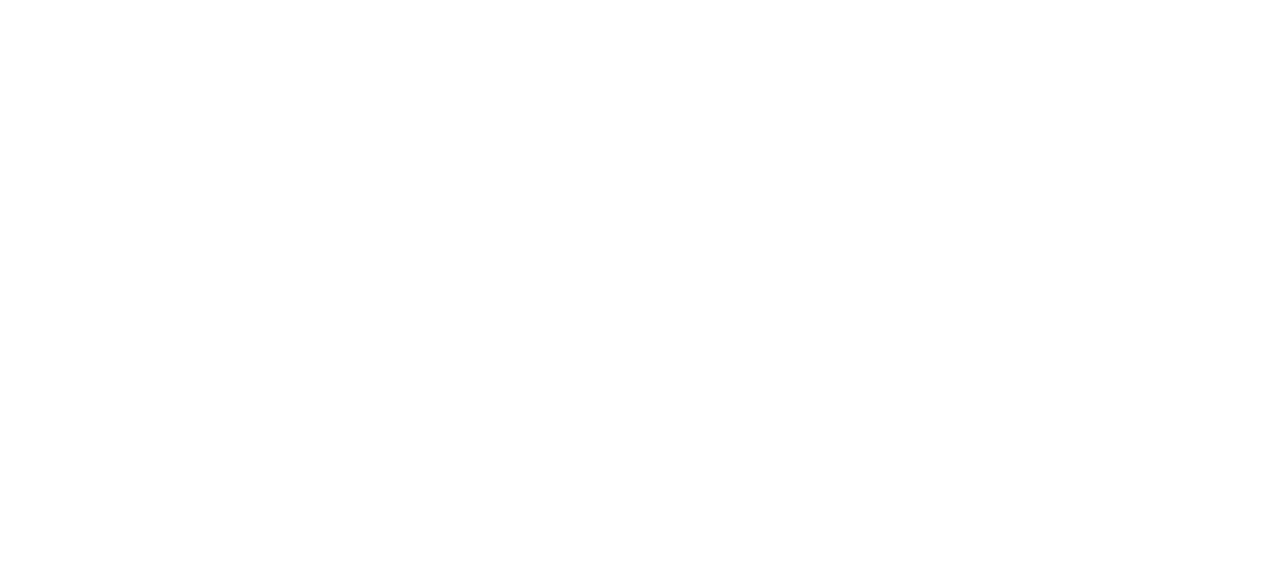 scroll, scrollTop: 0, scrollLeft: 0, axis: both 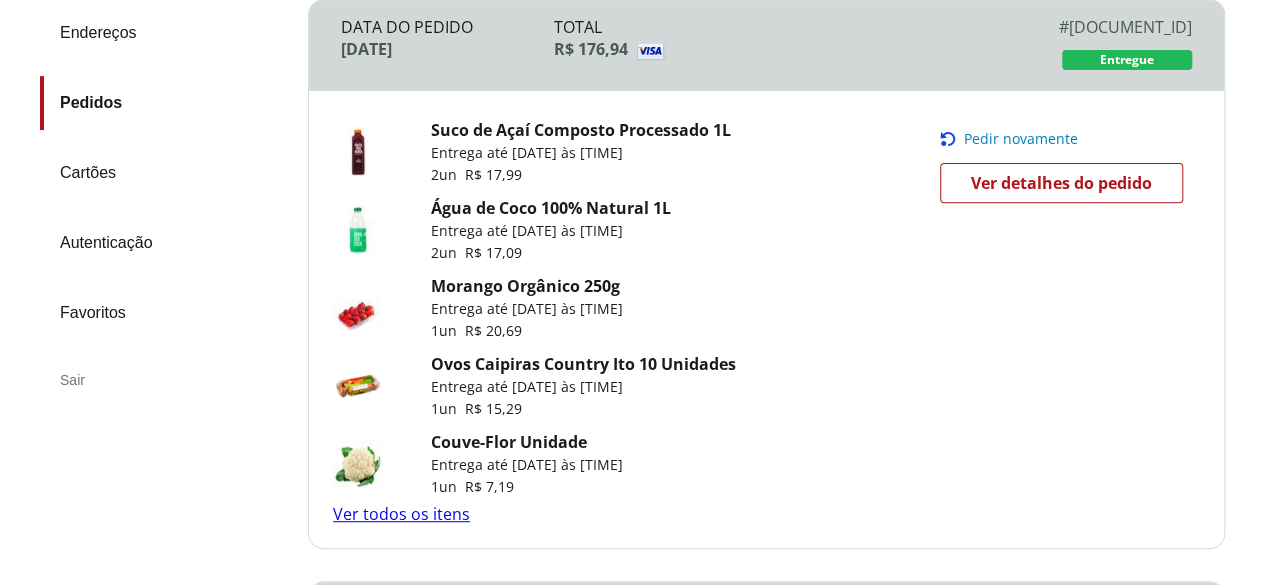 click on "Ver todos os itens" at bounding box center [401, 514] 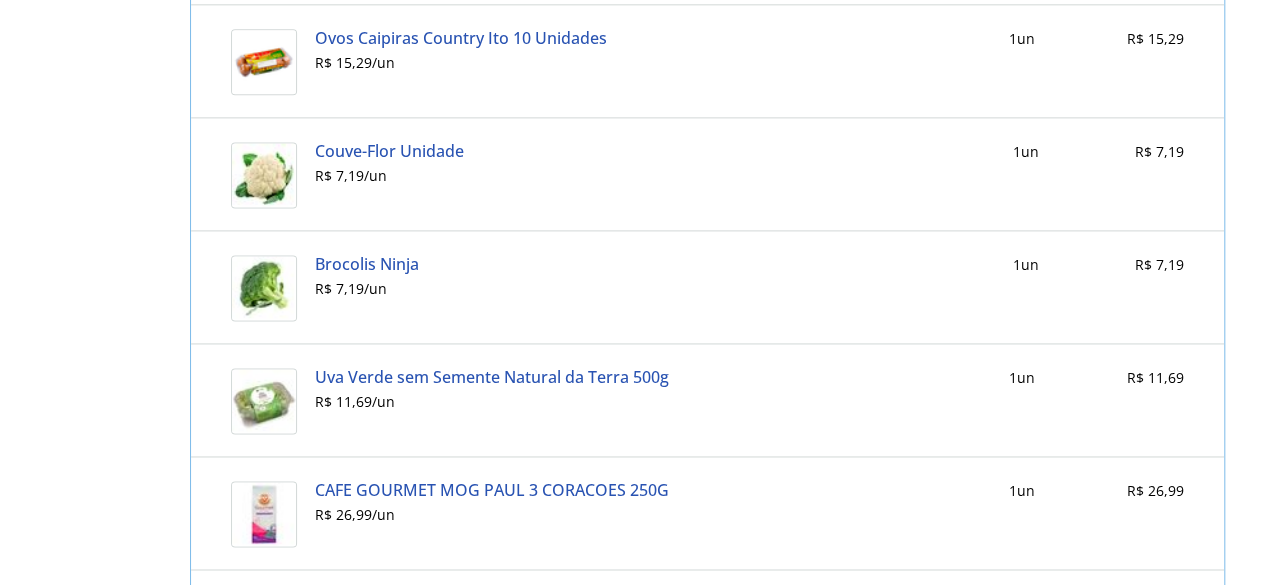 scroll, scrollTop: 1600, scrollLeft: 0, axis: vertical 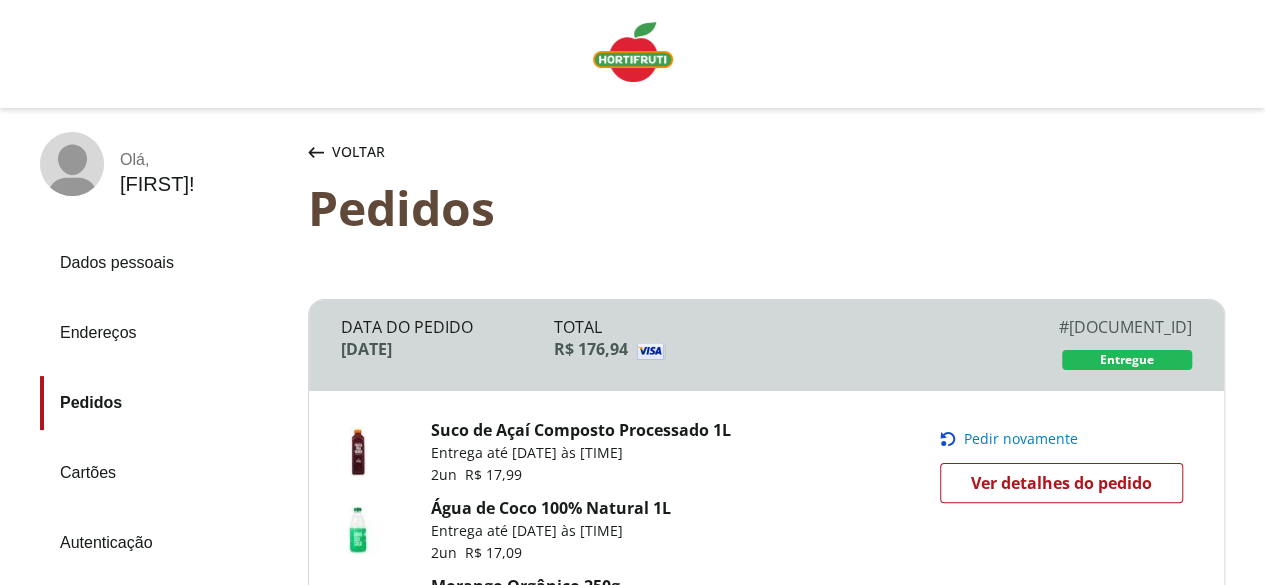 click at bounding box center (633, 52) 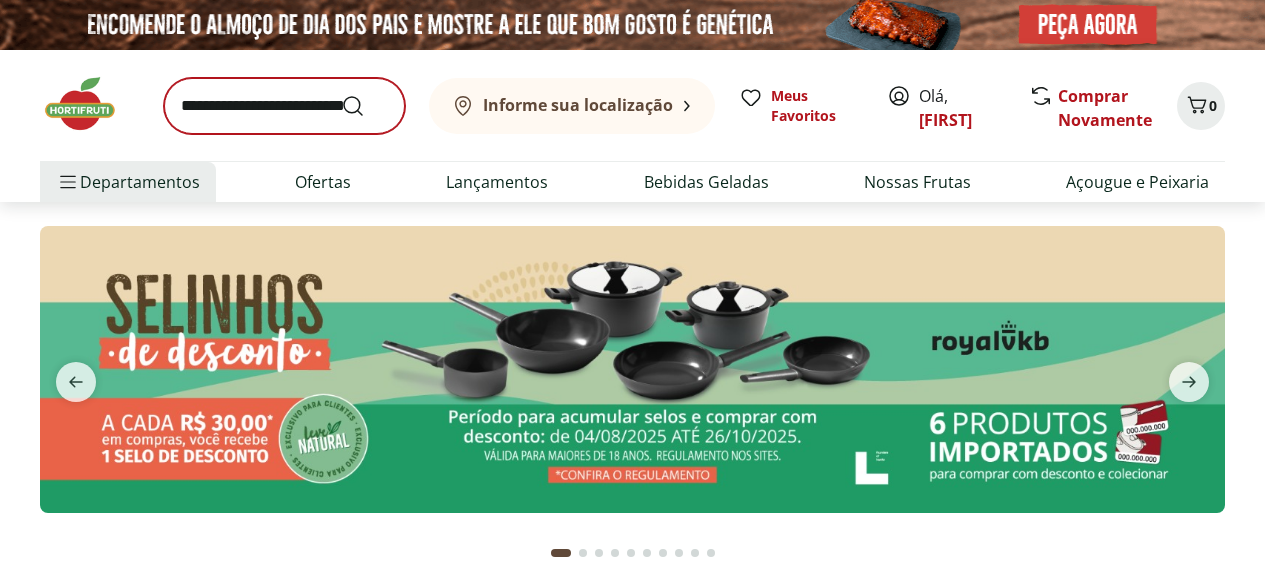 scroll, scrollTop: 0, scrollLeft: 0, axis: both 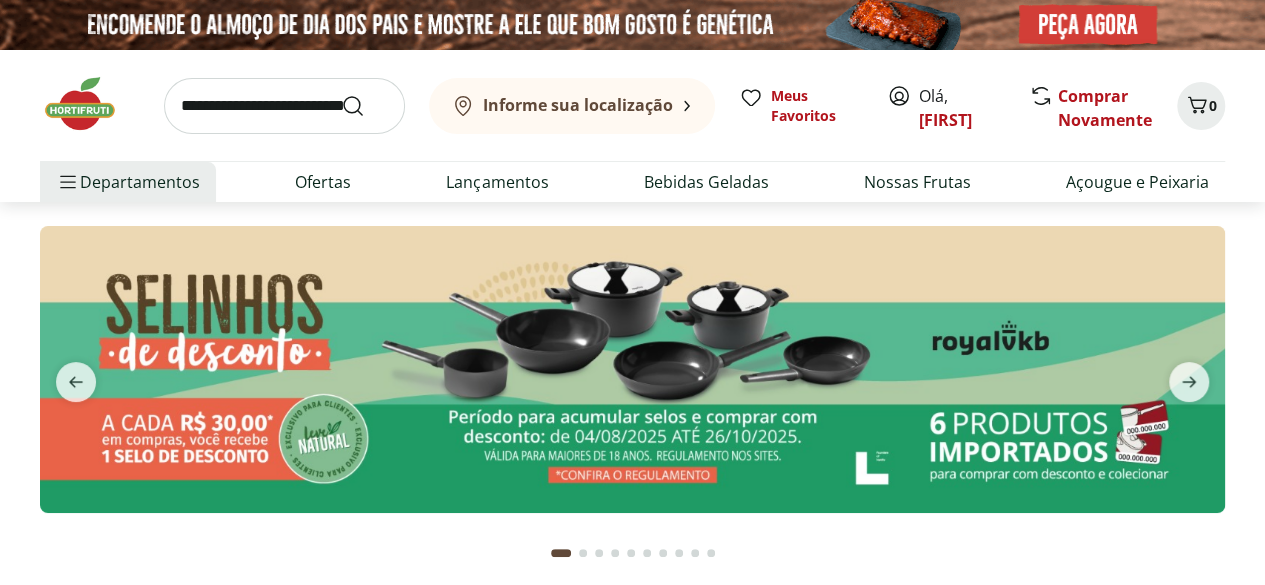click at bounding box center (284, 106) 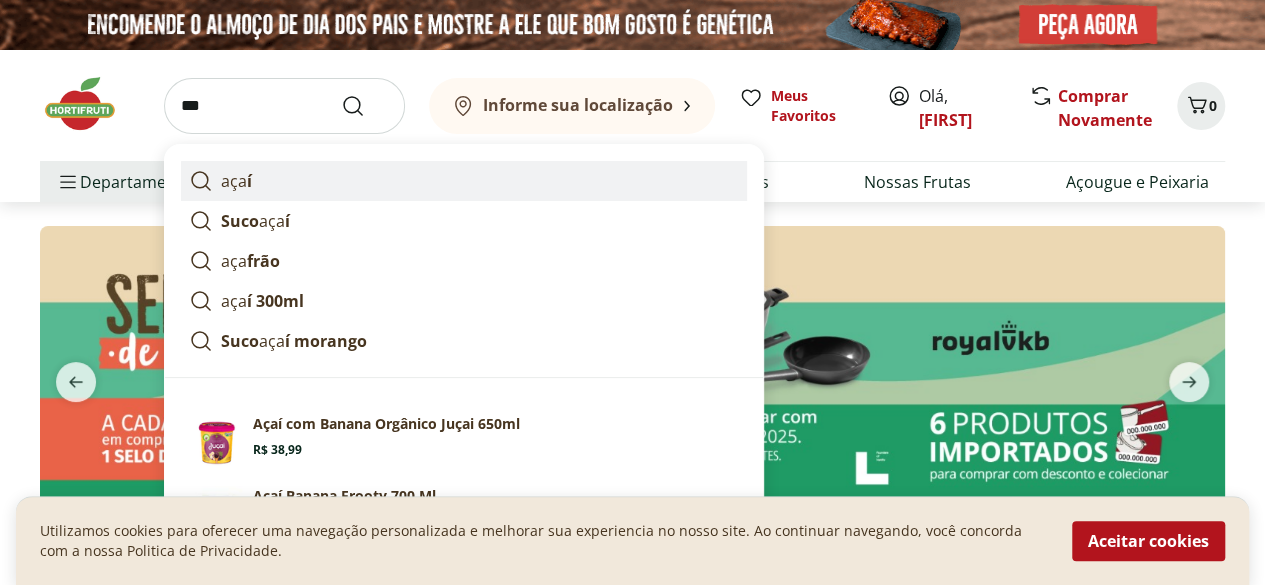 click on "aça í" at bounding box center (464, 181) 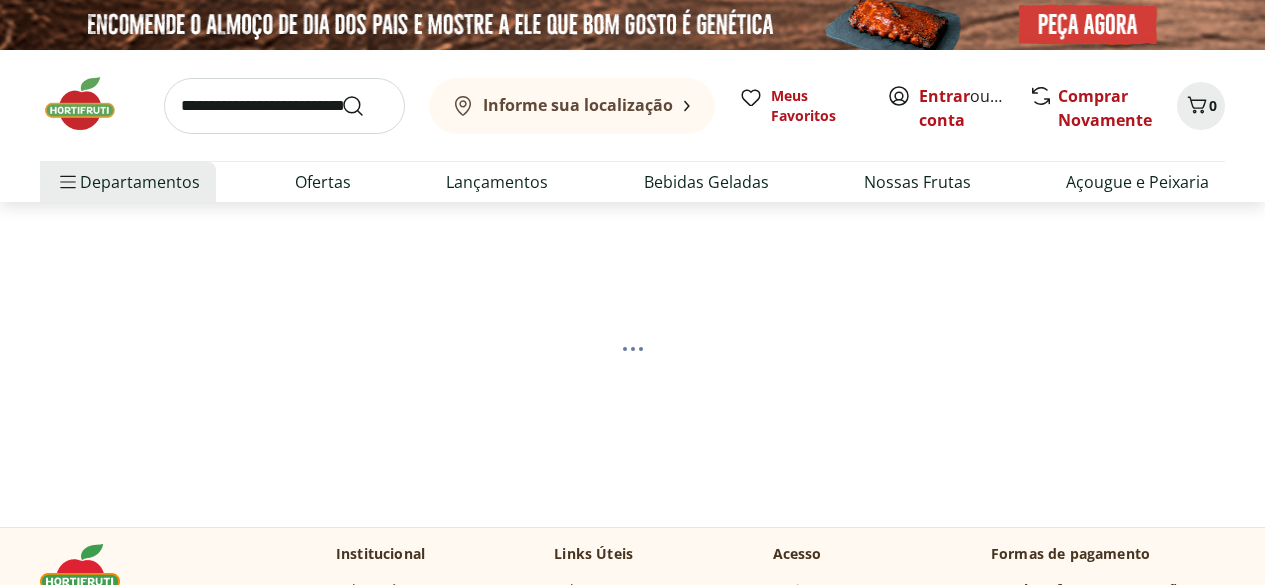 scroll, scrollTop: 0, scrollLeft: 0, axis: both 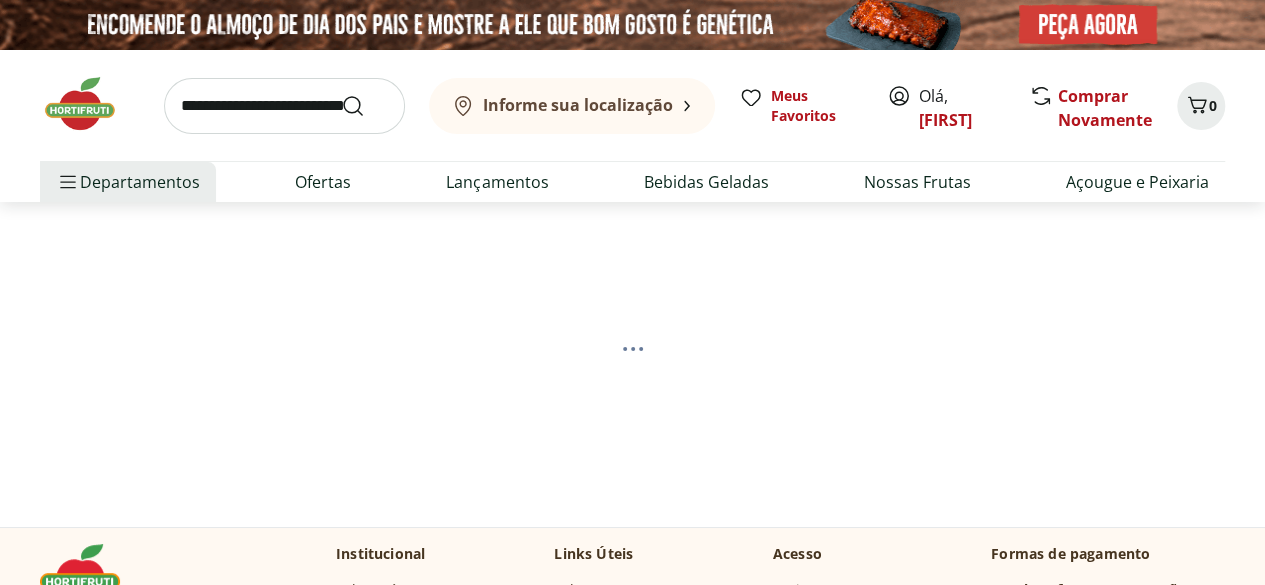 select on "**********" 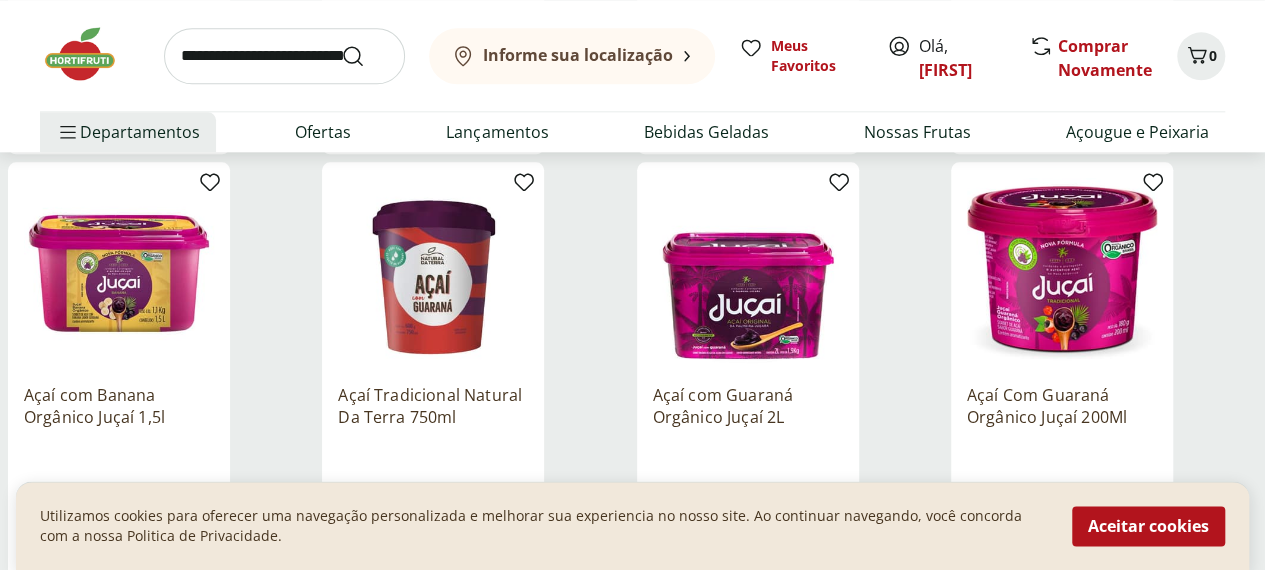 scroll, scrollTop: 1500, scrollLeft: 0, axis: vertical 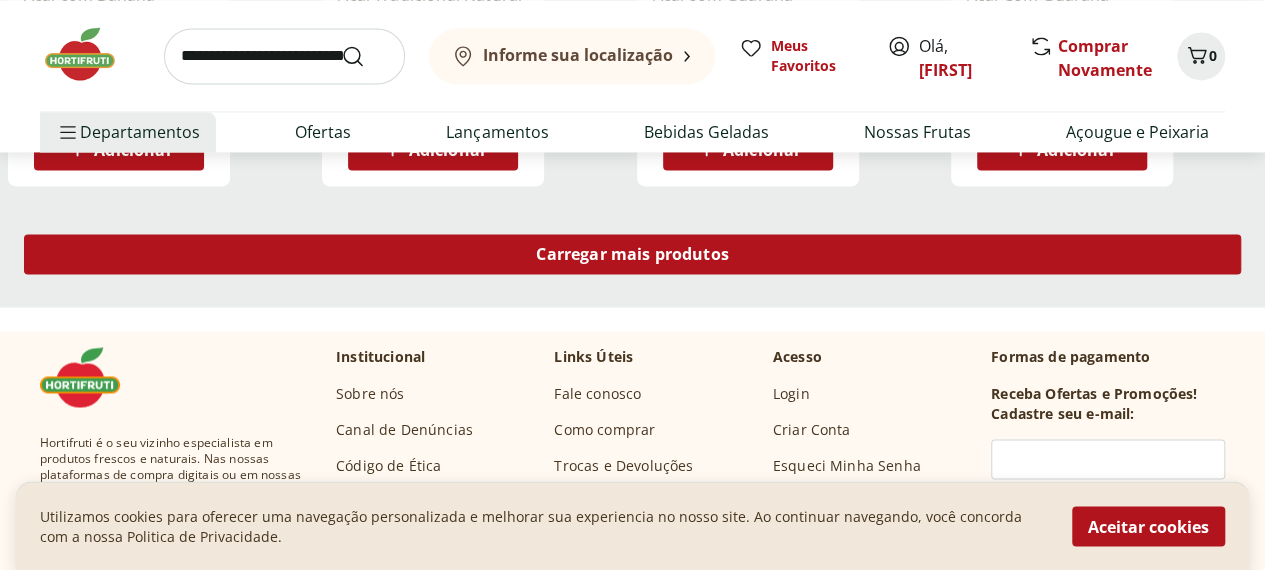 click on "Carregar mais produtos" at bounding box center [632, 254] 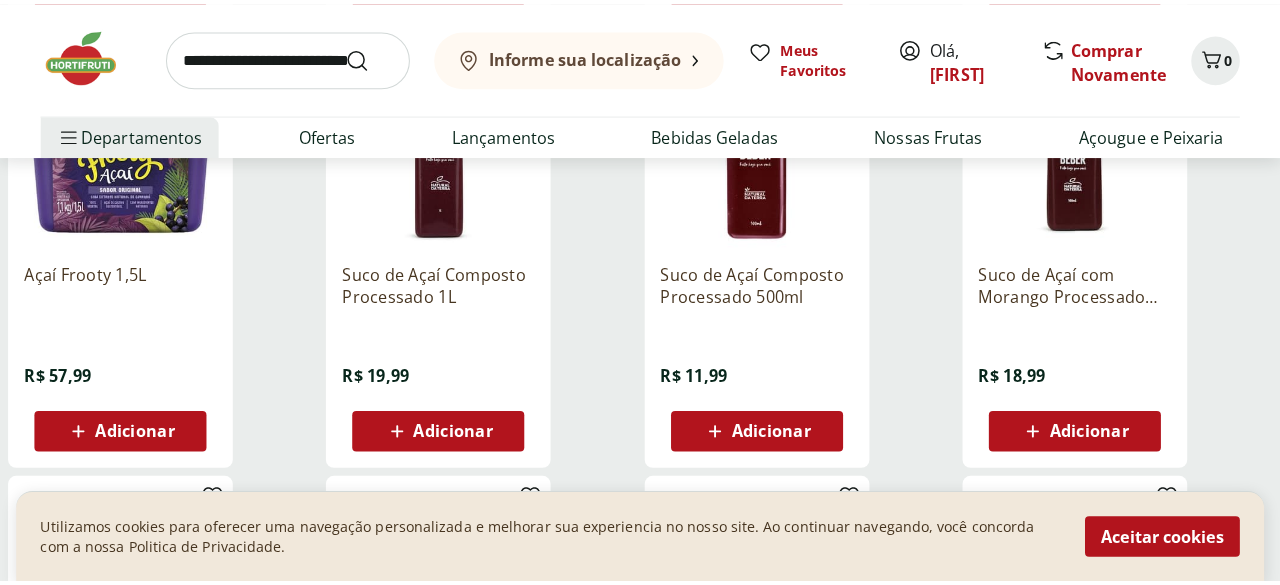 scroll, scrollTop: 1700, scrollLeft: 0, axis: vertical 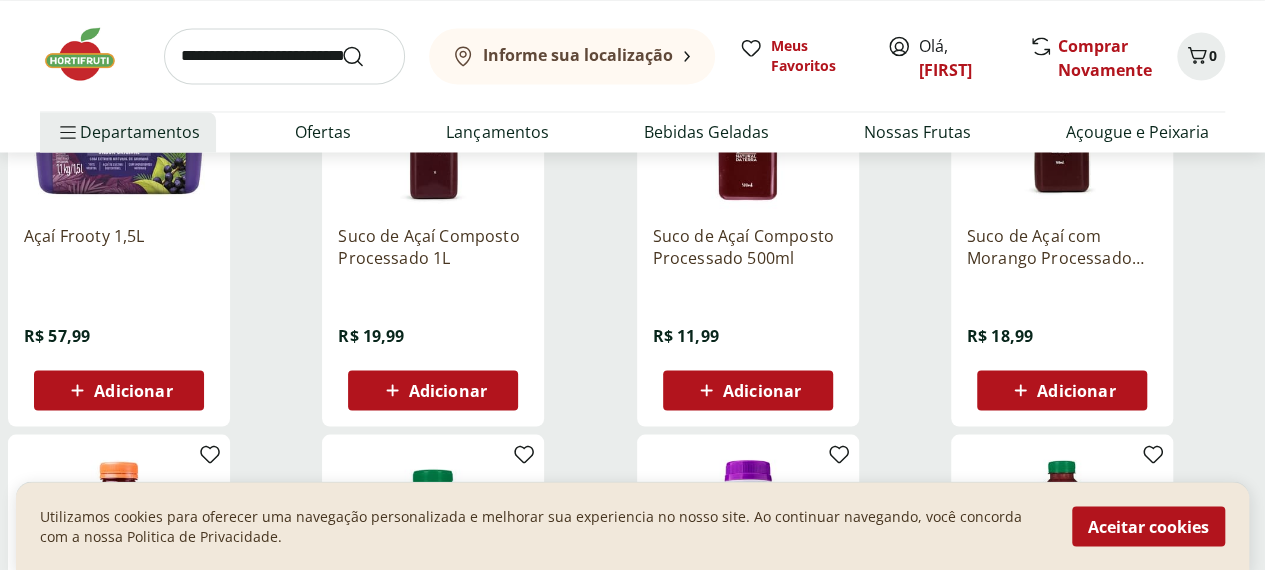 click on "Adicionar" at bounding box center [448, 390] 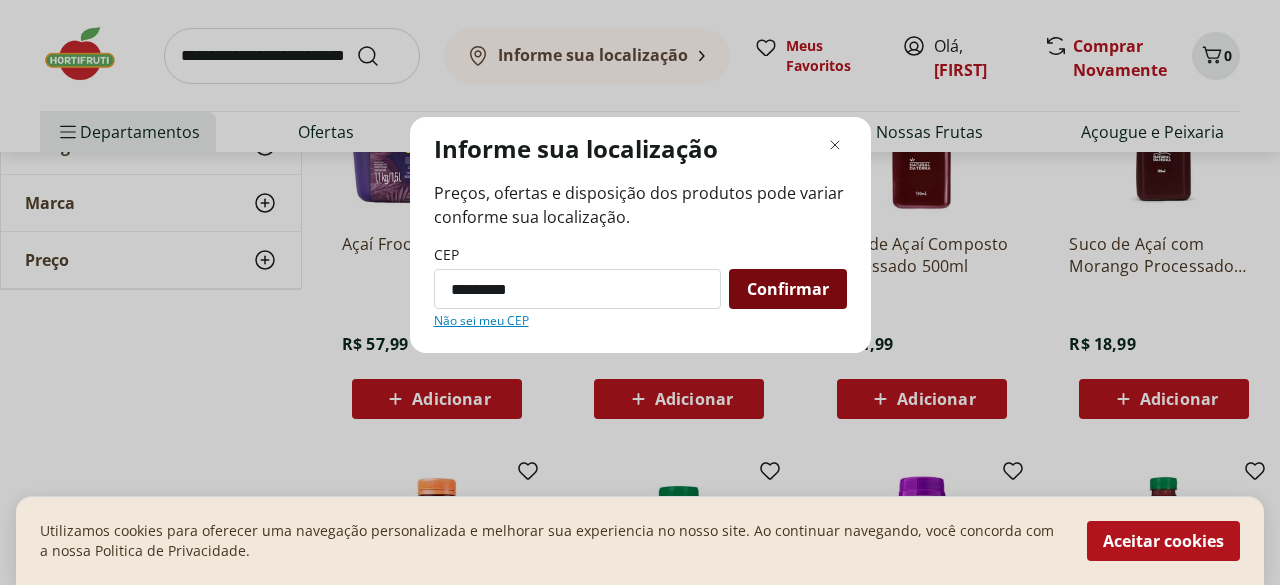 type on "*********" 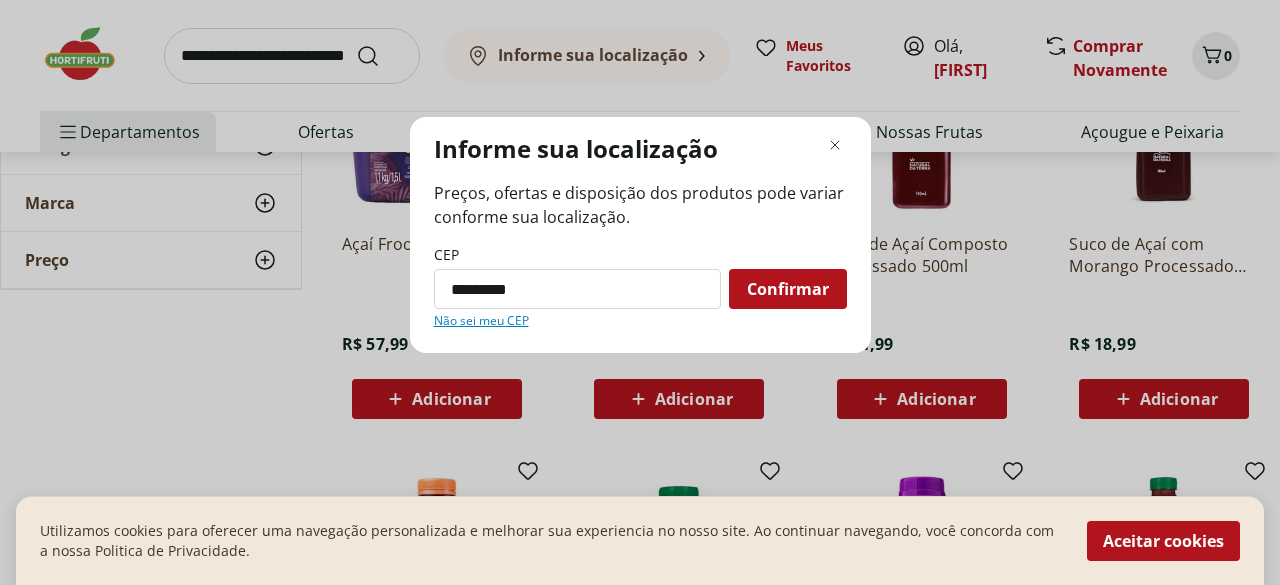 click on "Confirmar" at bounding box center (788, 289) 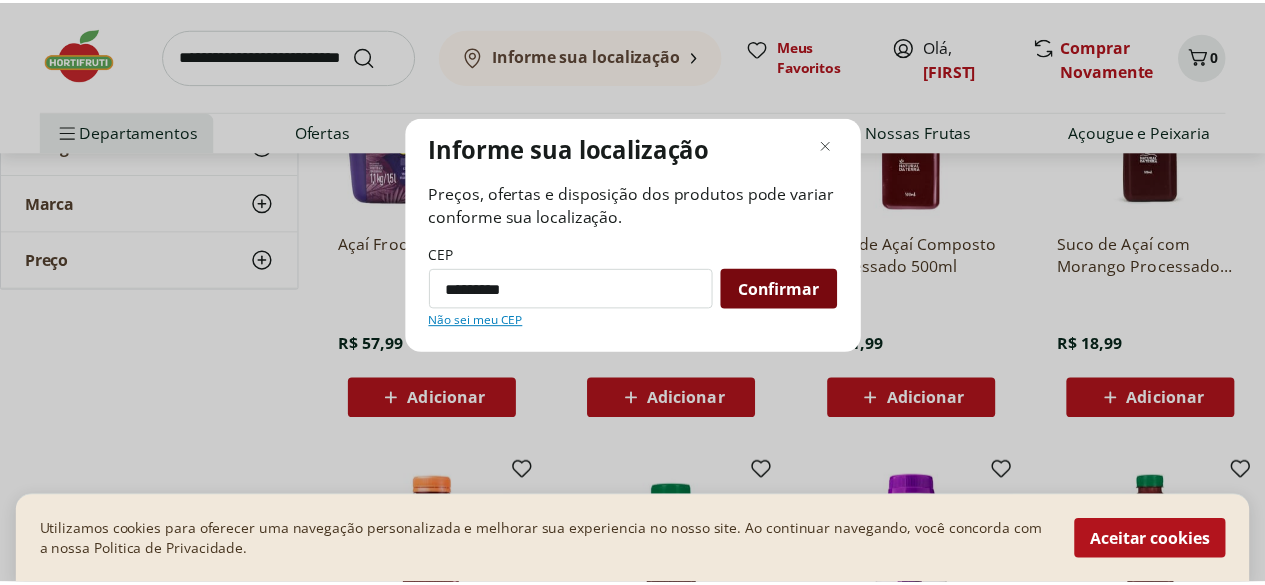 scroll, scrollTop: 876, scrollLeft: 0, axis: vertical 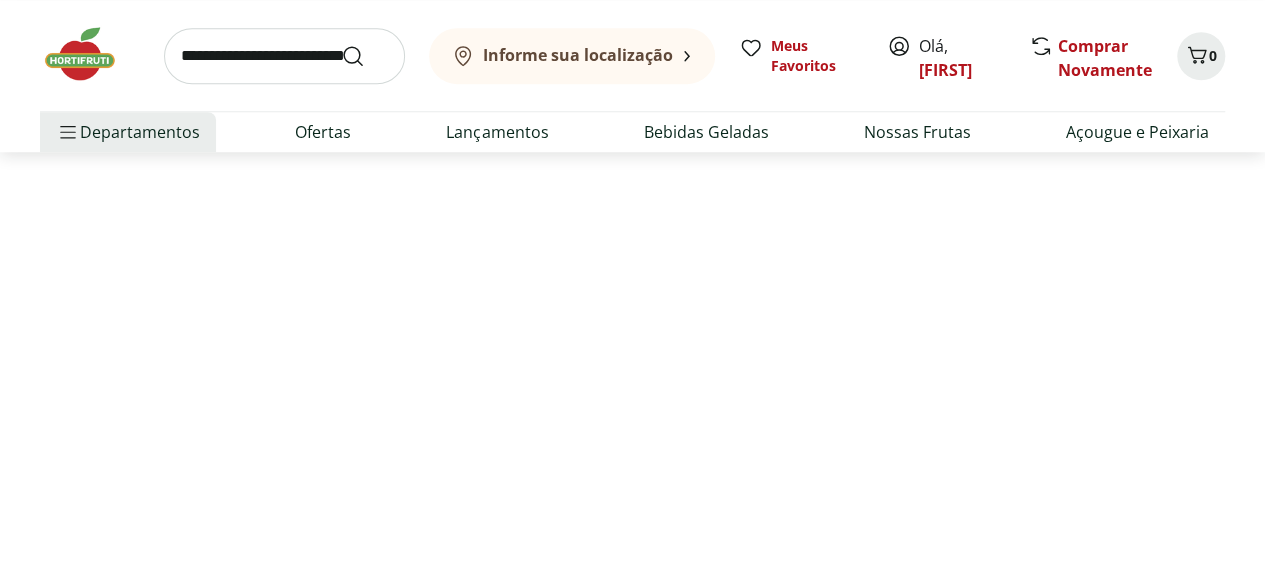select on "**********" 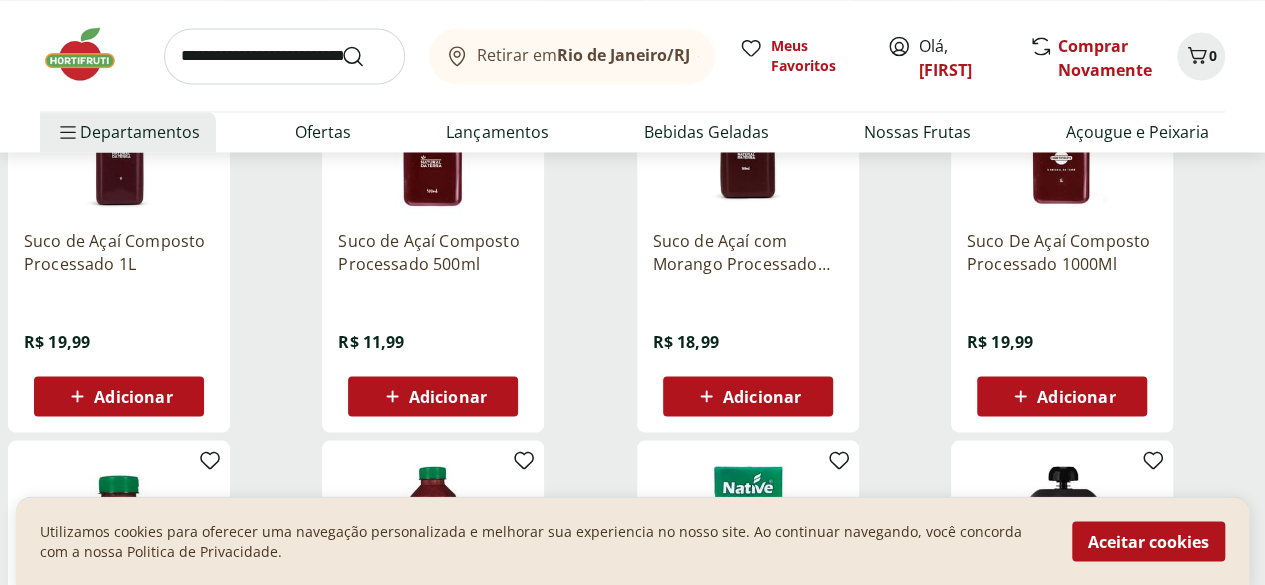 scroll, scrollTop: 1676, scrollLeft: 0, axis: vertical 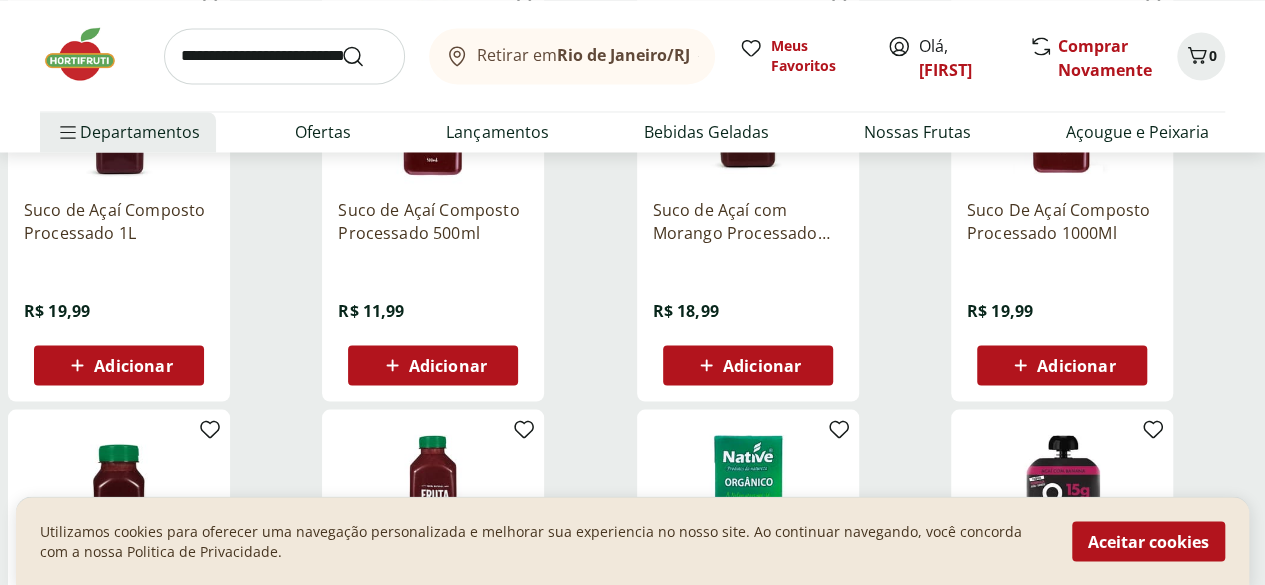 click on "Adicionar" at bounding box center [133, 365] 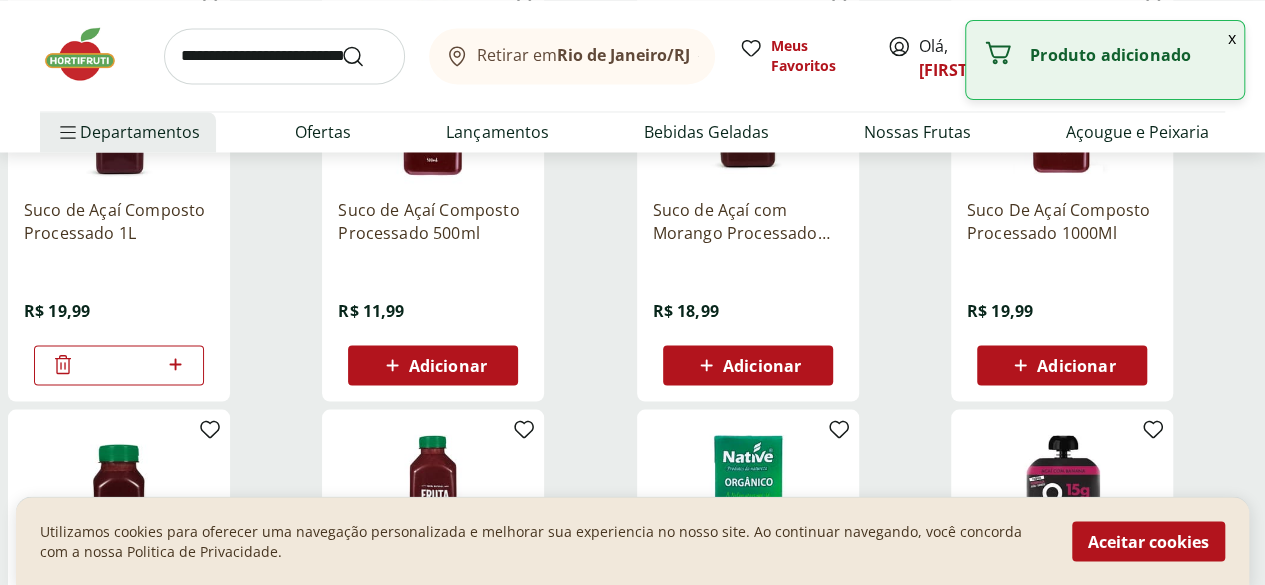 click 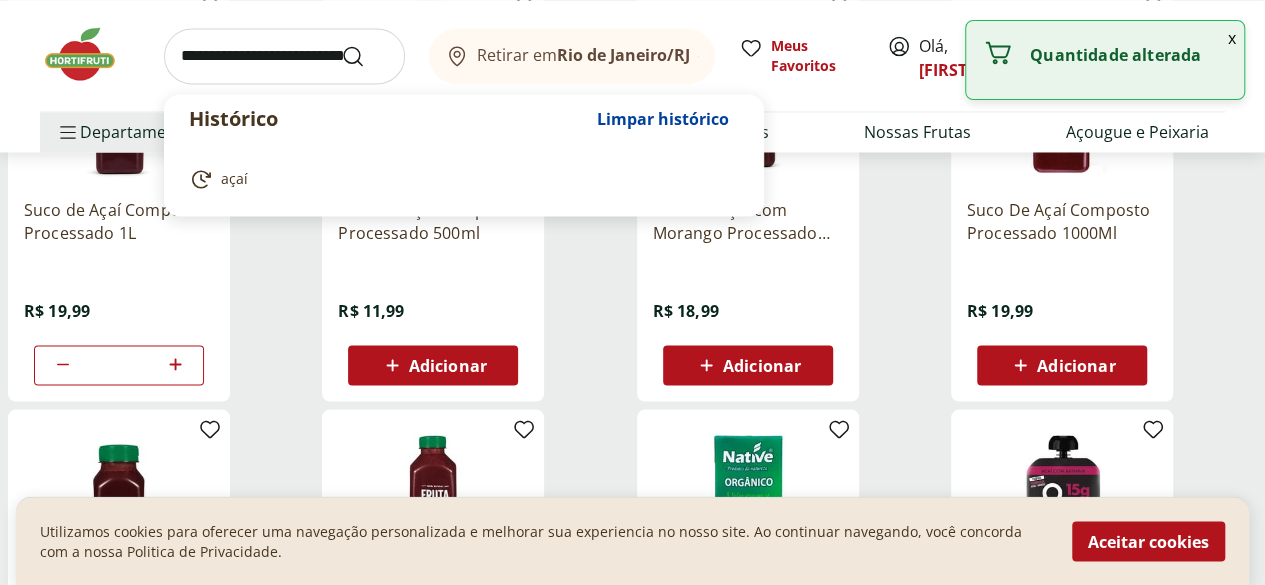 click at bounding box center [284, 56] 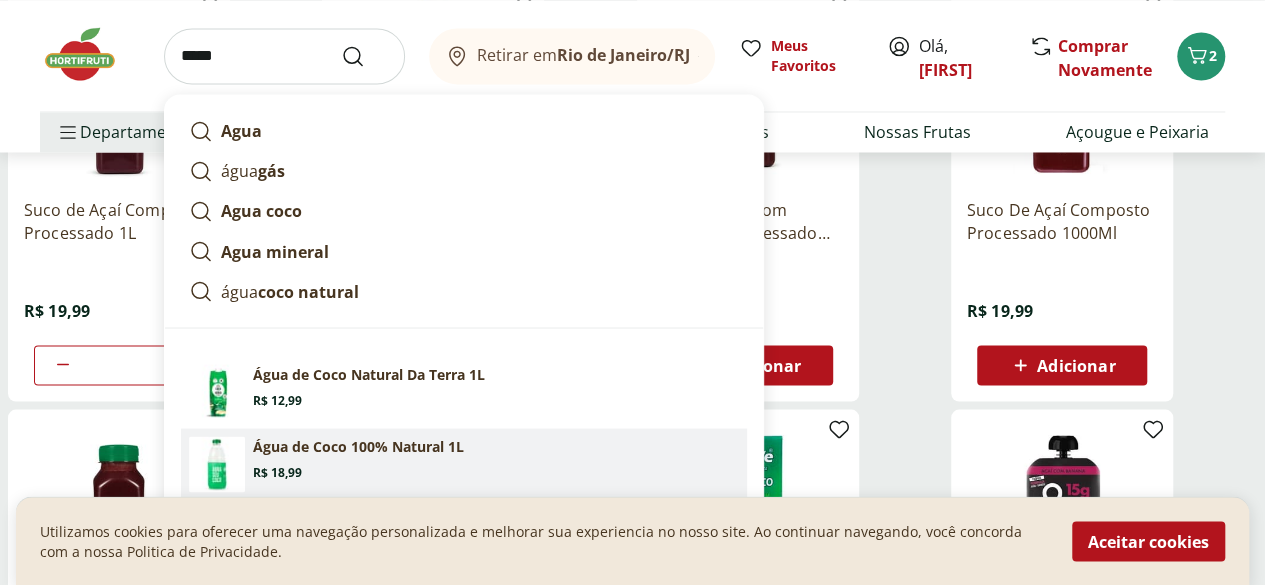 click on "Água de Coco 100% Natural 1L" at bounding box center [358, 446] 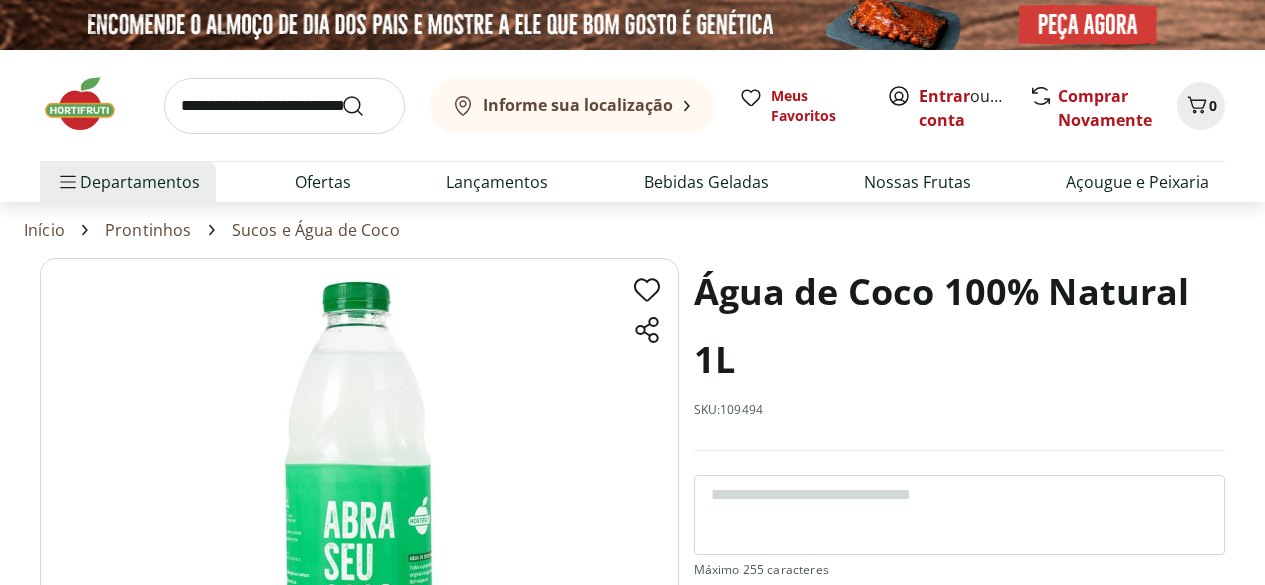 scroll, scrollTop: 0, scrollLeft: 0, axis: both 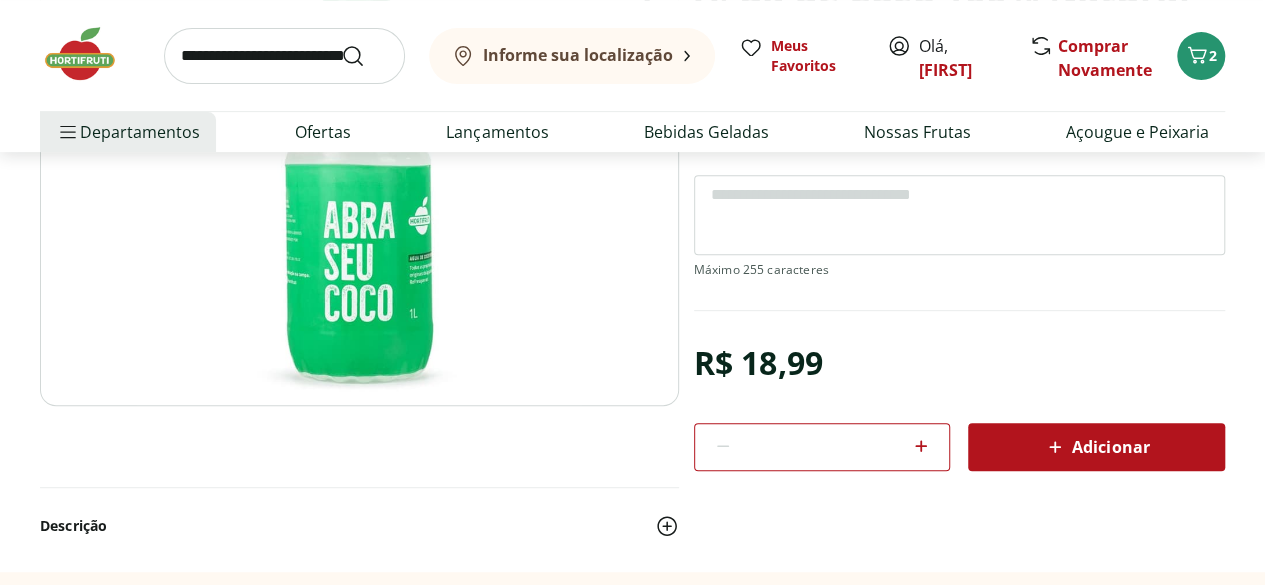 click 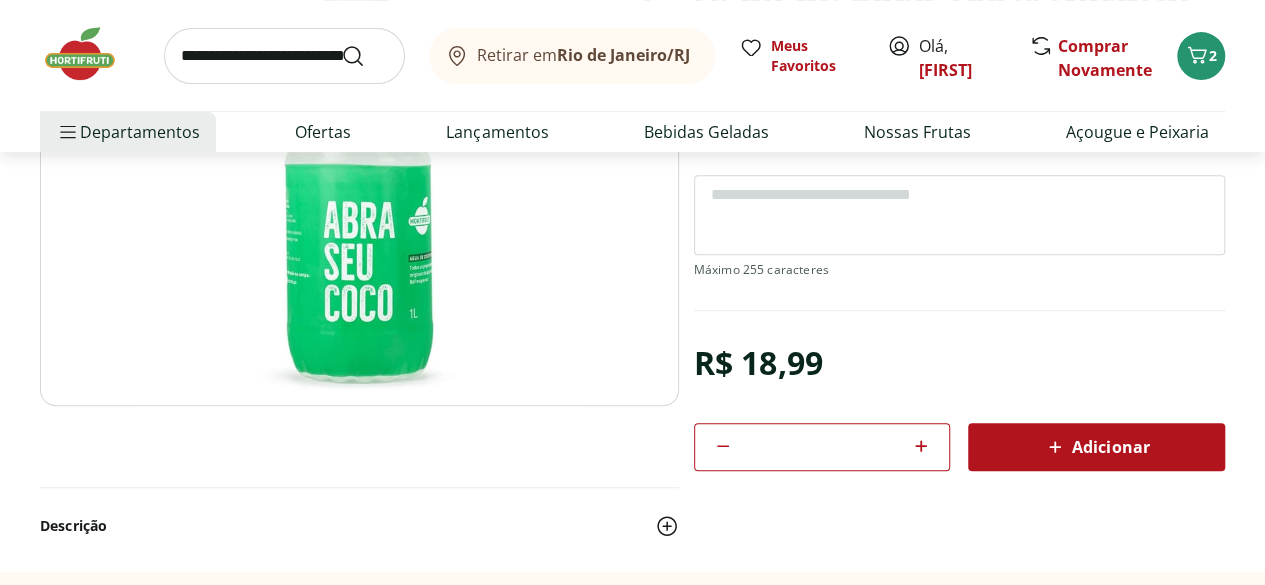 click 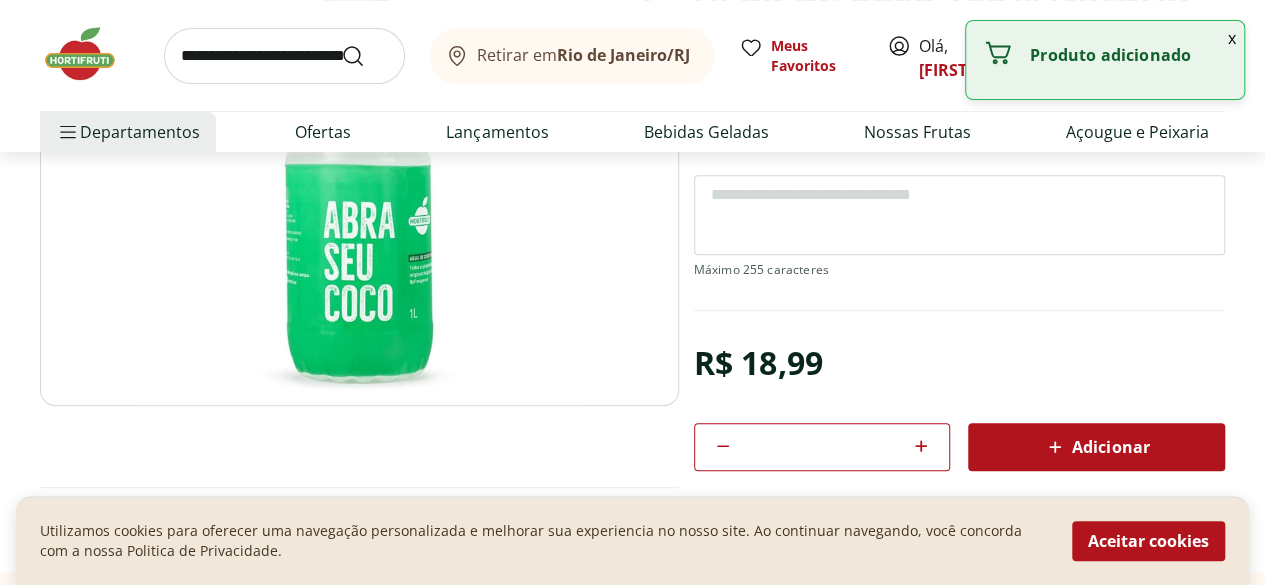click at bounding box center (284, 56) 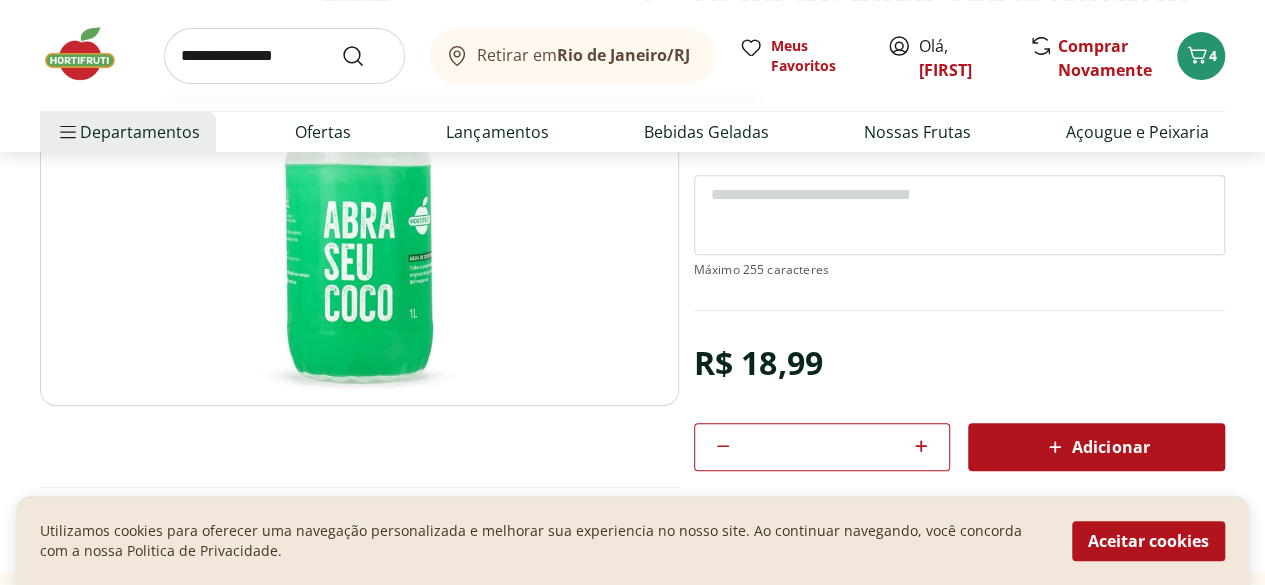 type on "**********" 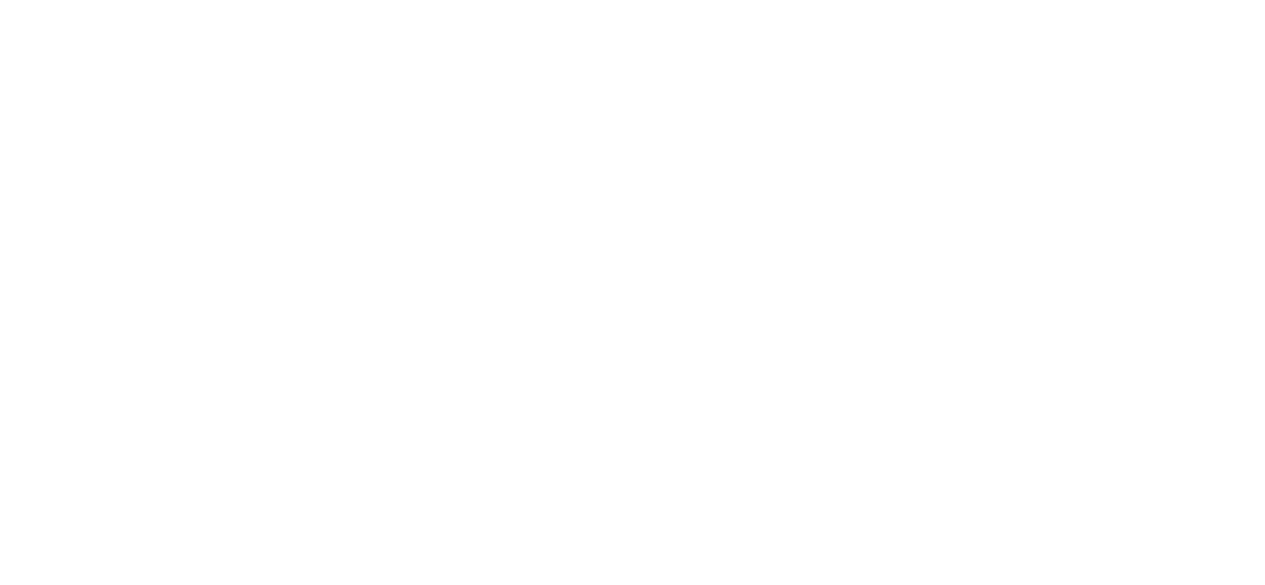 scroll, scrollTop: 0, scrollLeft: 0, axis: both 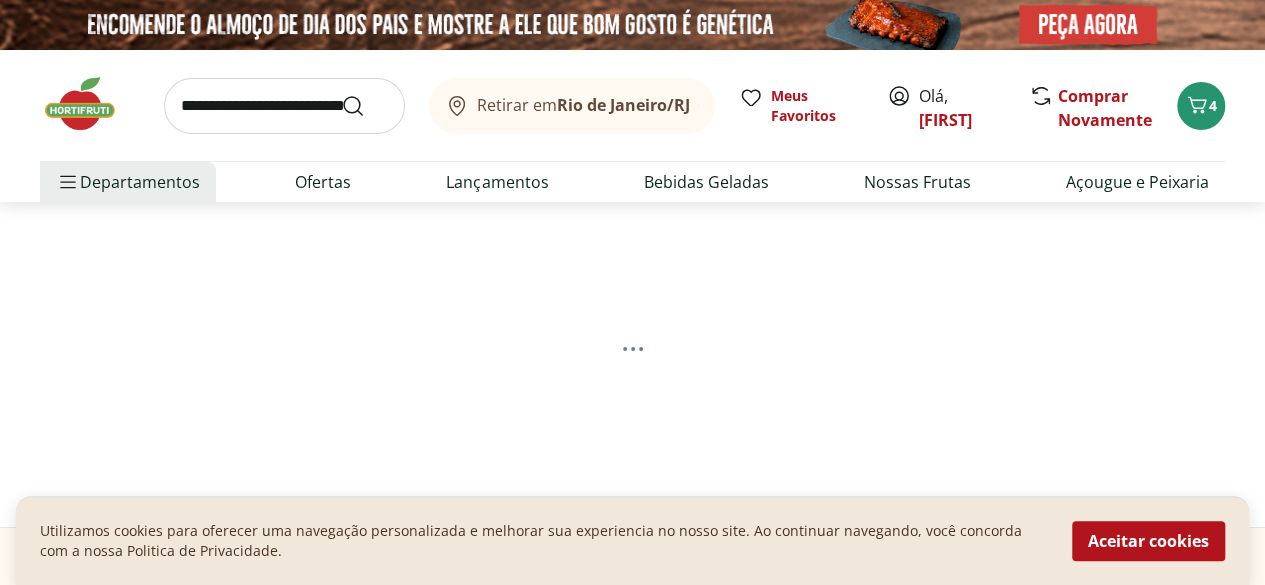 select on "**********" 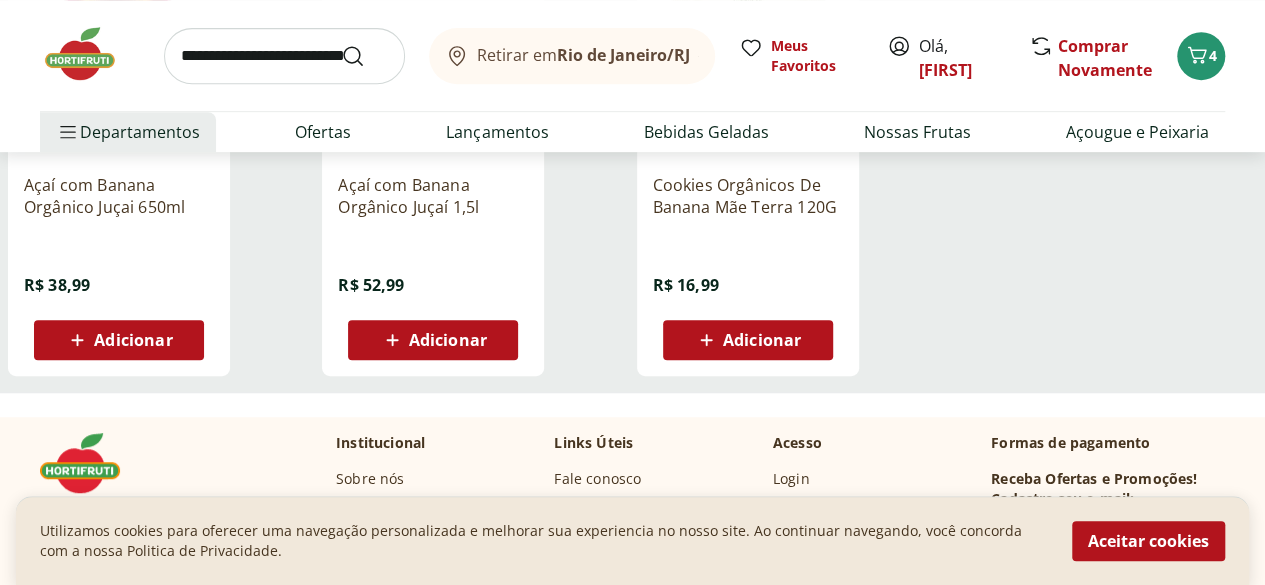 scroll, scrollTop: 200, scrollLeft: 0, axis: vertical 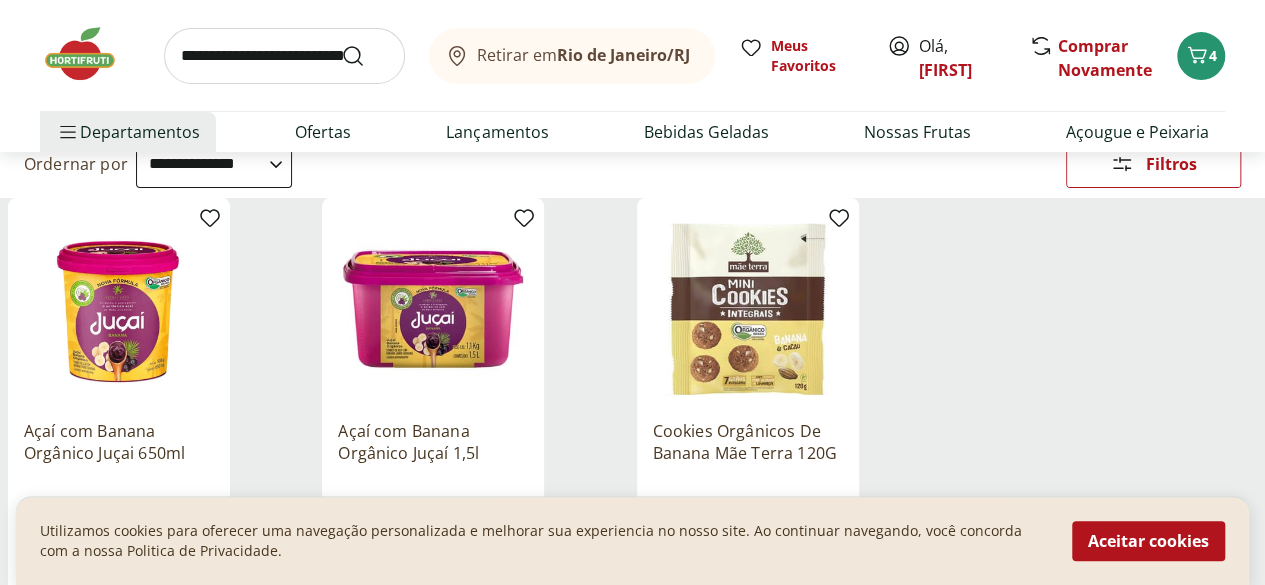 click at bounding box center [284, 56] 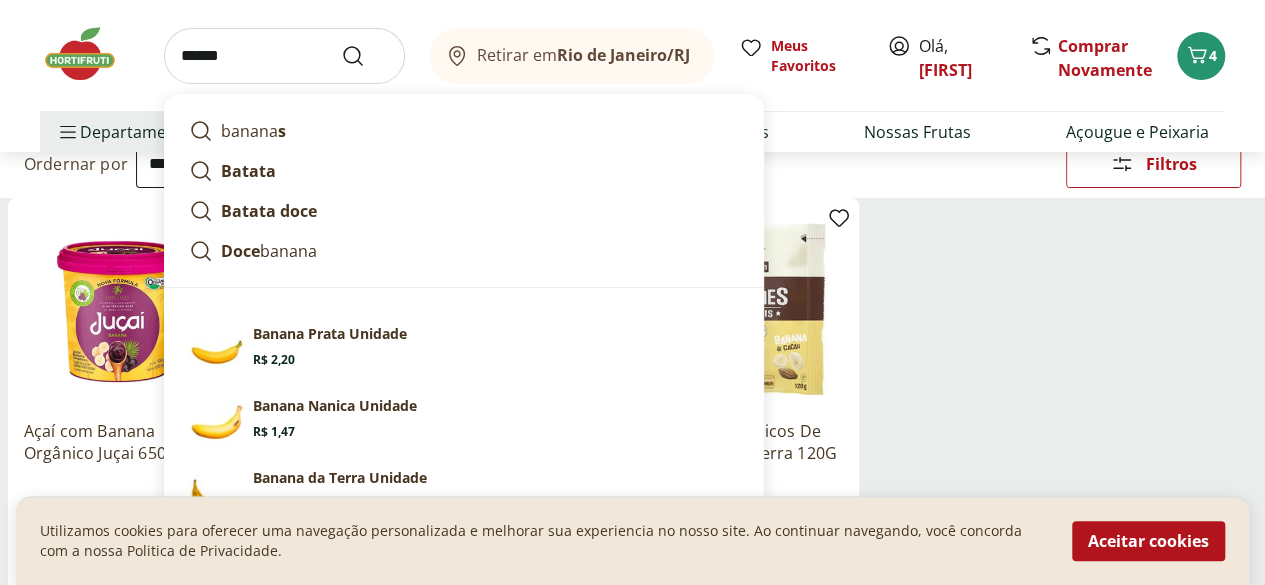 type on "******" 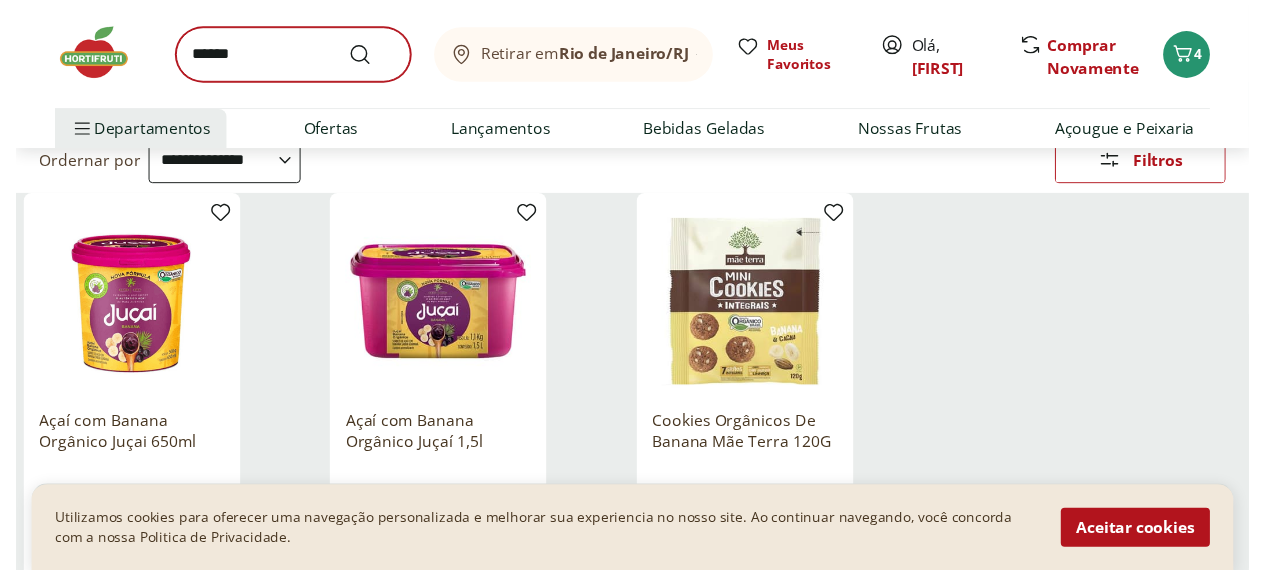 scroll, scrollTop: 0, scrollLeft: 0, axis: both 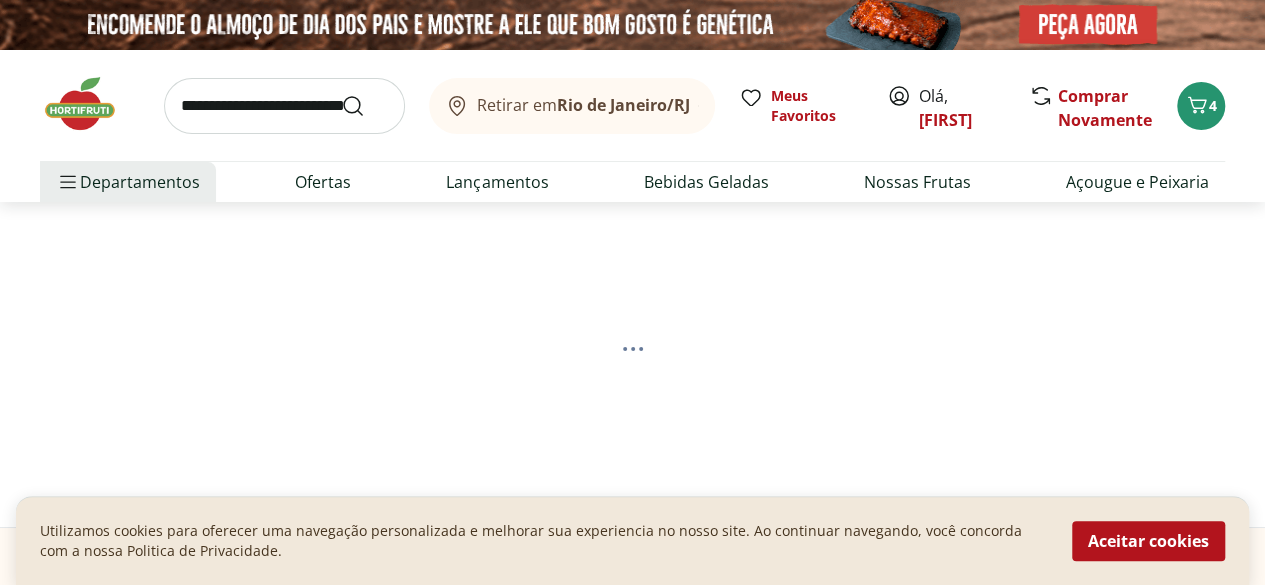 select on "**********" 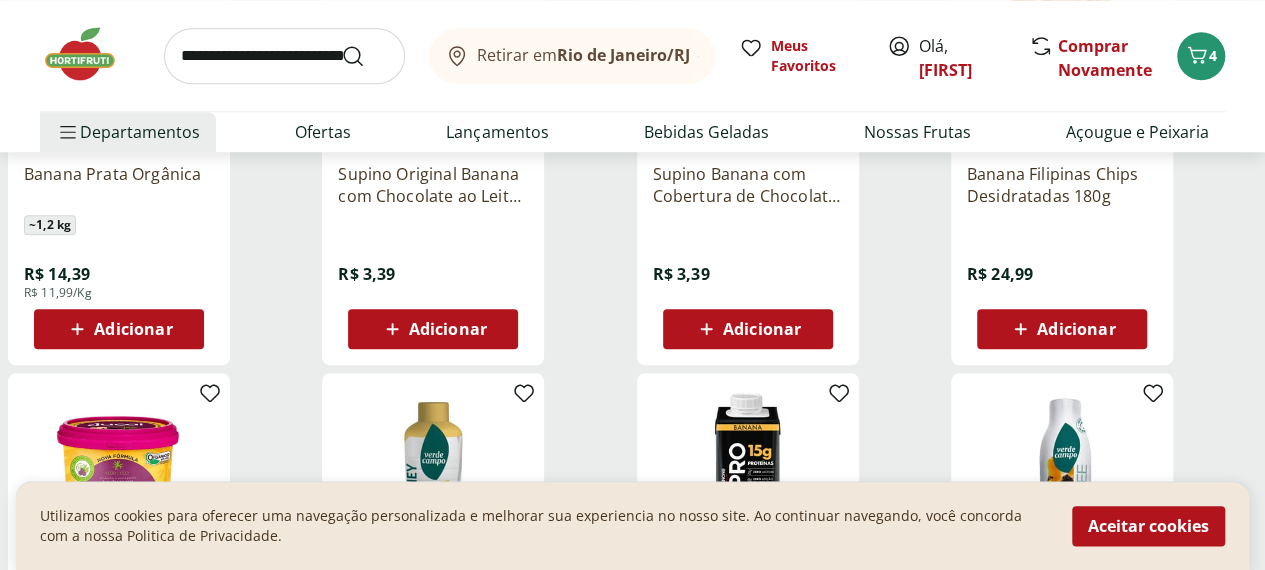 scroll, scrollTop: 900, scrollLeft: 0, axis: vertical 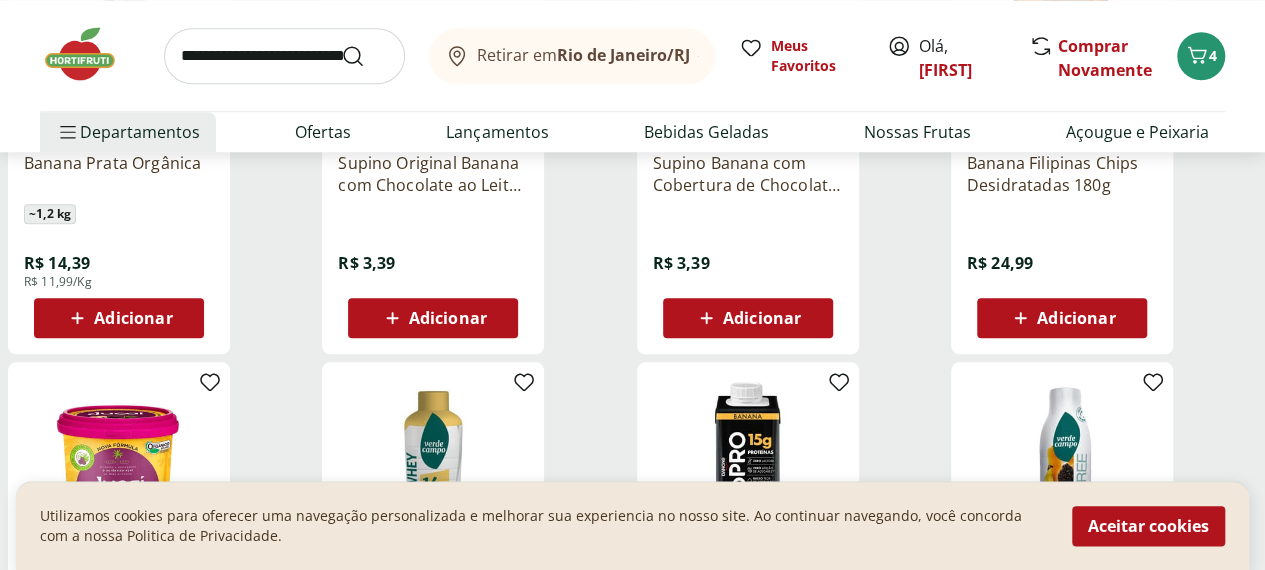 click on "Adicionar" at bounding box center (133, 318) 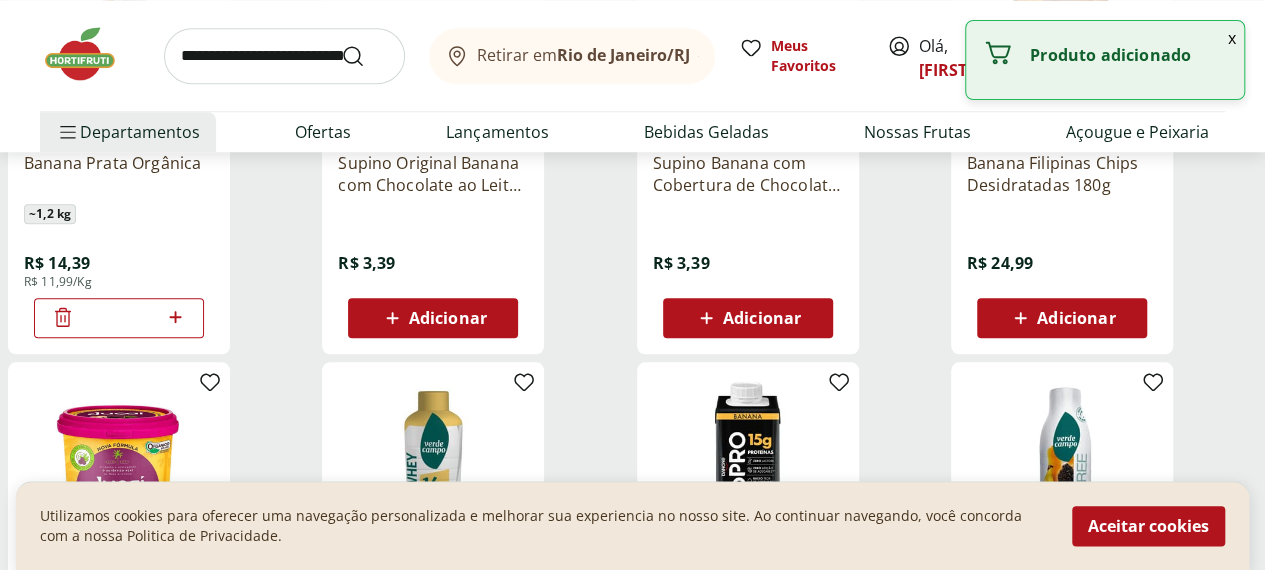 click at bounding box center (284, 56) 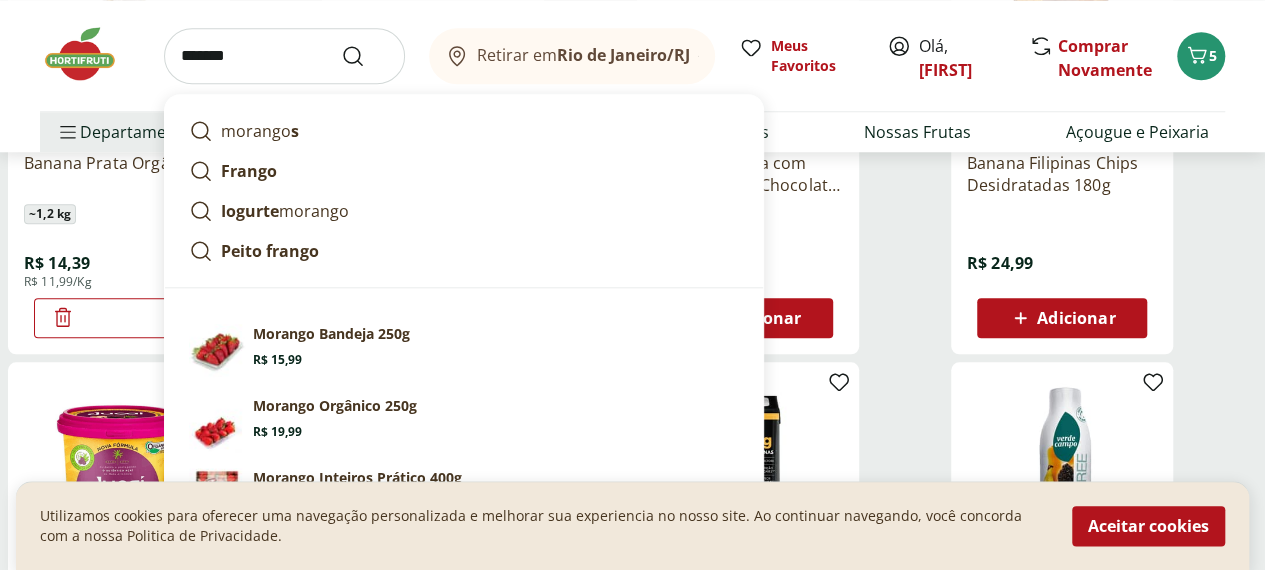 type on "*******" 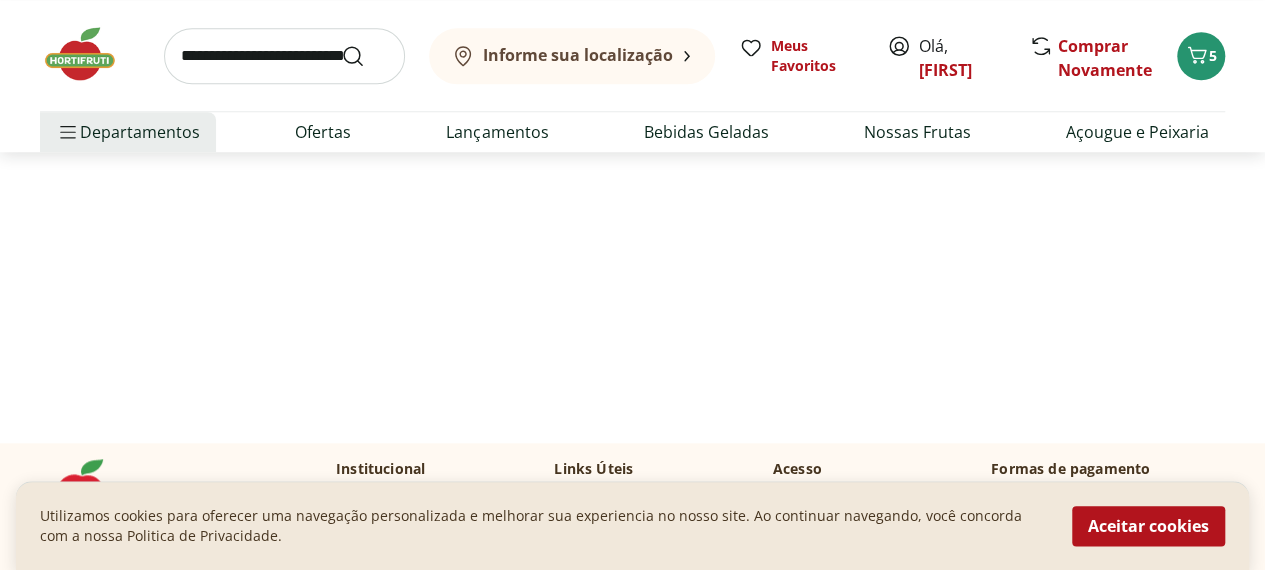 scroll, scrollTop: 0, scrollLeft: 0, axis: both 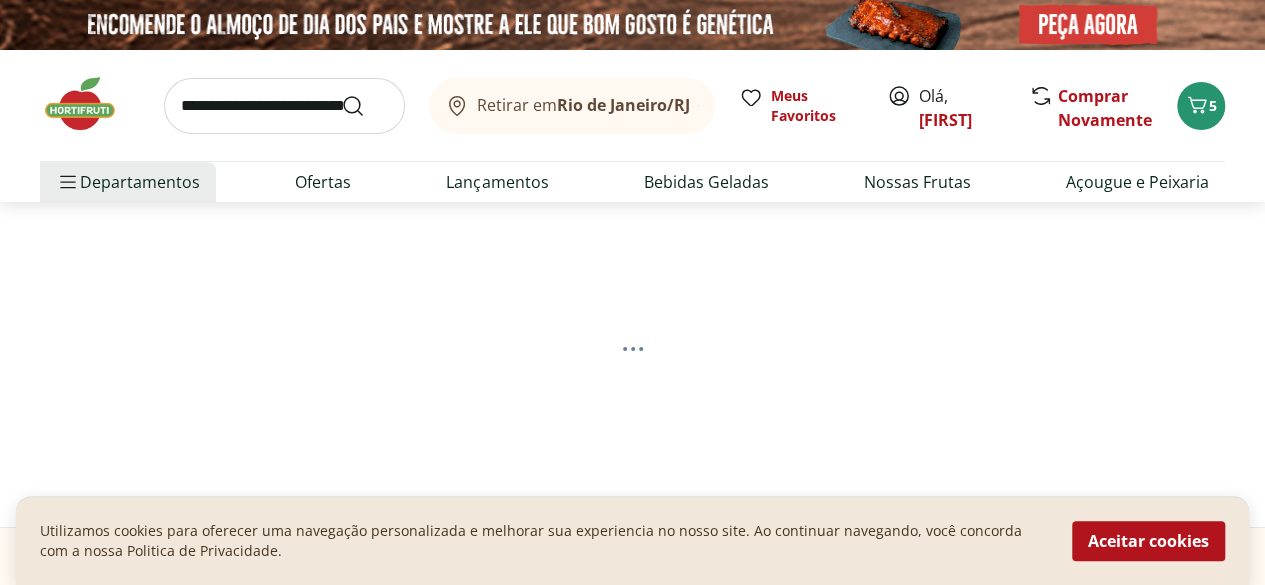select on "**********" 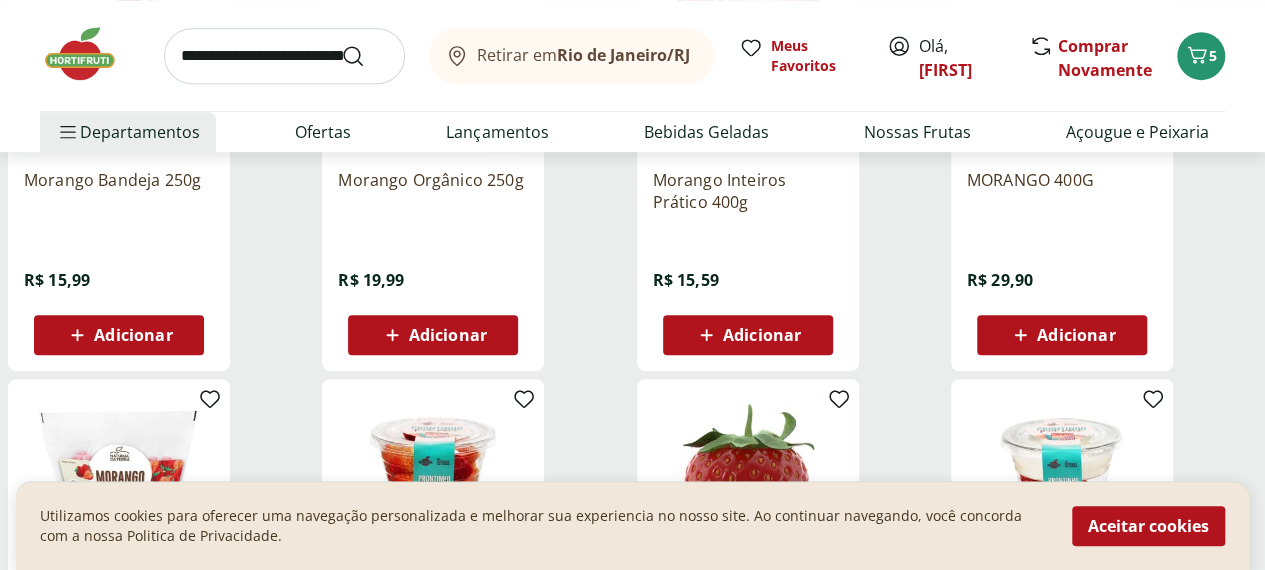 scroll, scrollTop: 400, scrollLeft: 0, axis: vertical 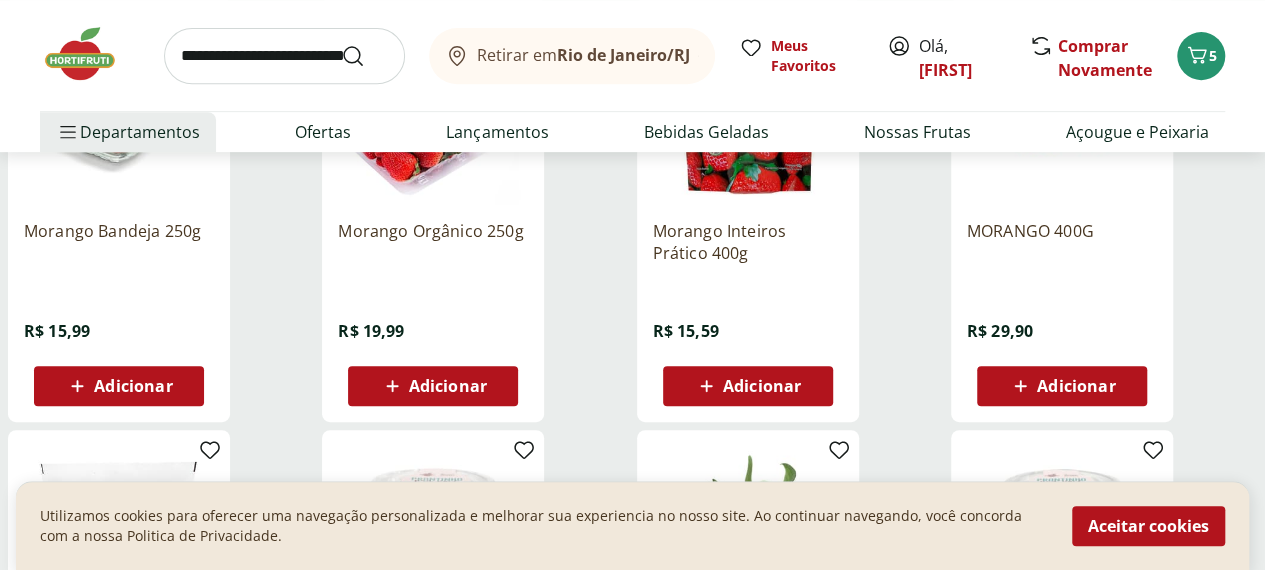 click on "Adicionar" at bounding box center (448, 386) 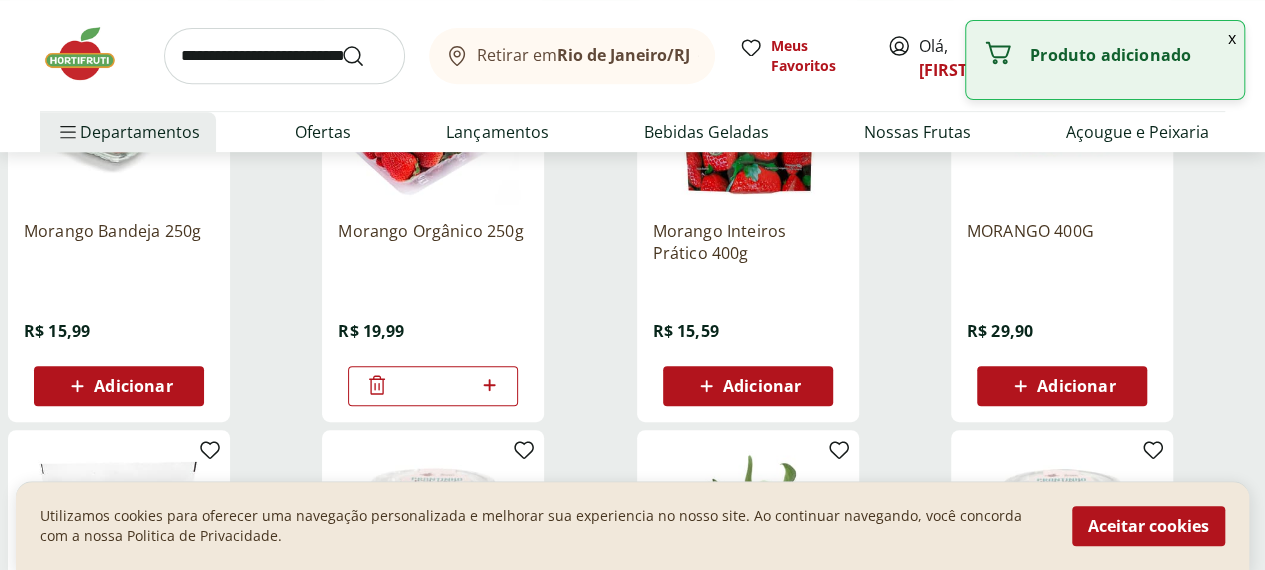 click at bounding box center [284, 56] 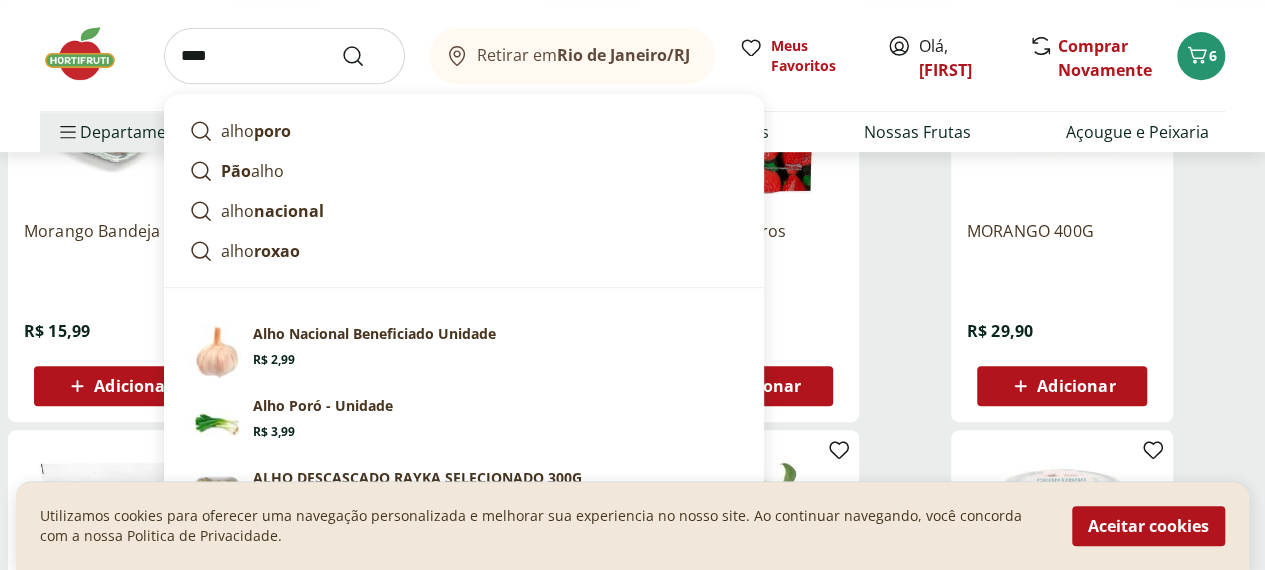 type on "****" 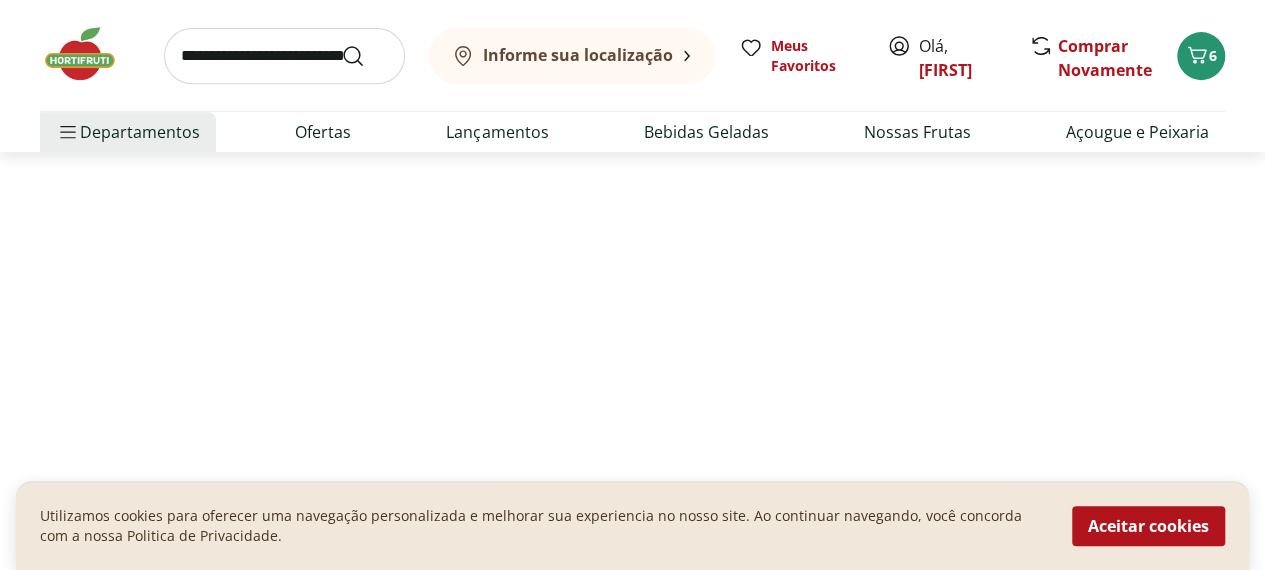 scroll, scrollTop: 0, scrollLeft: 0, axis: both 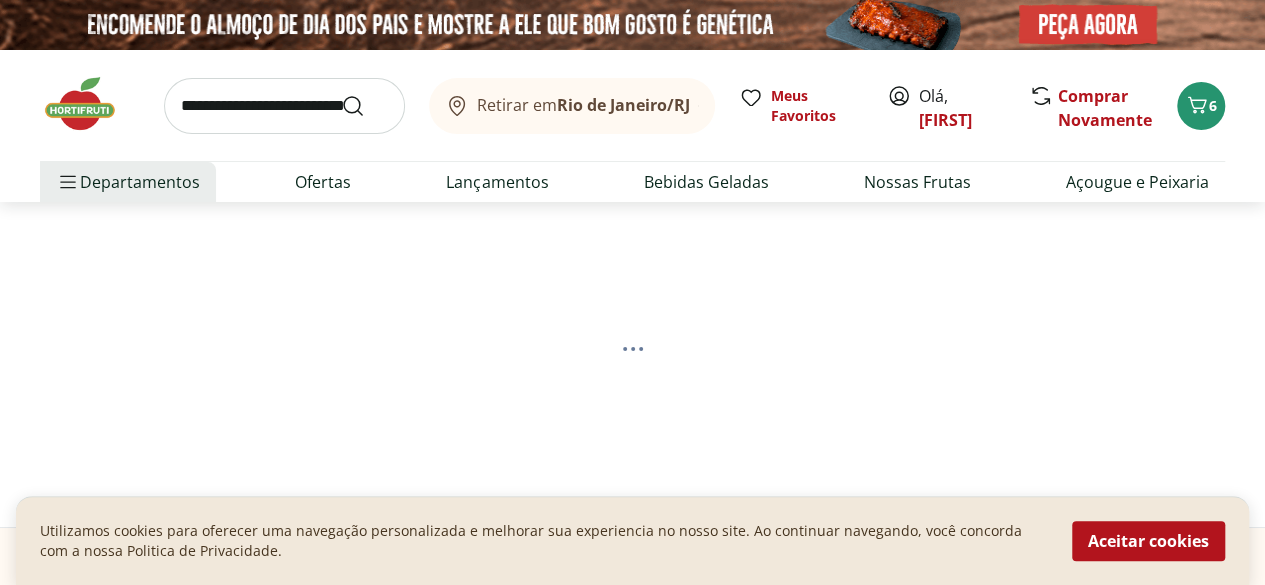 select on "**********" 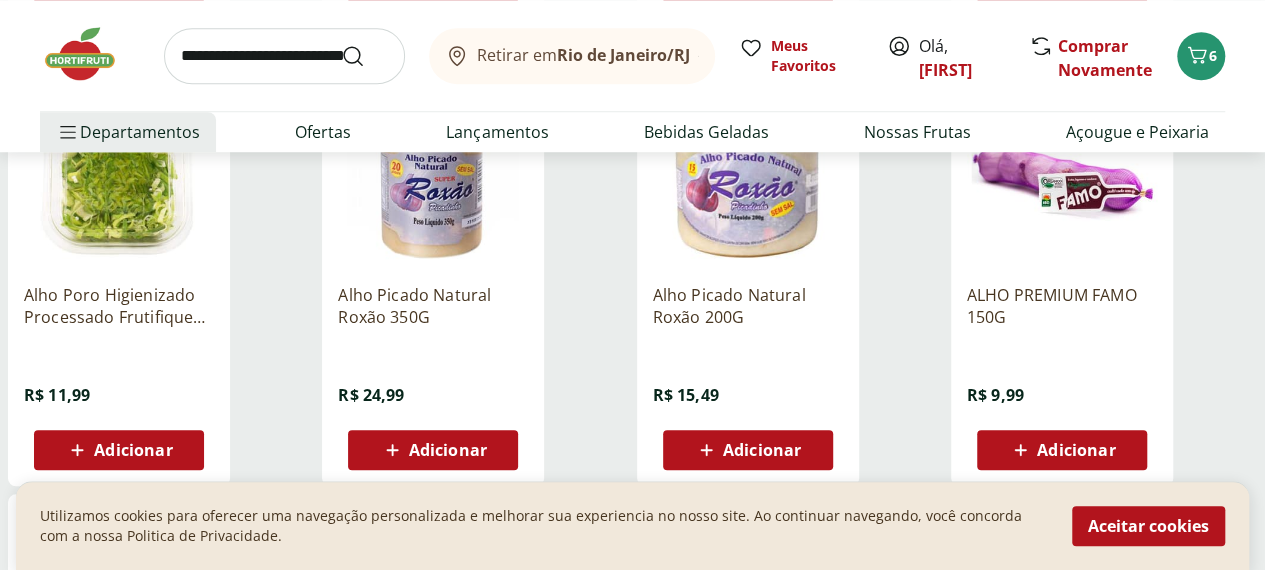 scroll, scrollTop: 800, scrollLeft: 0, axis: vertical 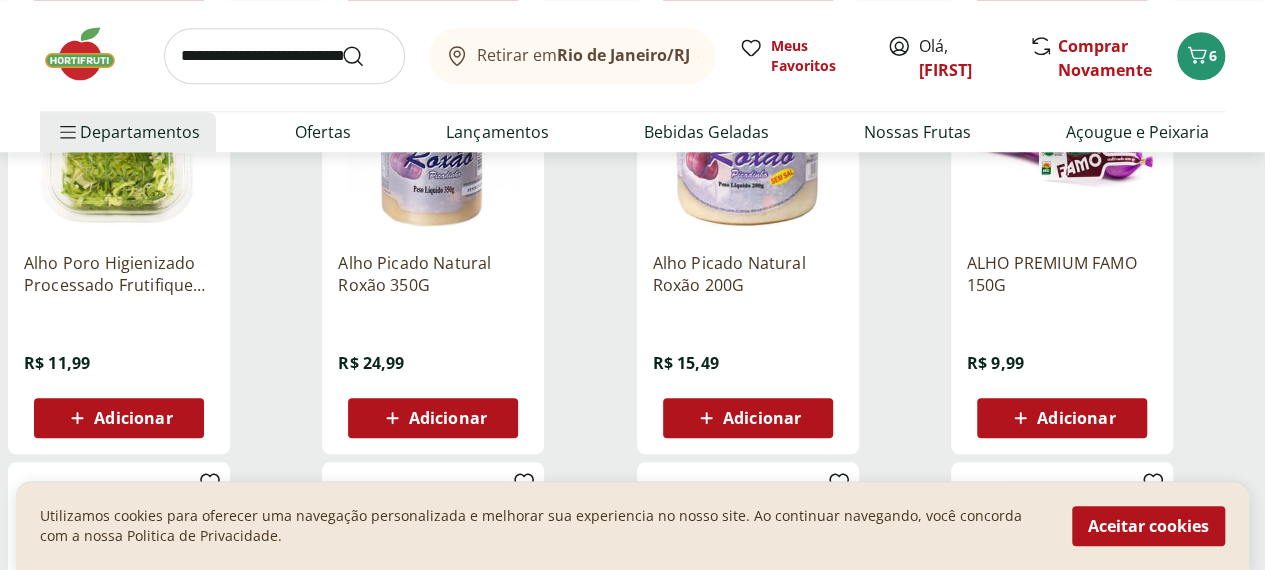 click on "Adicionar" at bounding box center [762, 418] 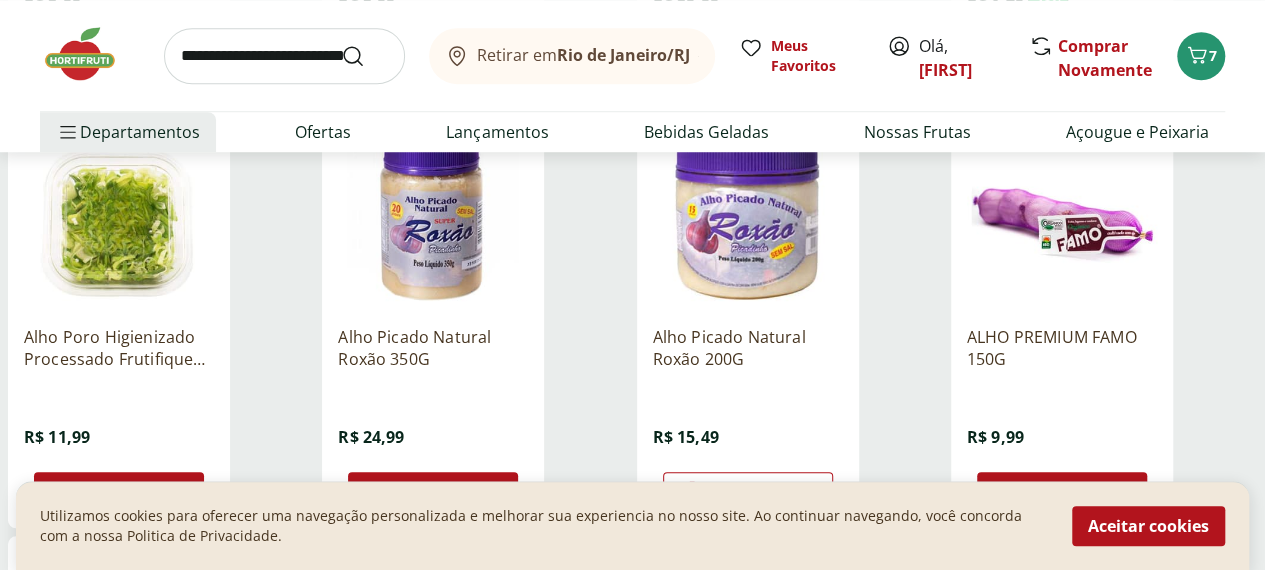 scroll, scrollTop: 700, scrollLeft: 0, axis: vertical 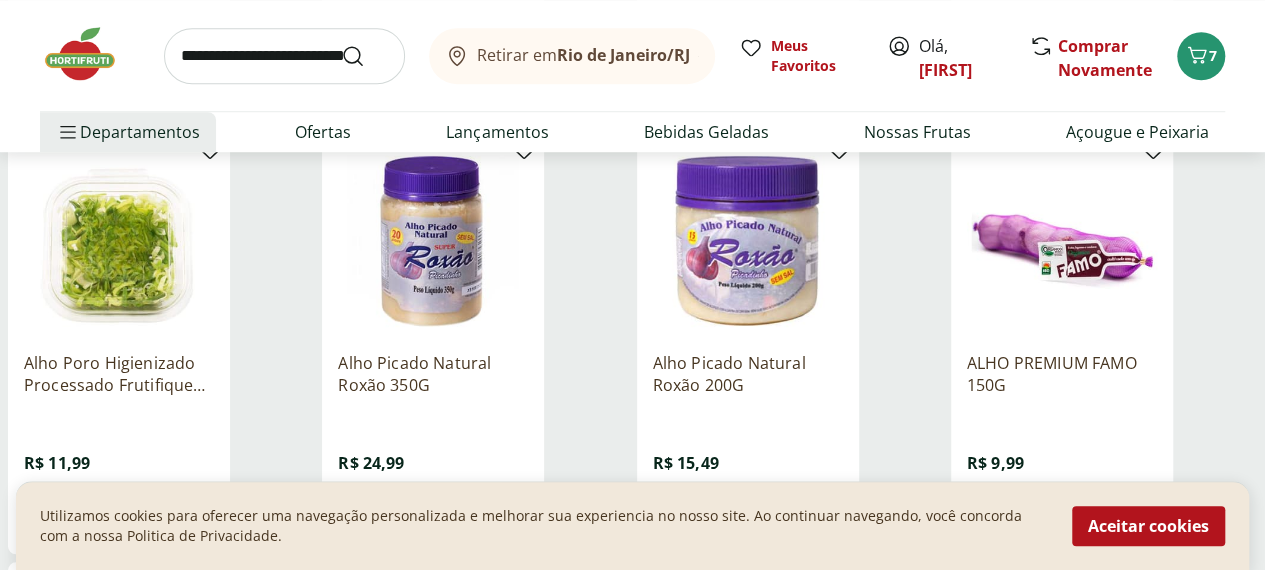 click at bounding box center (284, 56) 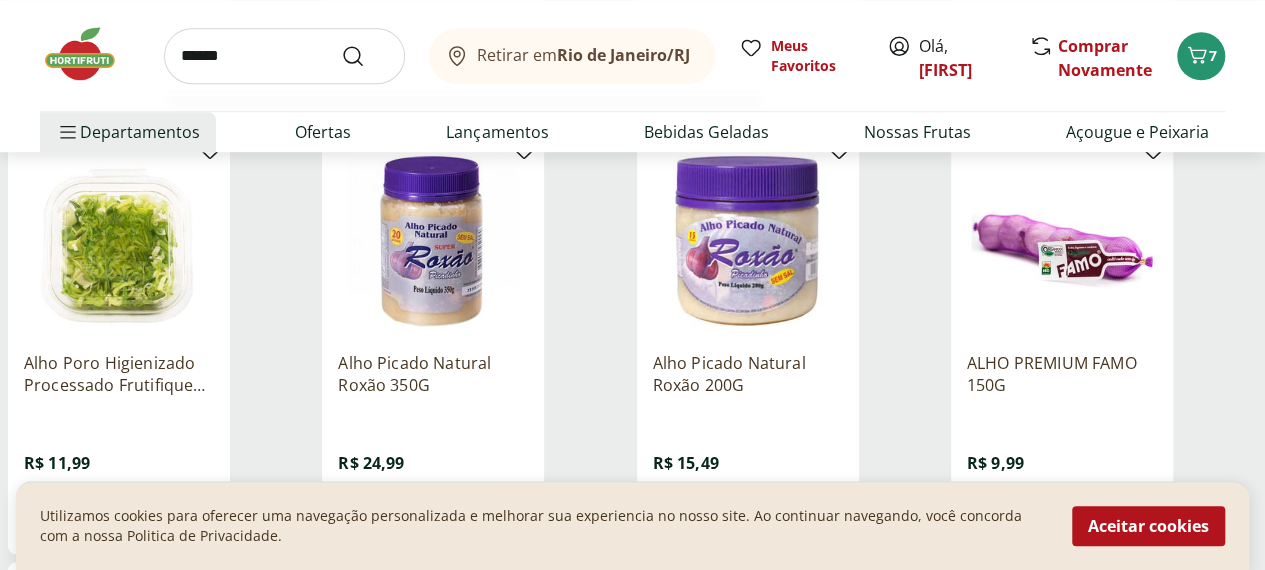 type on "******" 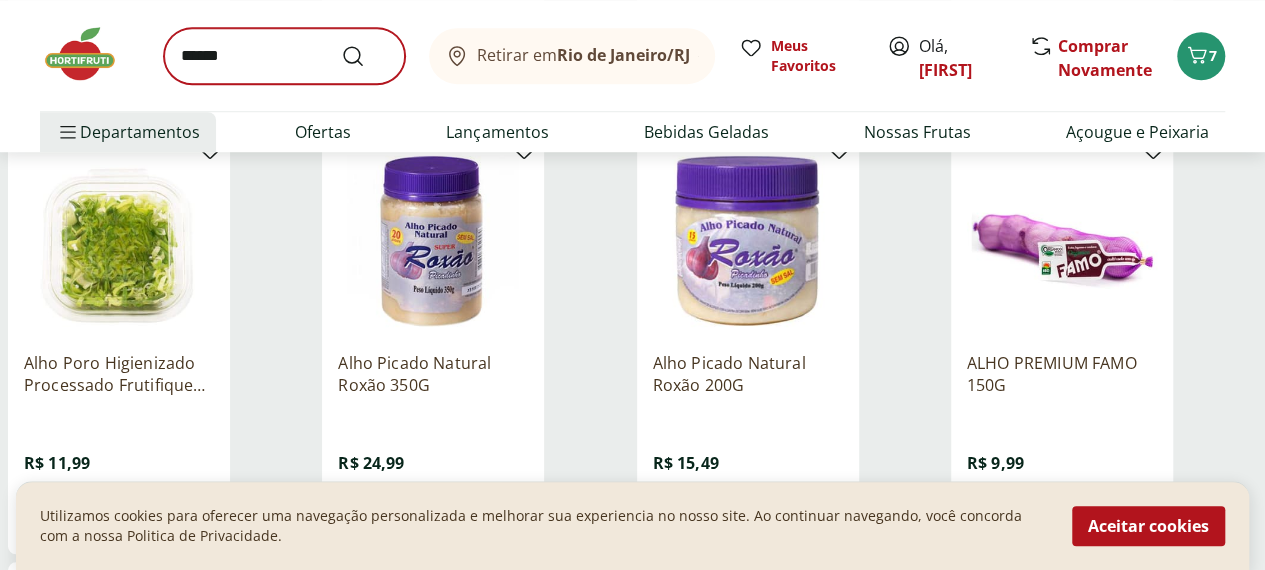 scroll, scrollTop: 0, scrollLeft: 0, axis: both 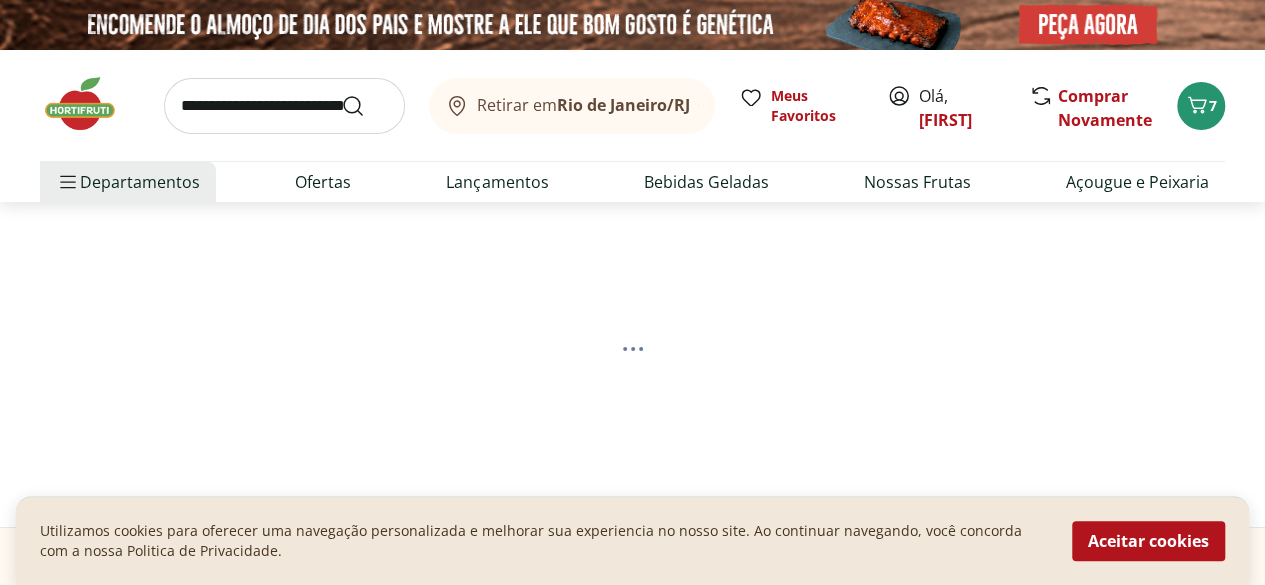 select on "**********" 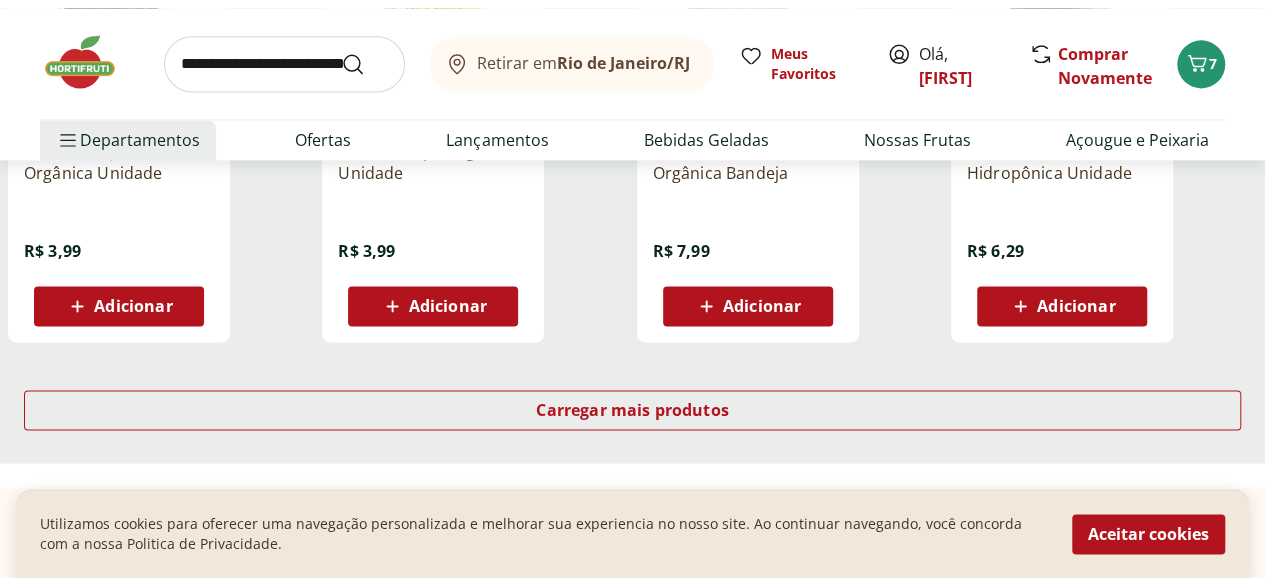 scroll, scrollTop: 1500, scrollLeft: 0, axis: vertical 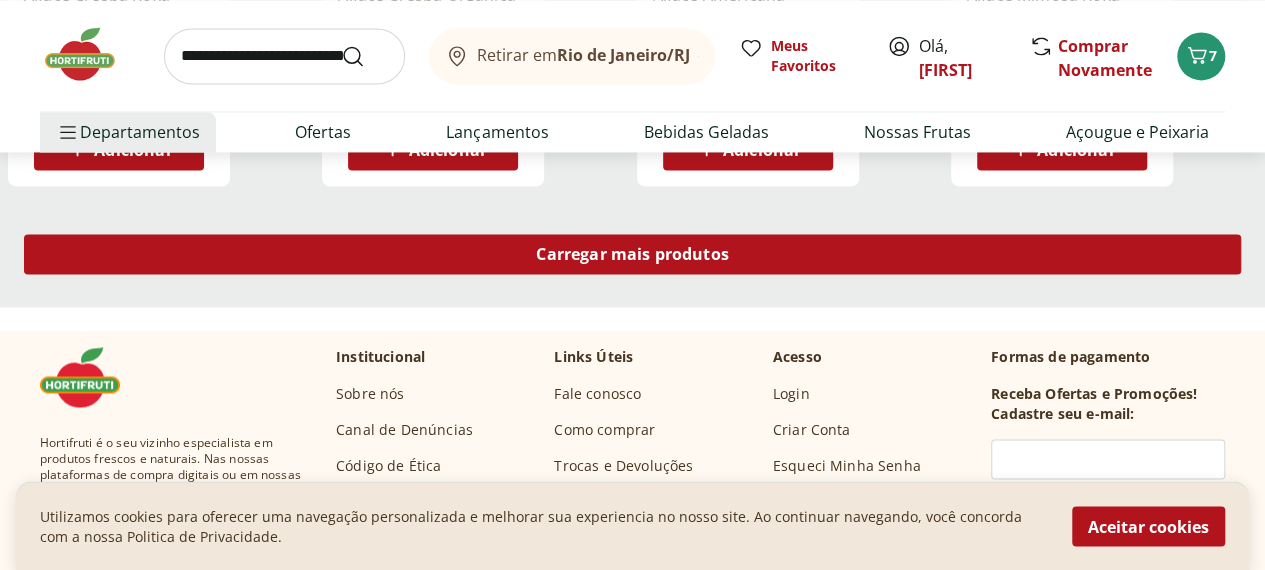 click on "Carregar mais produtos" at bounding box center (632, 254) 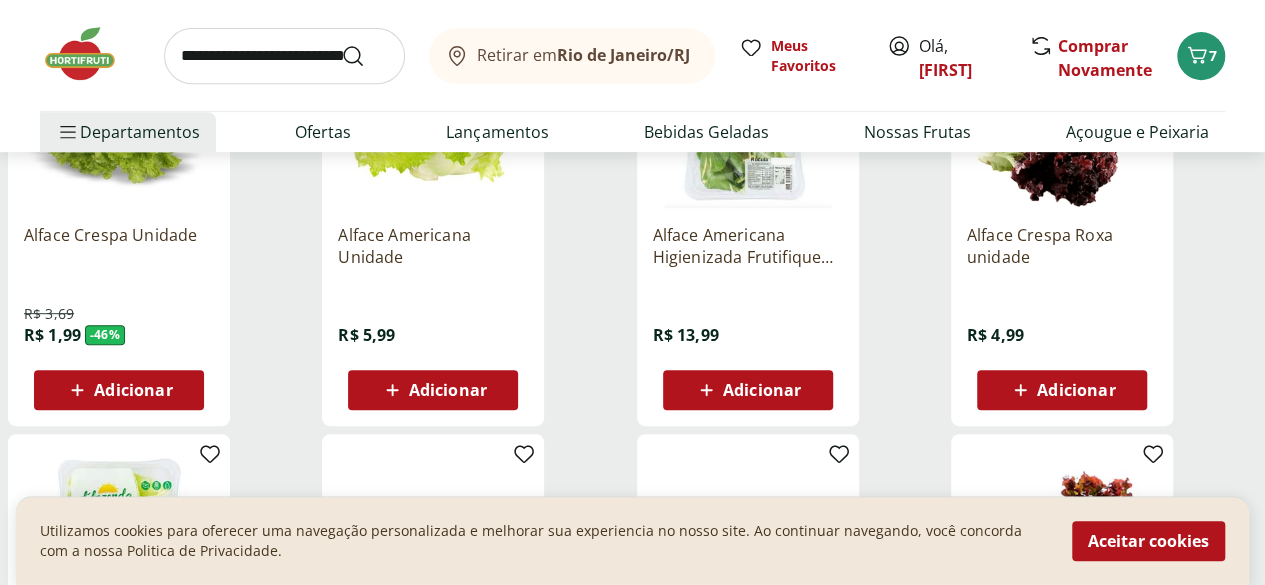 scroll, scrollTop: 400, scrollLeft: 0, axis: vertical 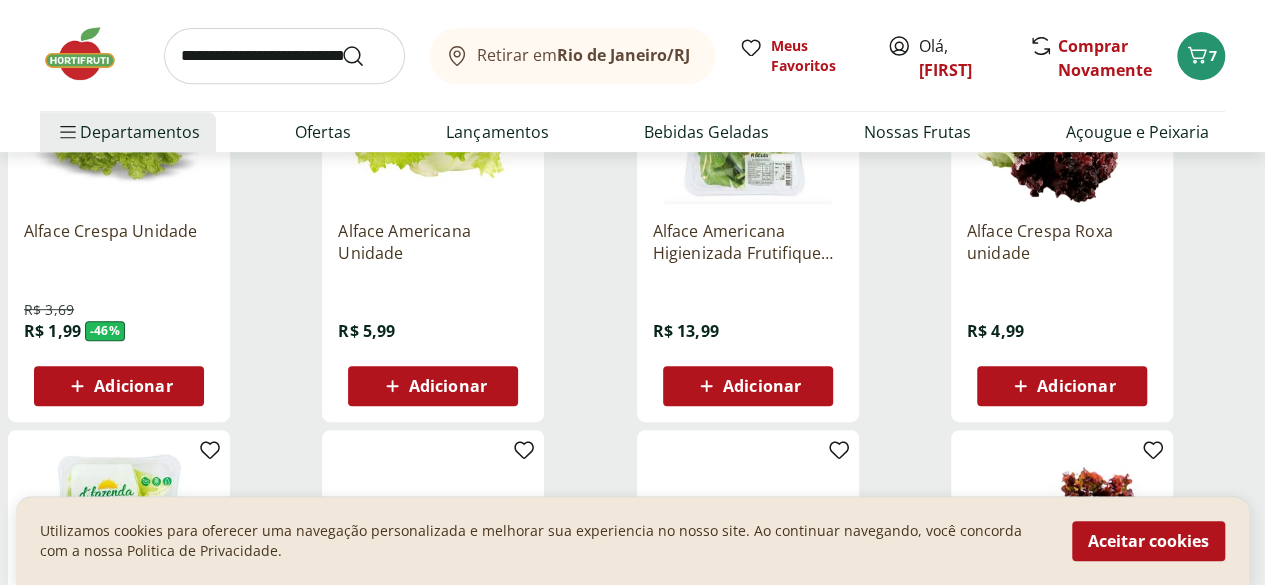 click at bounding box center (748, 109) 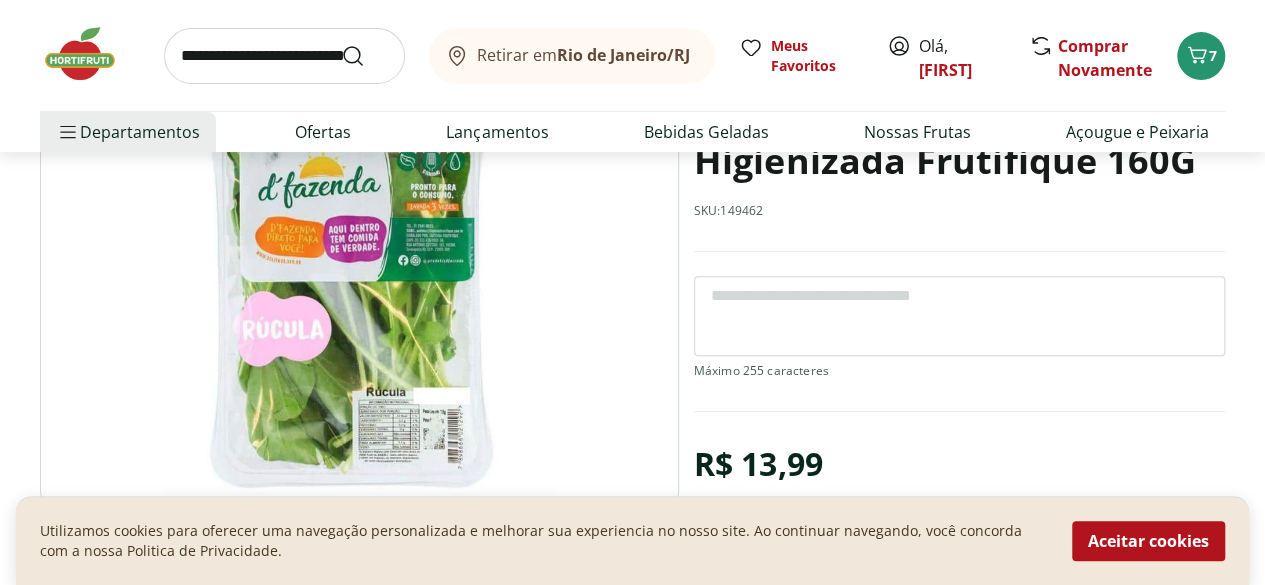 scroll, scrollTop: 400, scrollLeft: 0, axis: vertical 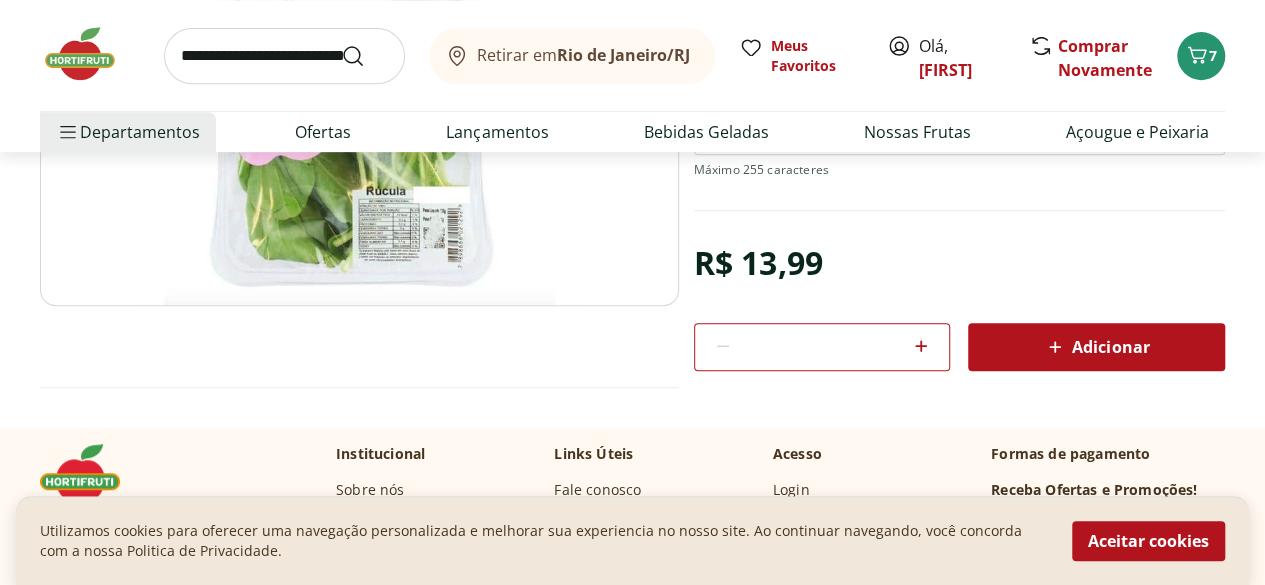 click on "Adicionar" at bounding box center (1096, 347) 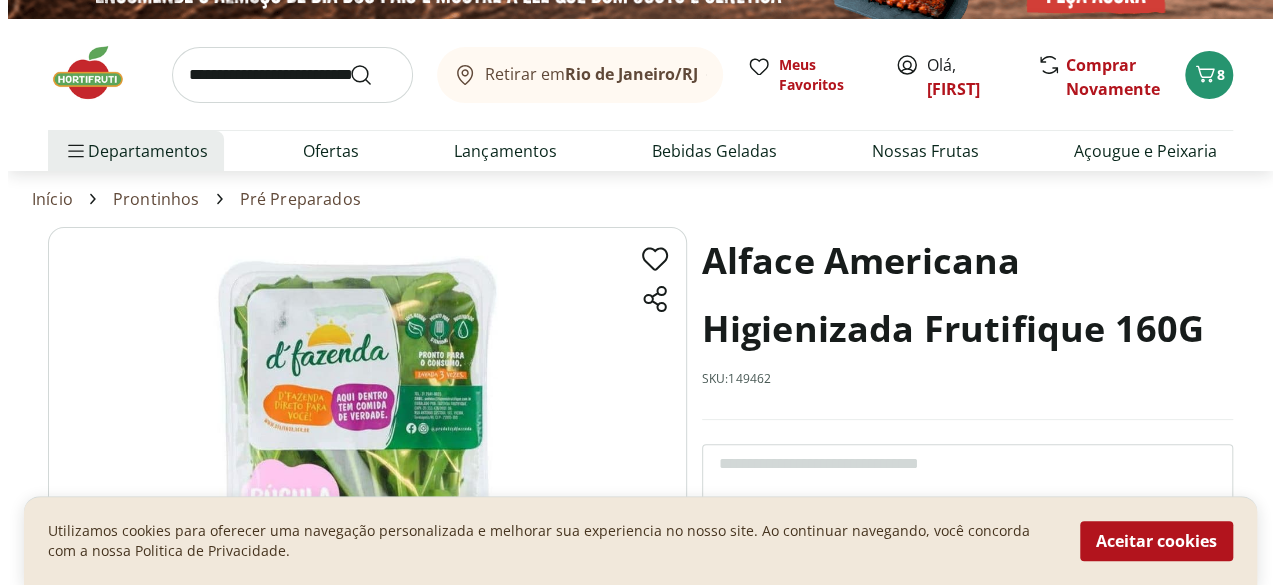 scroll, scrollTop: 0, scrollLeft: 0, axis: both 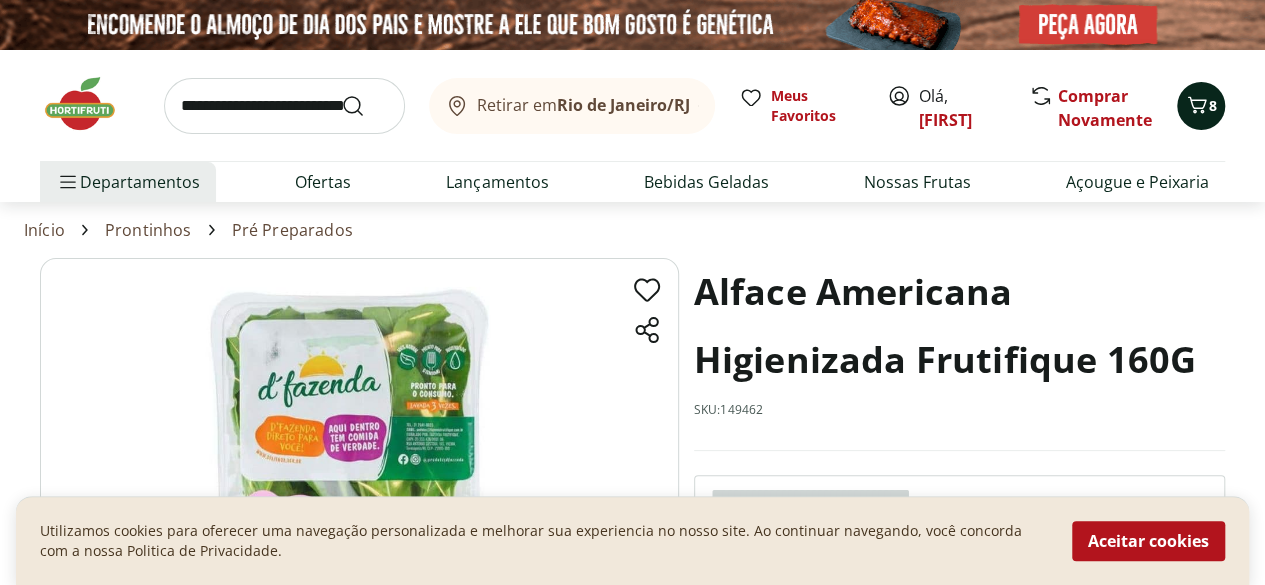 click 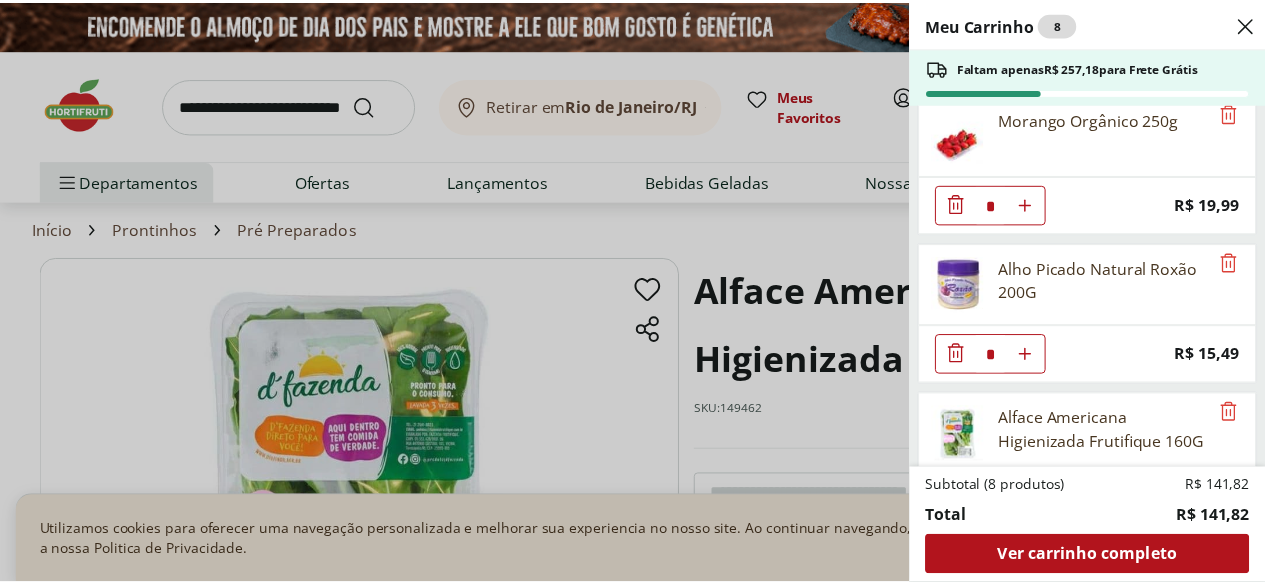 scroll, scrollTop: 530, scrollLeft: 0, axis: vertical 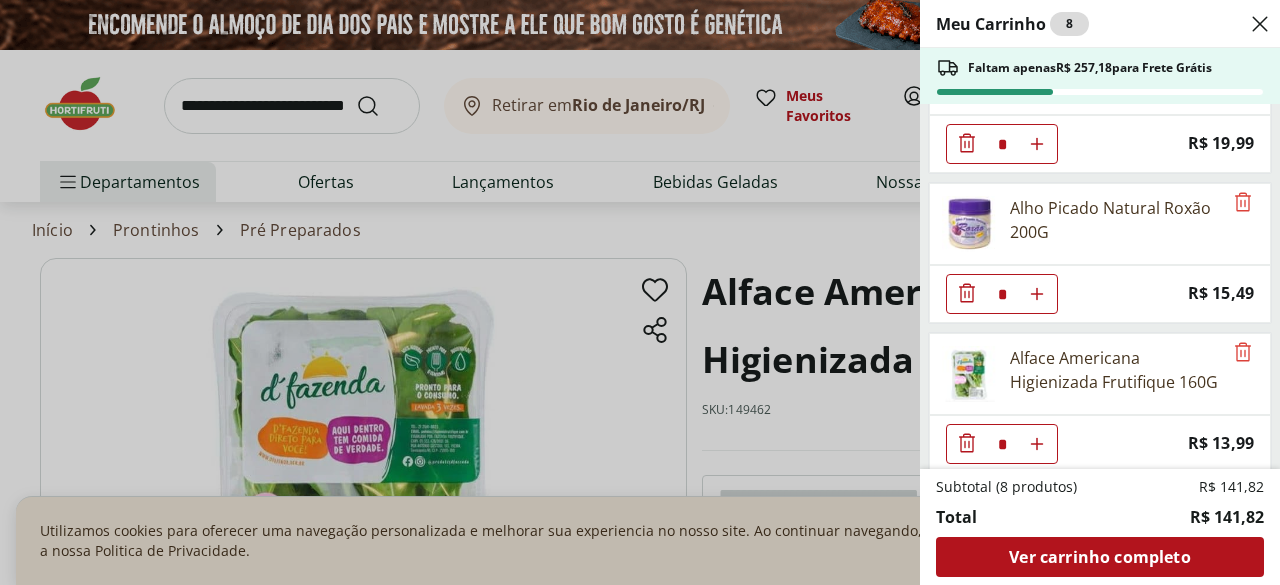 click on "Meu Carrinho 8 Faltam apenas  R$ 257,18  para Frete Grátis Suco de Açaí Composto Processado 1L * Price: R$ 19,99 Água de Coco 100% Natural 1L * Price: R$ 18,99 Banana Prata Orgânica * Price: R$ 14,39 Morango Orgânico 250g * Price: R$ 19,99 Alho Picado Natural Roxão 200G * Price: R$ 15,49 Alface Americana Higienizada Frutifique 160G * Price: R$ 13,99 Subtotal (8 produtos) R$ 141,82 Total R$ 141,82 Ver carrinho completo" at bounding box center (640, 292) 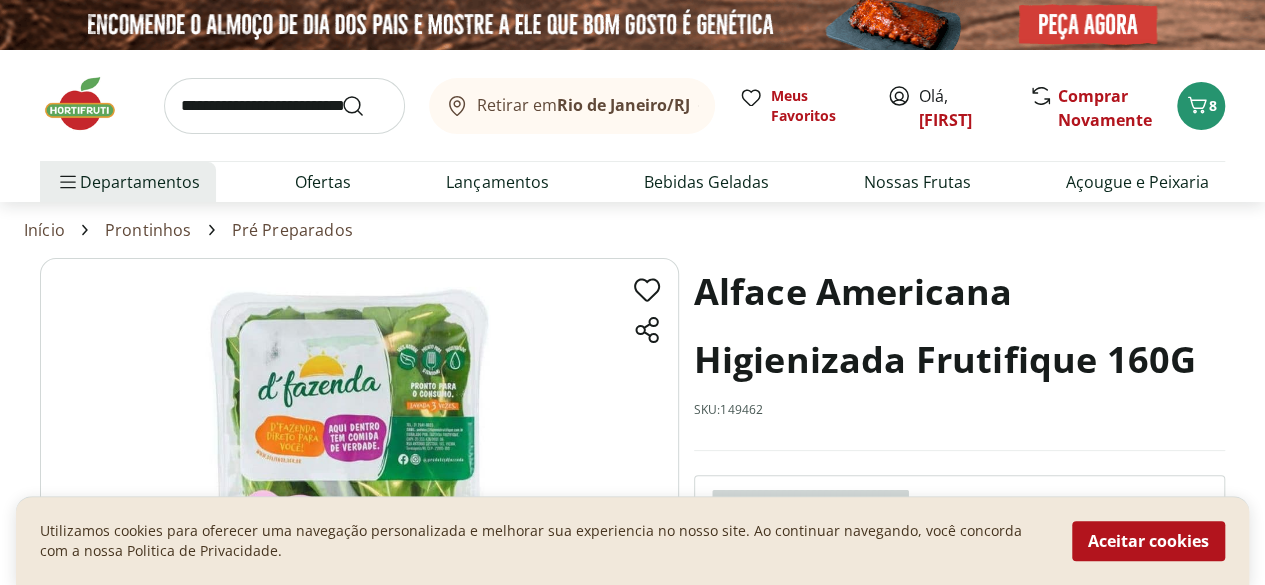 scroll, scrollTop: 400, scrollLeft: 0, axis: vertical 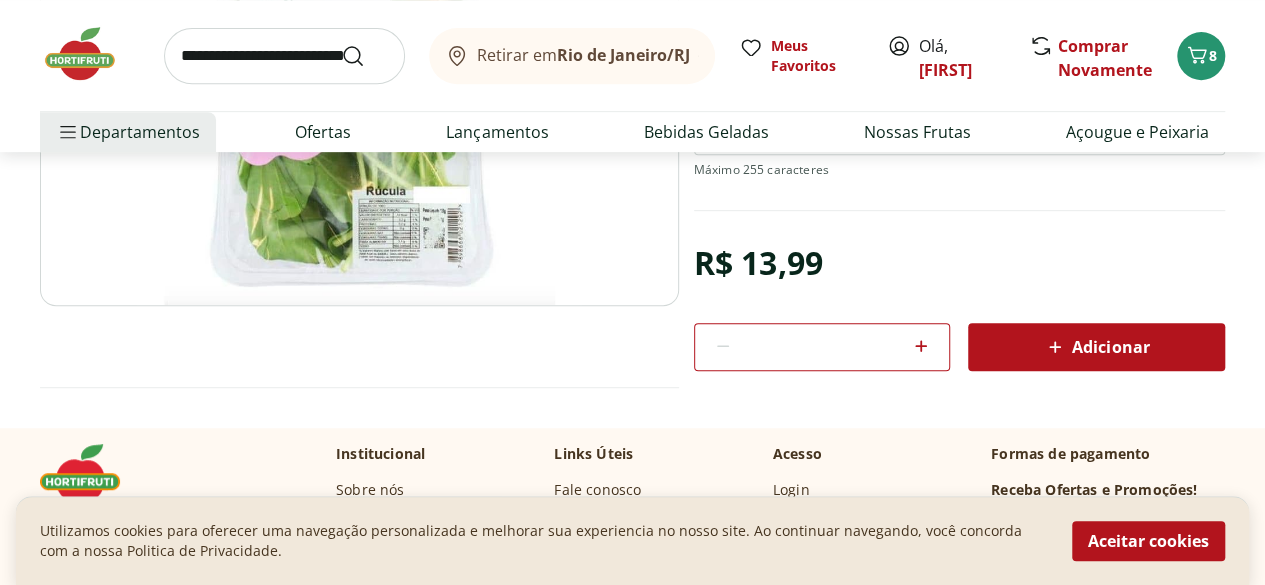 select on "**********" 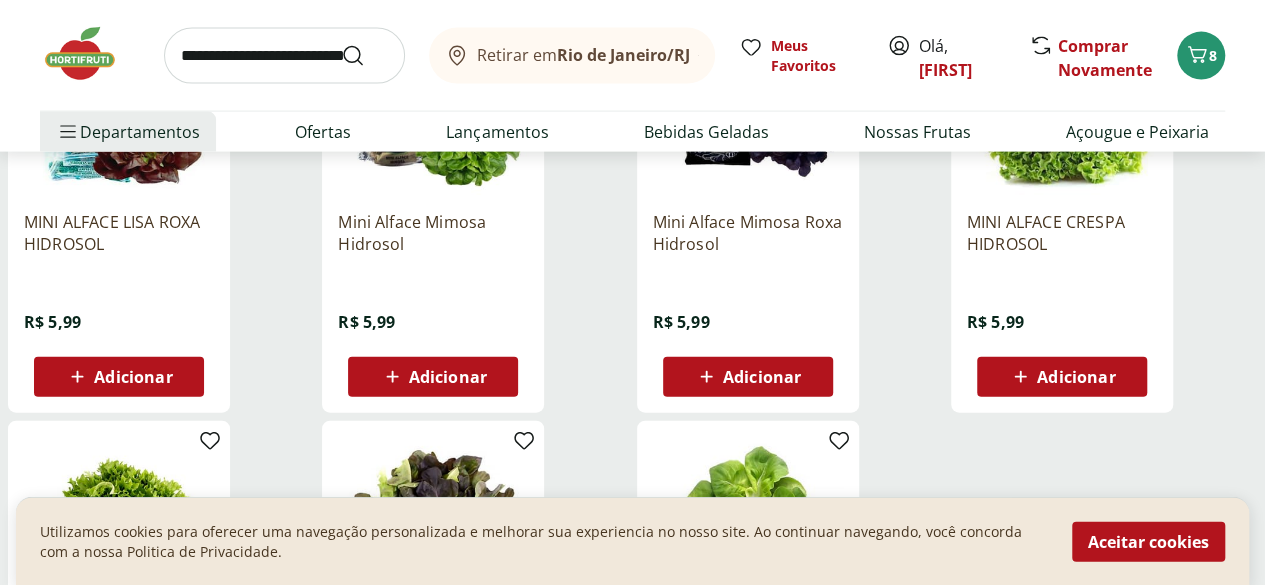 scroll, scrollTop: 2200, scrollLeft: 0, axis: vertical 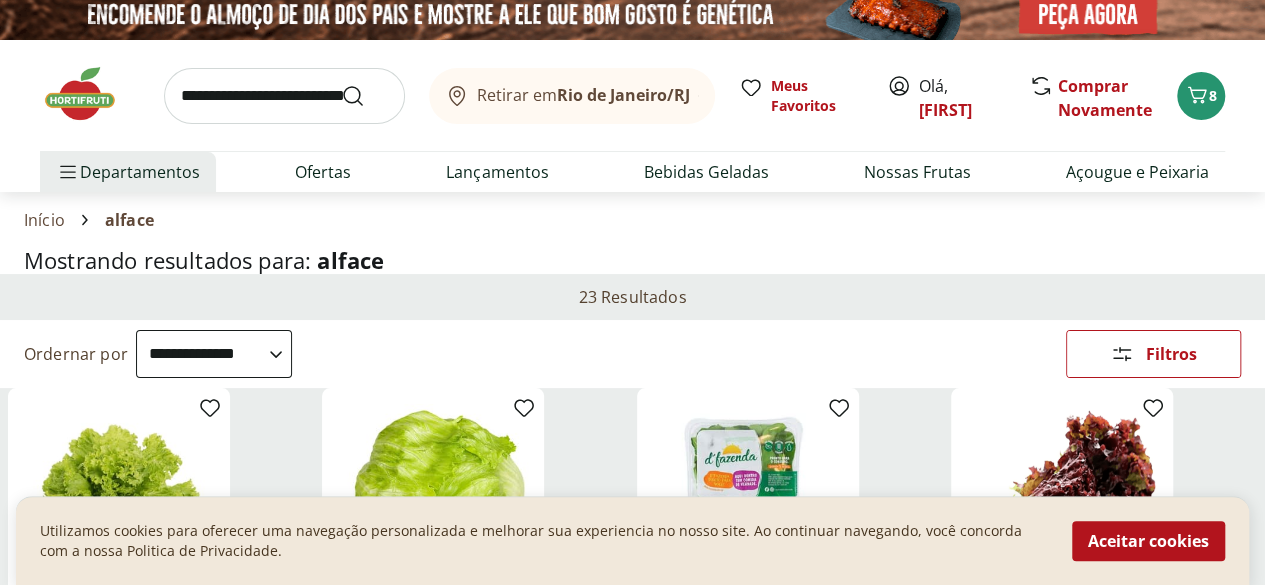 click at bounding box center (284, 96) 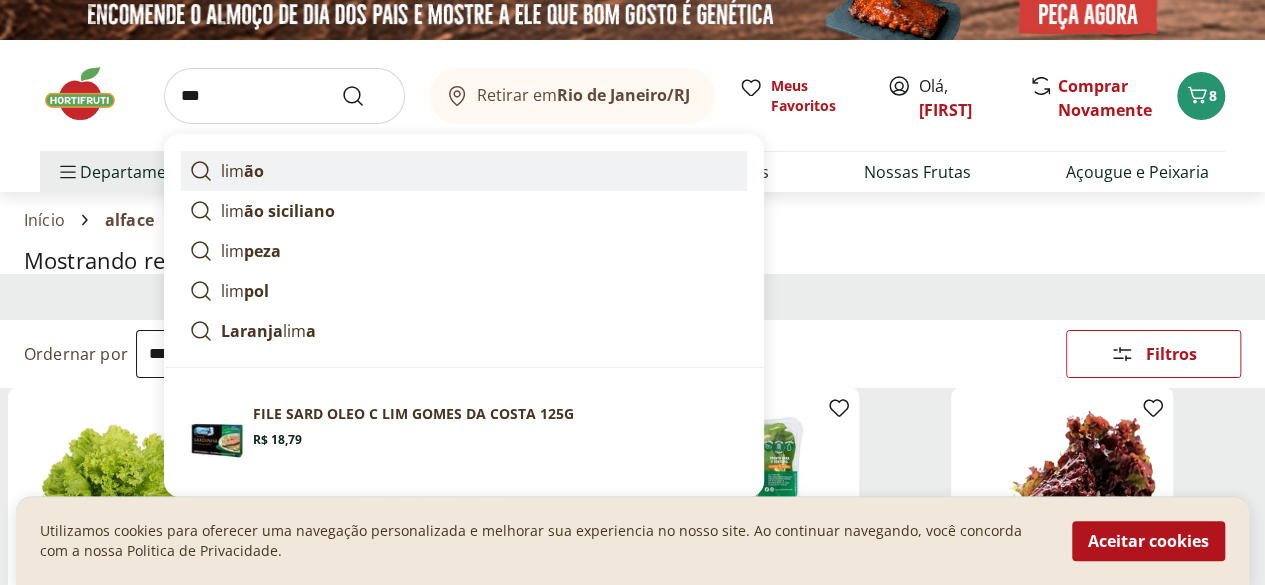 click on "lim ão" at bounding box center (242, 171) 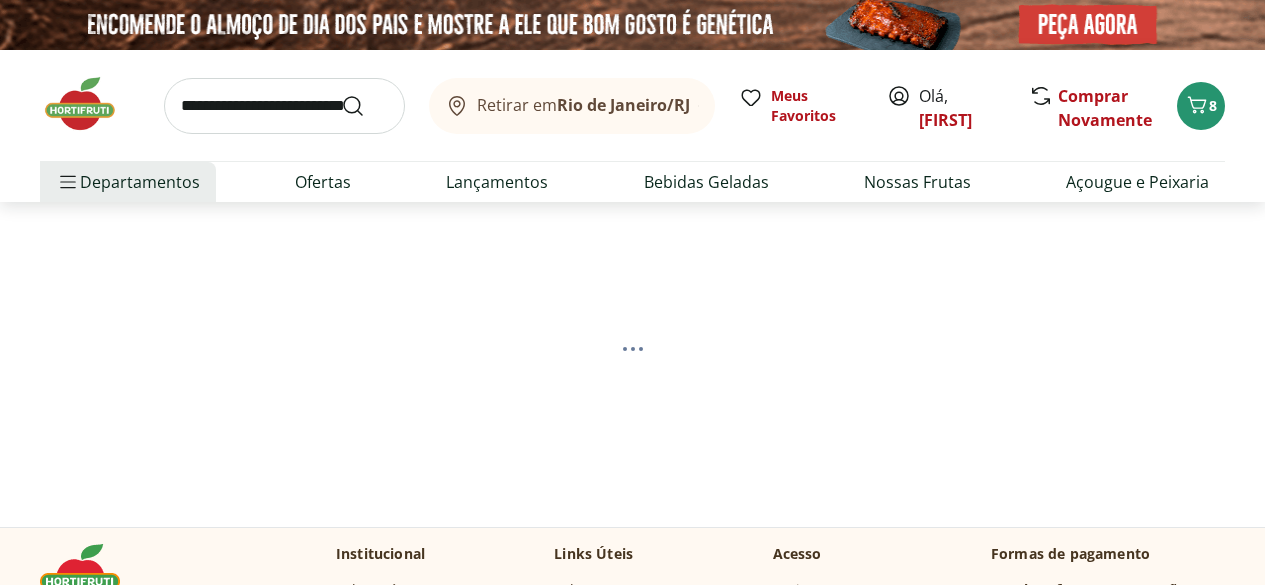 scroll, scrollTop: 0, scrollLeft: 0, axis: both 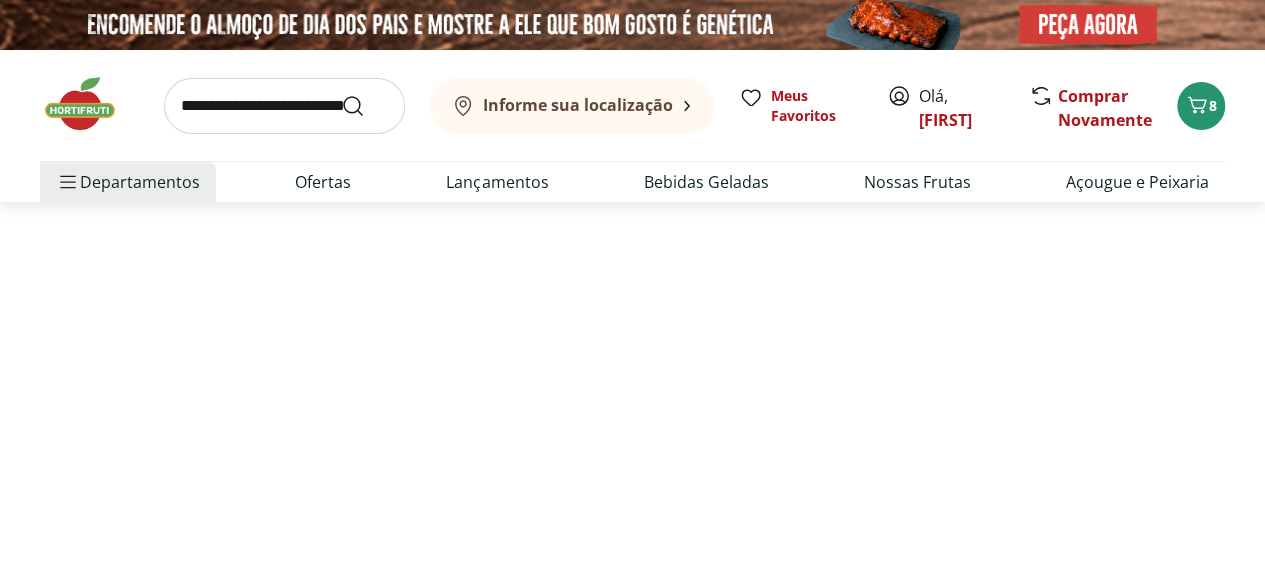 select on "**********" 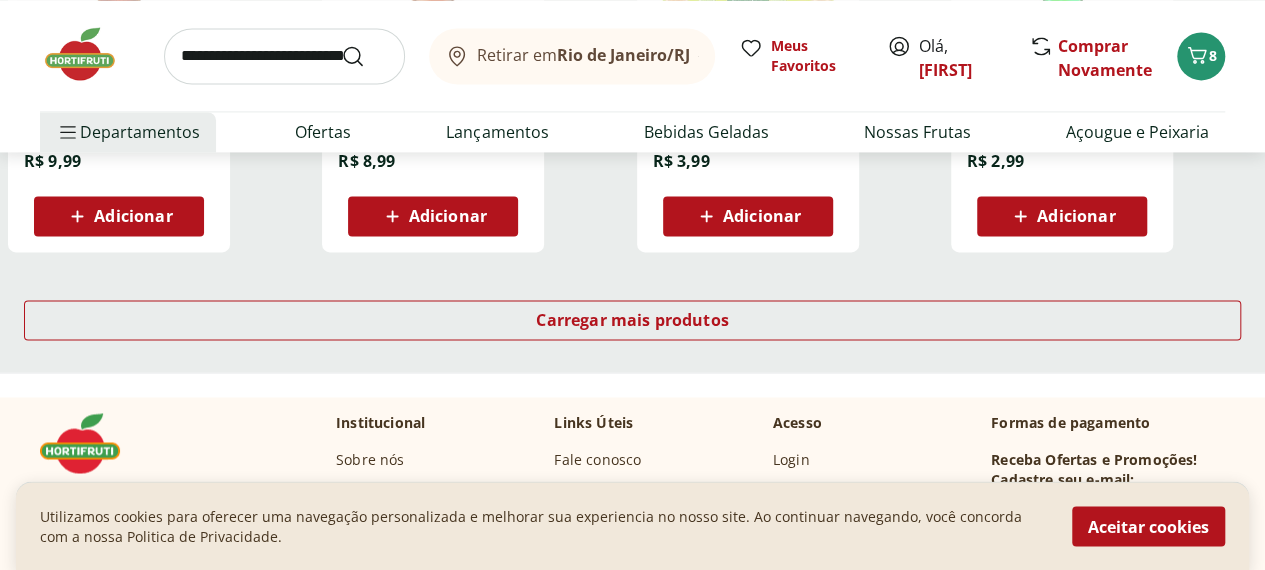 scroll, scrollTop: 1500, scrollLeft: 0, axis: vertical 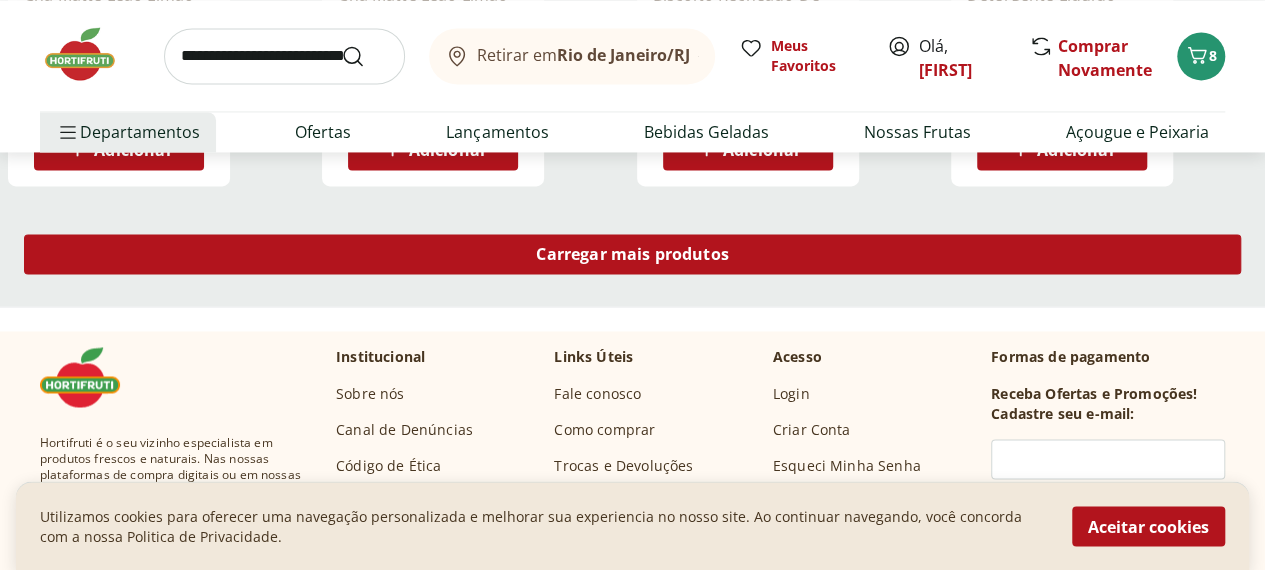 click on "Carregar mais produtos" at bounding box center (632, 254) 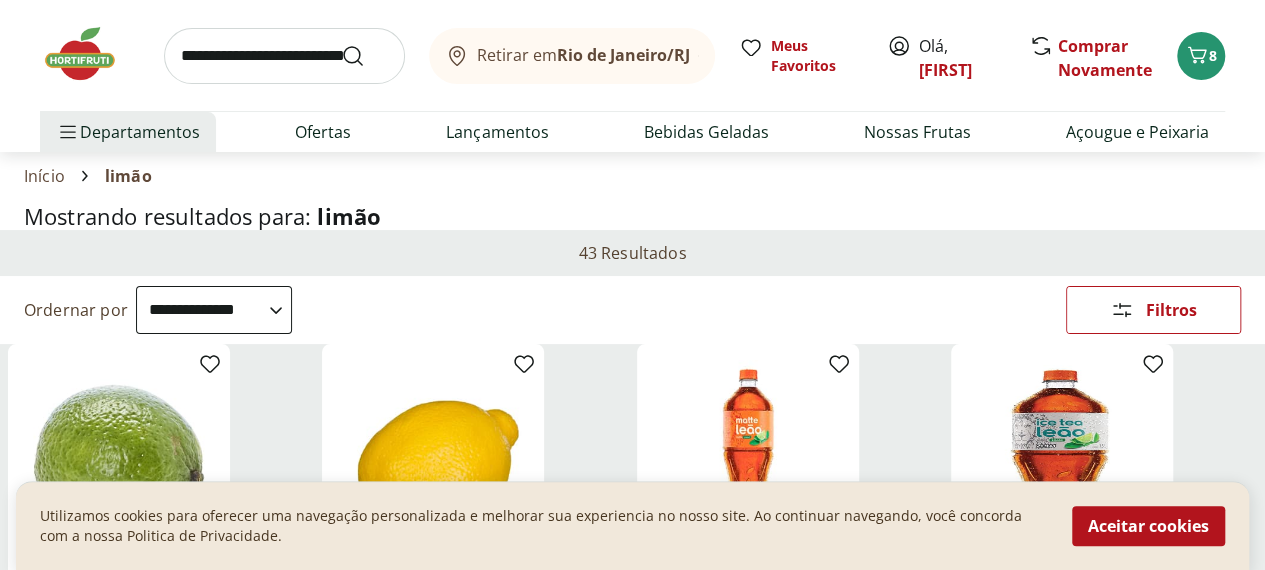 scroll, scrollTop: 0, scrollLeft: 0, axis: both 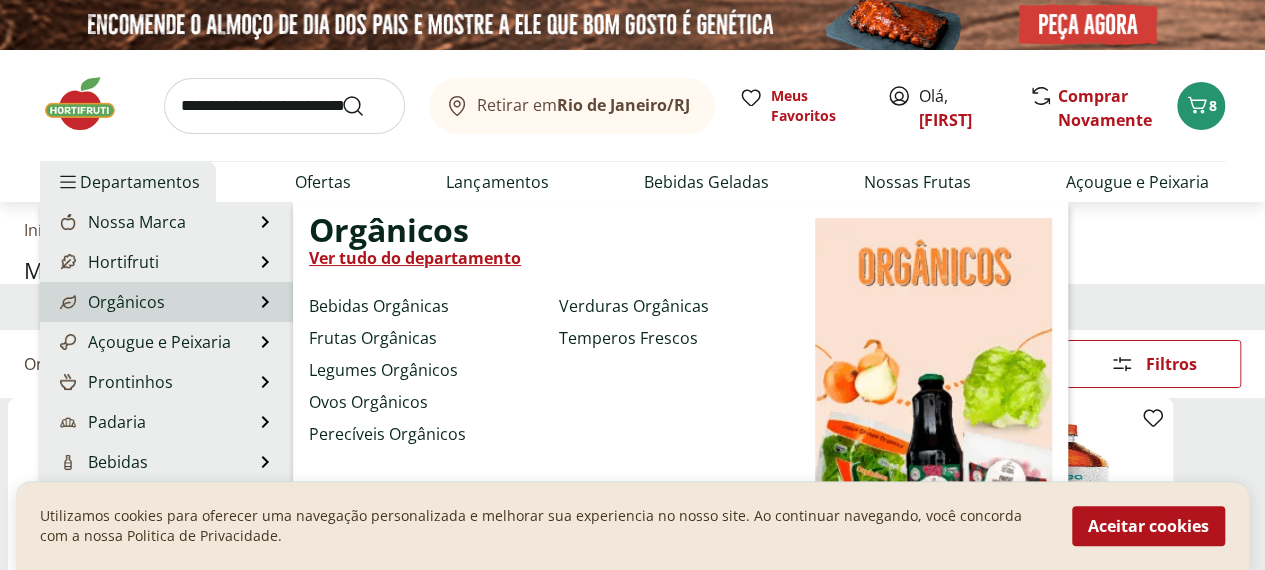 click on "Orgânicos" at bounding box center (110, 302) 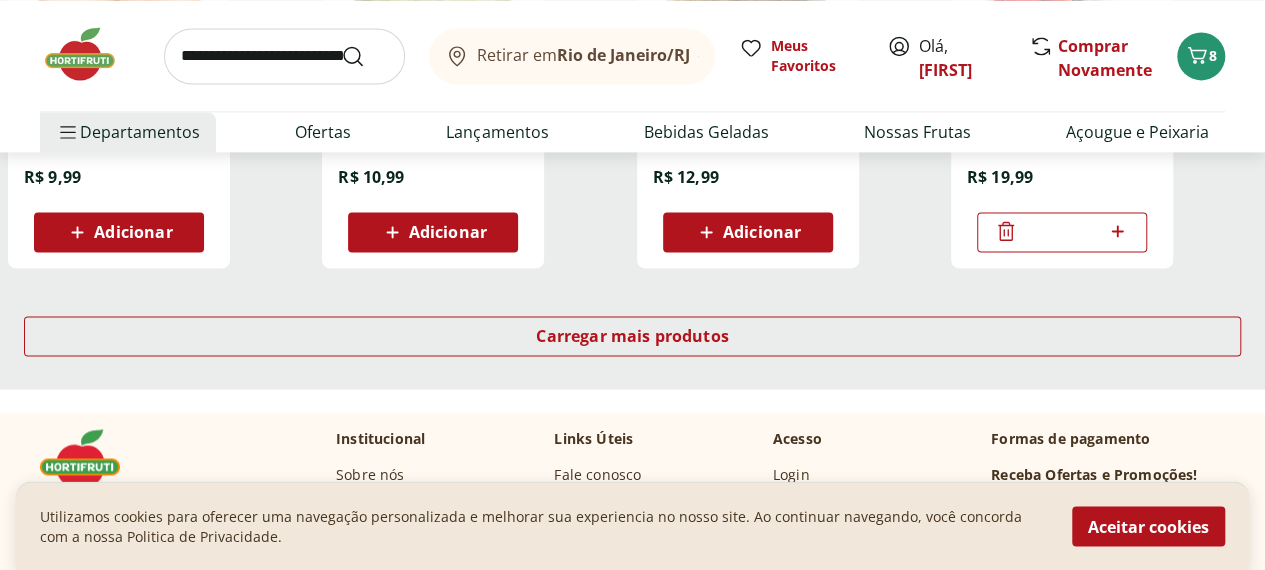 scroll, scrollTop: 1300, scrollLeft: 0, axis: vertical 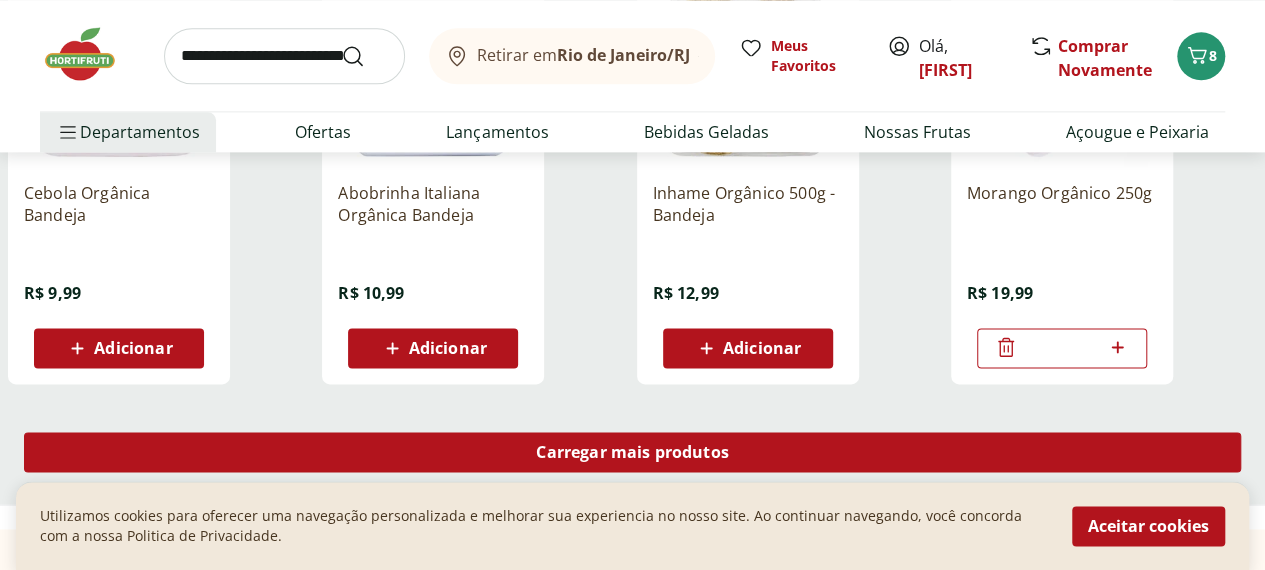 click on "Carregar mais produtos" at bounding box center [632, 456] 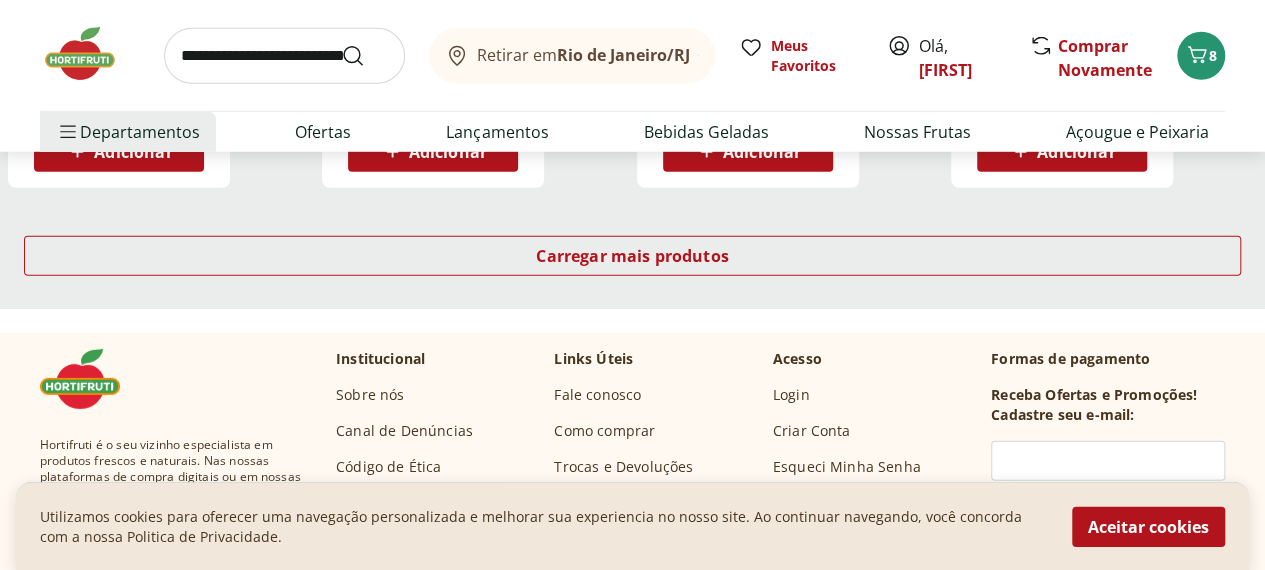 scroll, scrollTop: 2600, scrollLeft: 0, axis: vertical 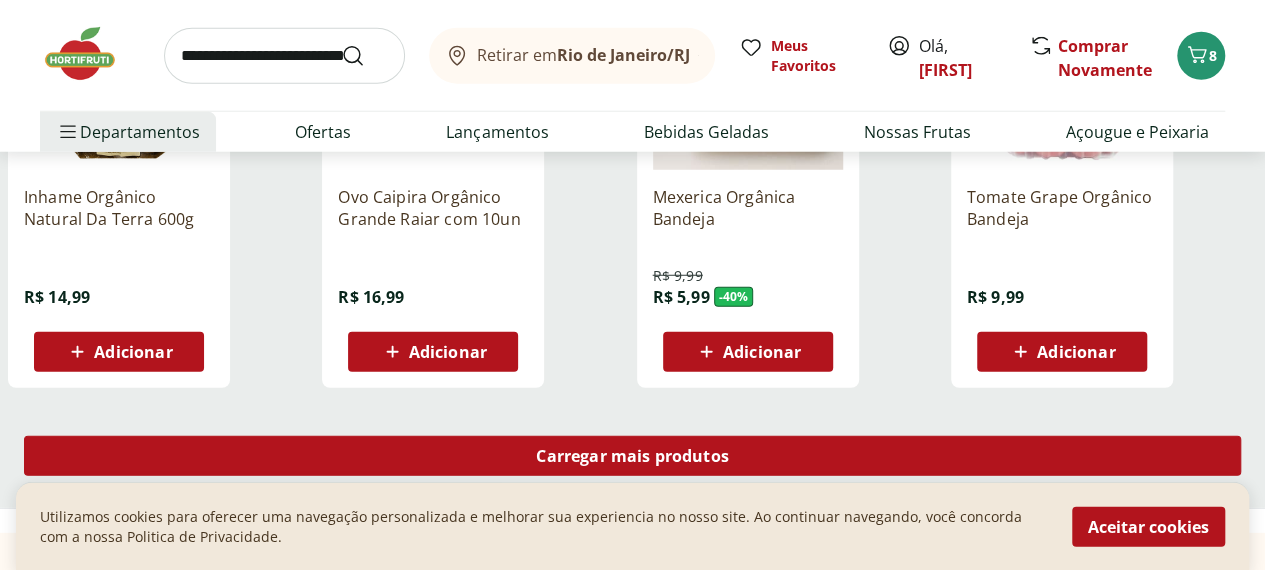 click on "Carregar mais produtos" at bounding box center [632, 456] 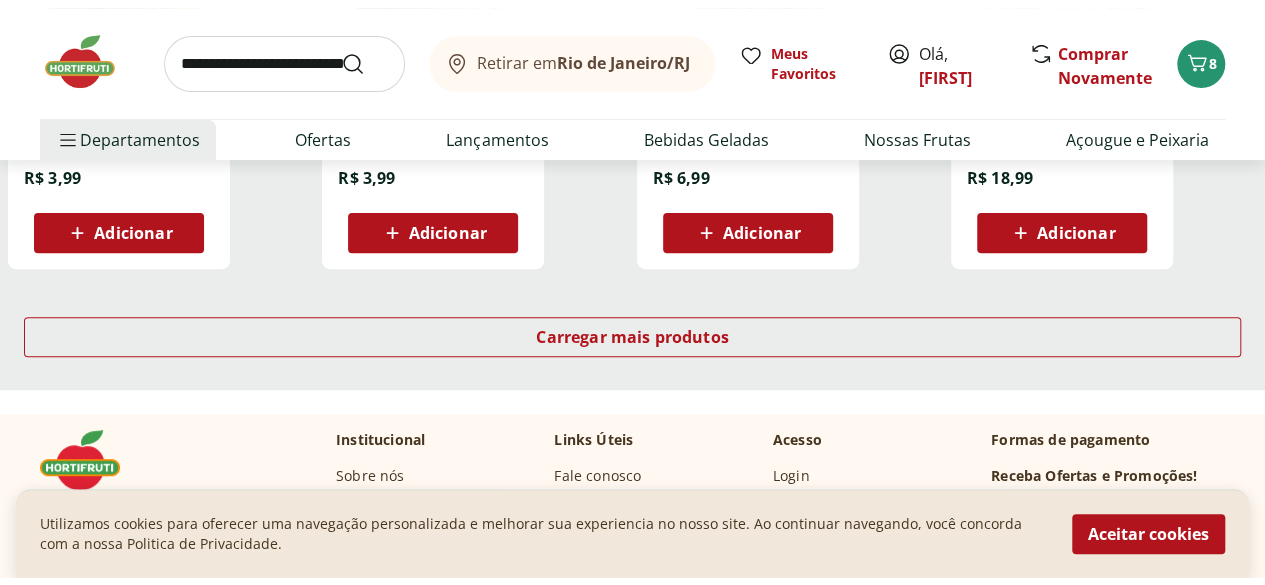 scroll, scrollTop: 4000, scrollLeft: 0, axis: vertical 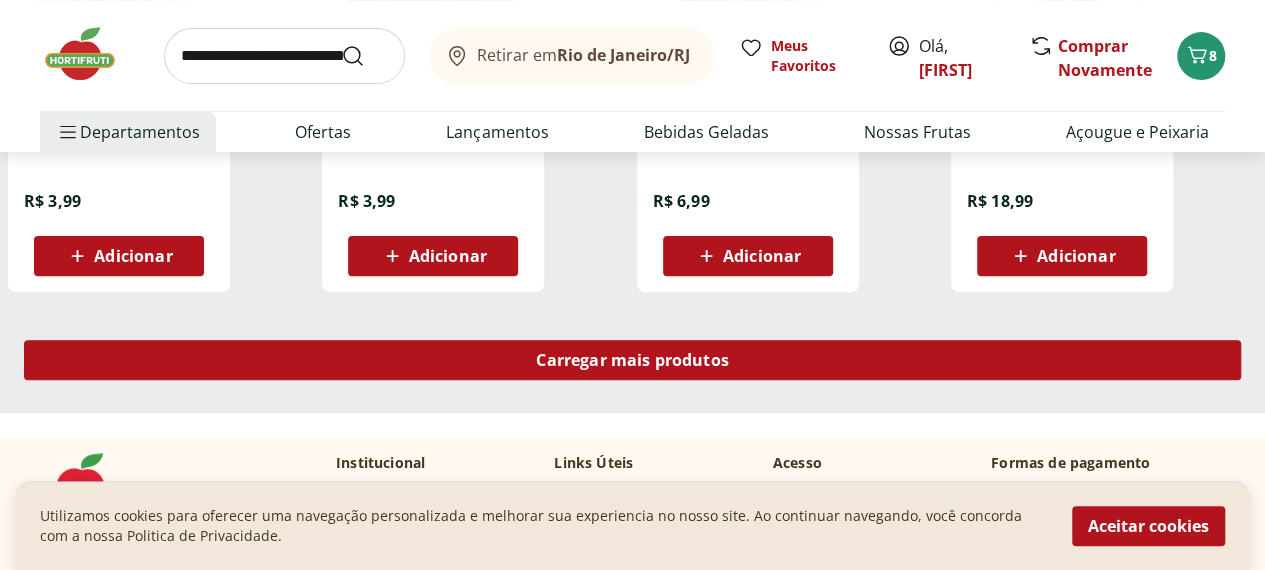 click on "Carregar mais produtos" at bounding box center [632, 360] 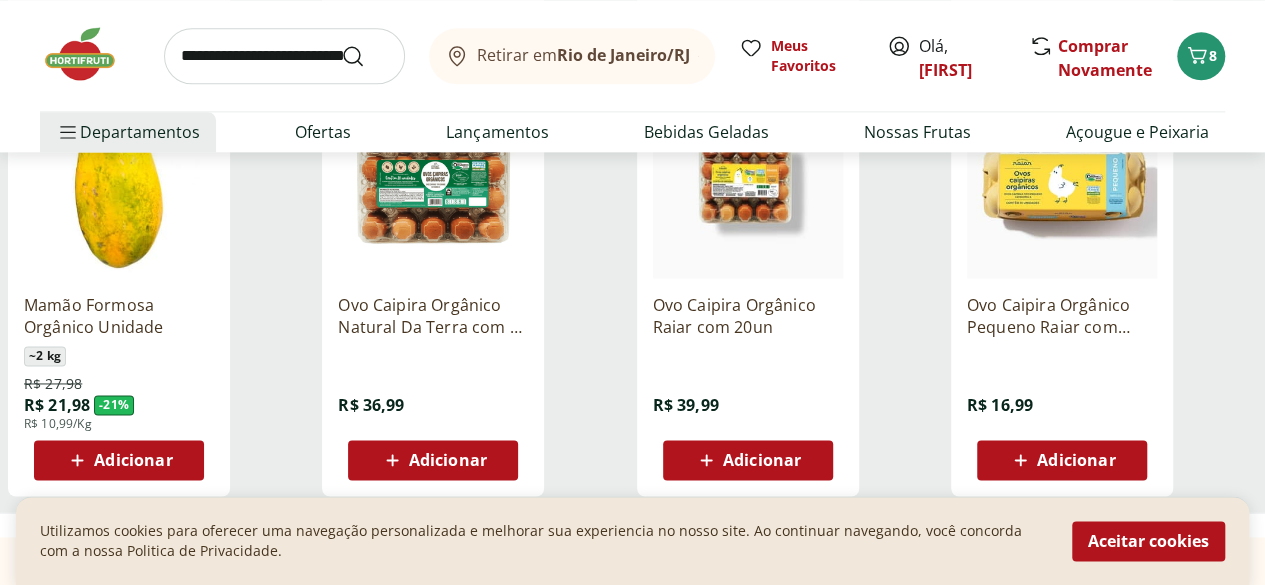 scroll, scrollTop: 4800, scrollLeft: 0, axis: vertical 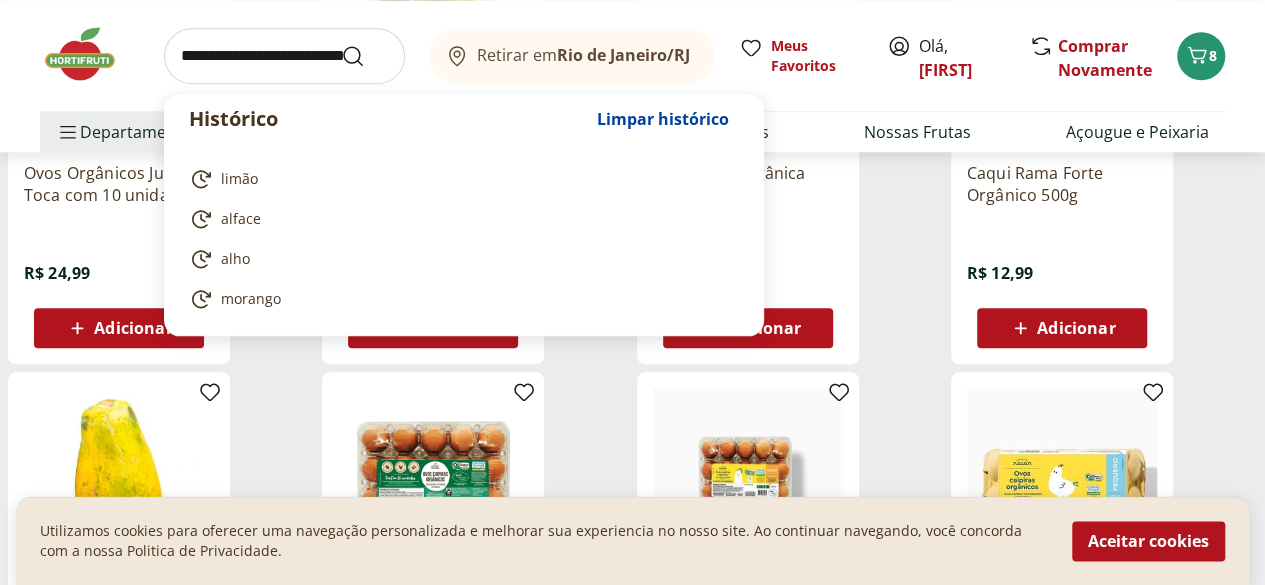 click at bounding box center (284, 56) 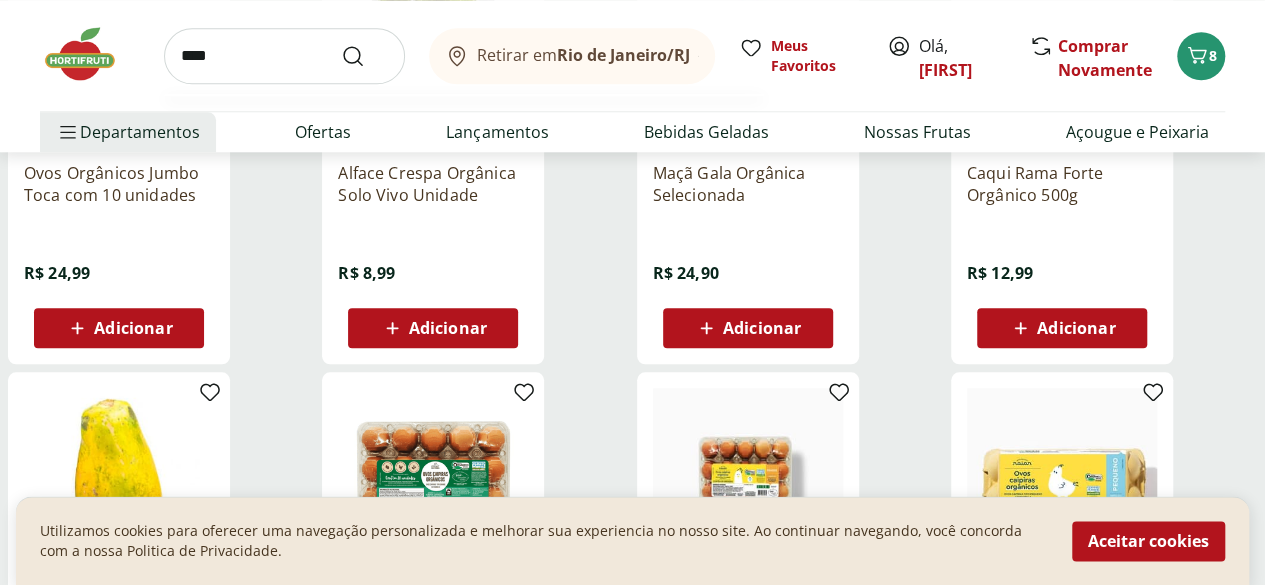 type on "****" 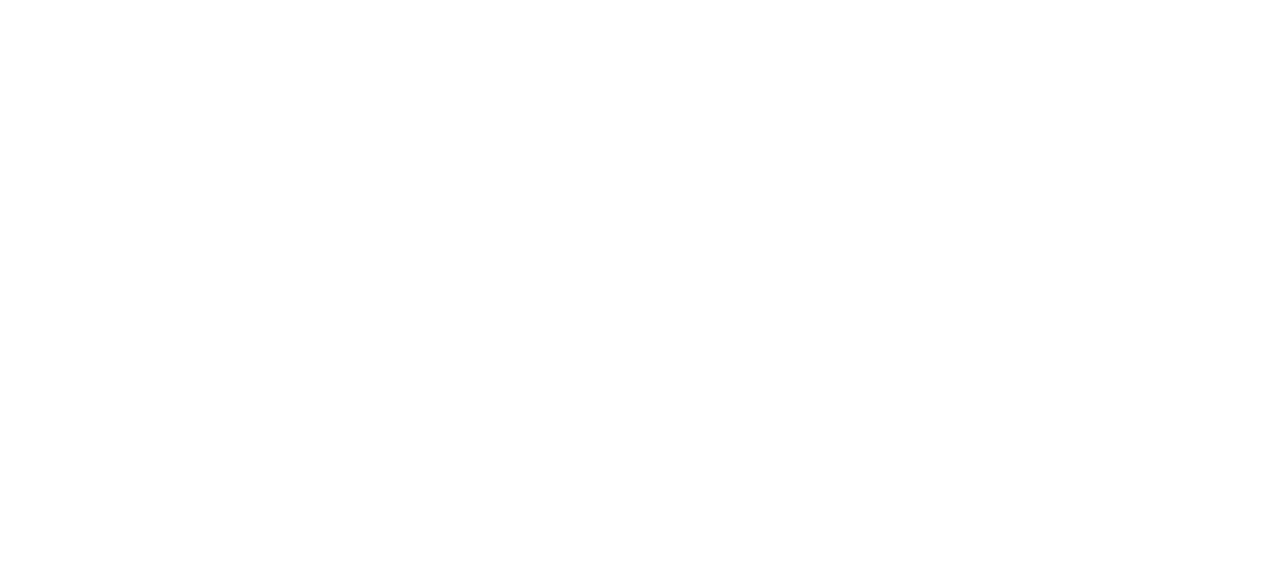 scroll, scrollTop: 0, scrollLeft: 0, axis: both 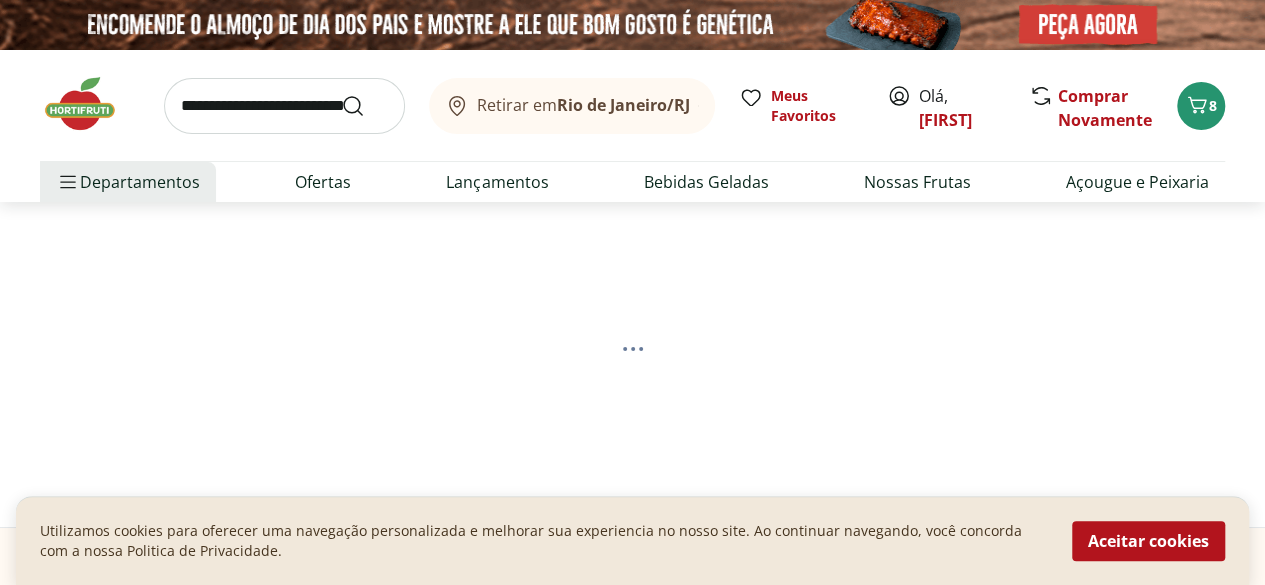 select on "**********" 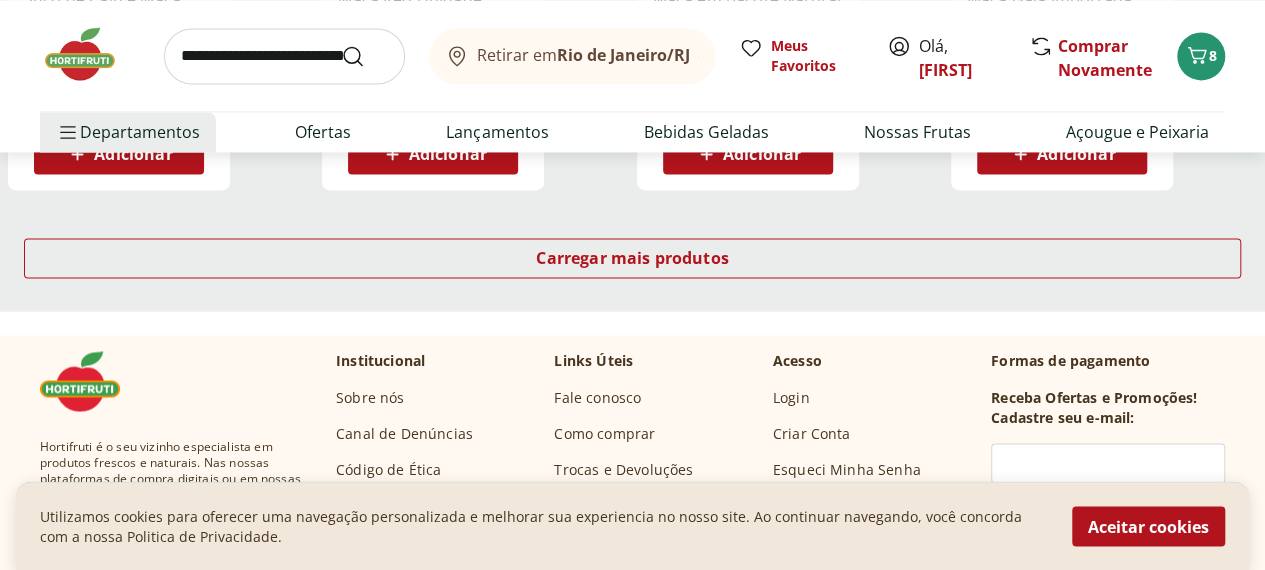 scroll, scrollTop: 1500, scrollLeft: 0, axis: vertical 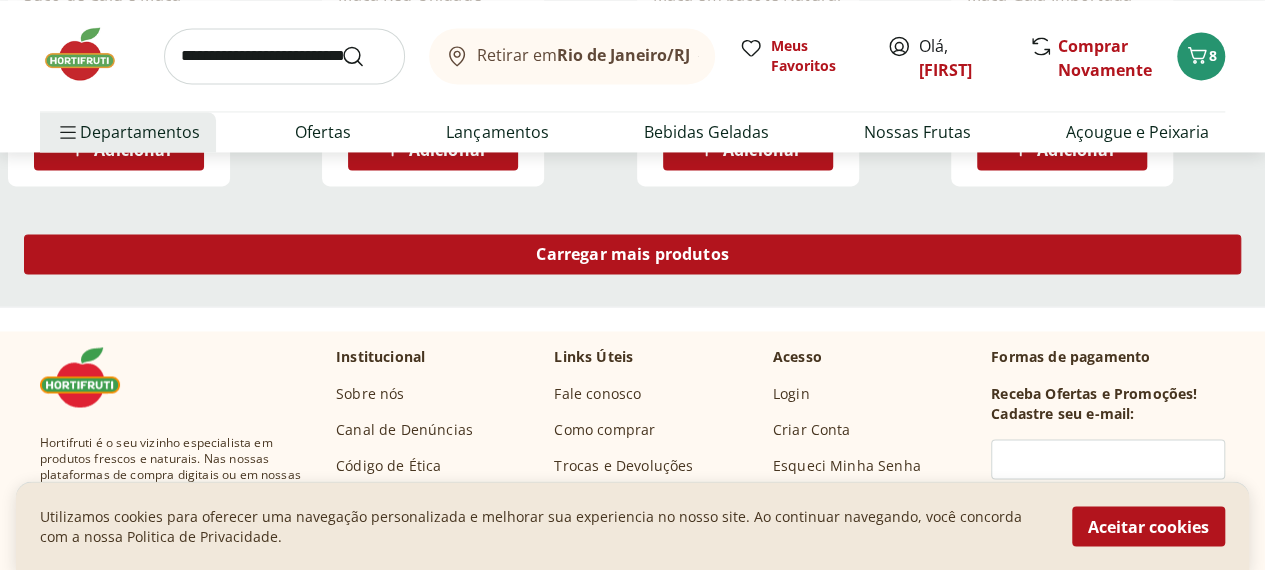 click on "Carregar mais produtos" at bounding box center (632, 254) 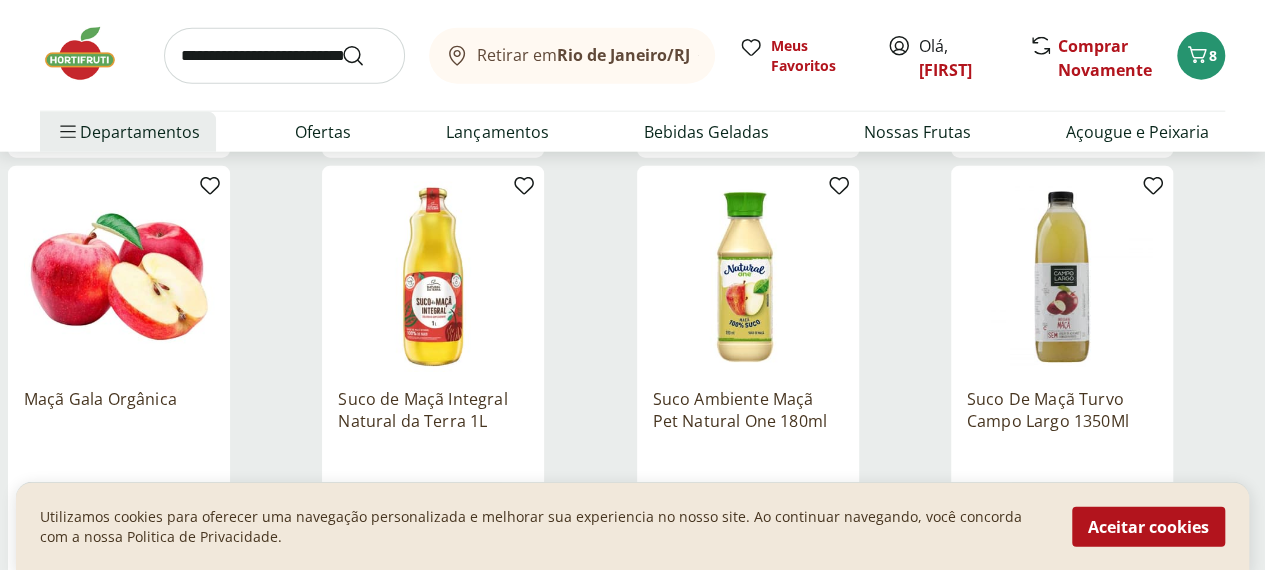 scroll, scrollTop: 2700, scrollLeft: 0, axis: vertical 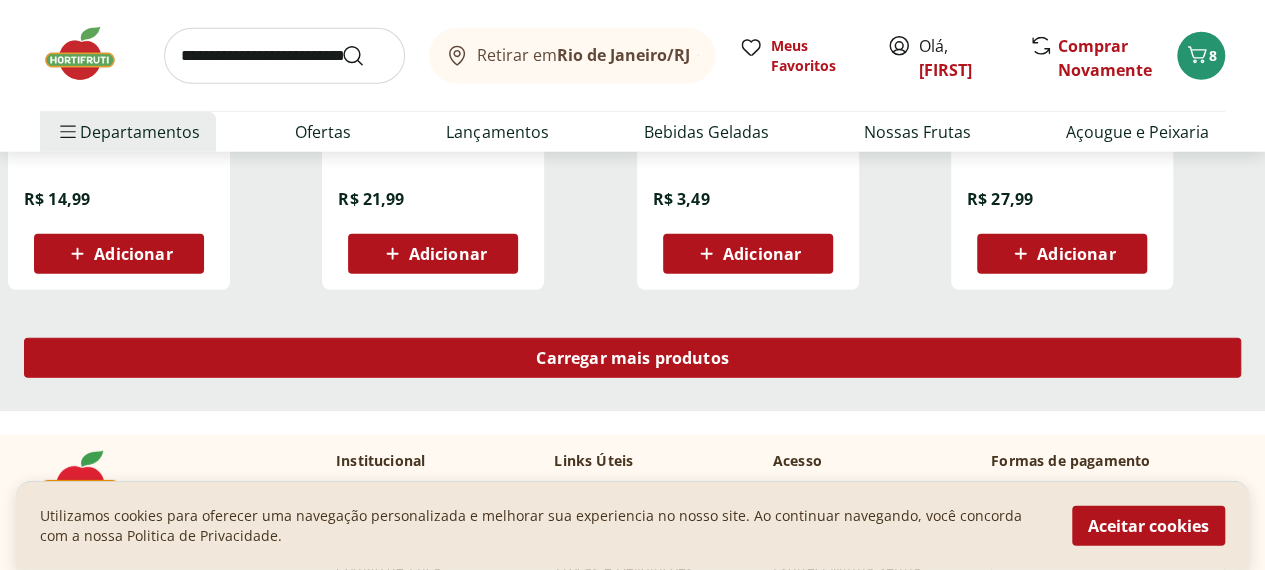 click on "Carregar mais produtos" at bounding box center [632, 358] 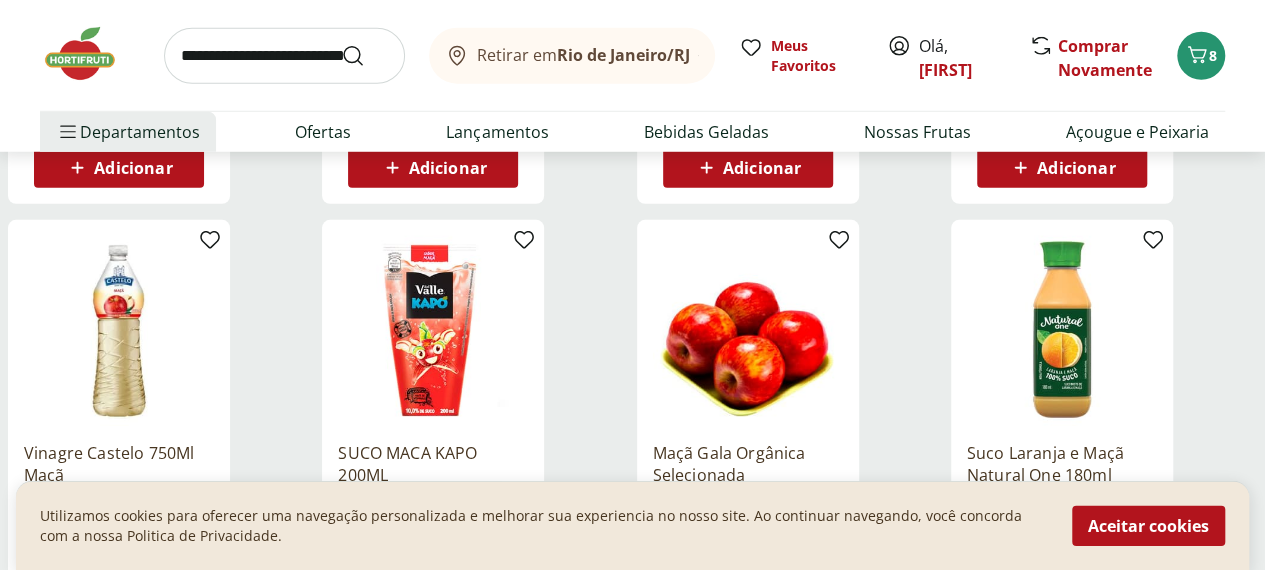 scroll, scrollTop: 2800, scrollLeft: 0, axis: vertical 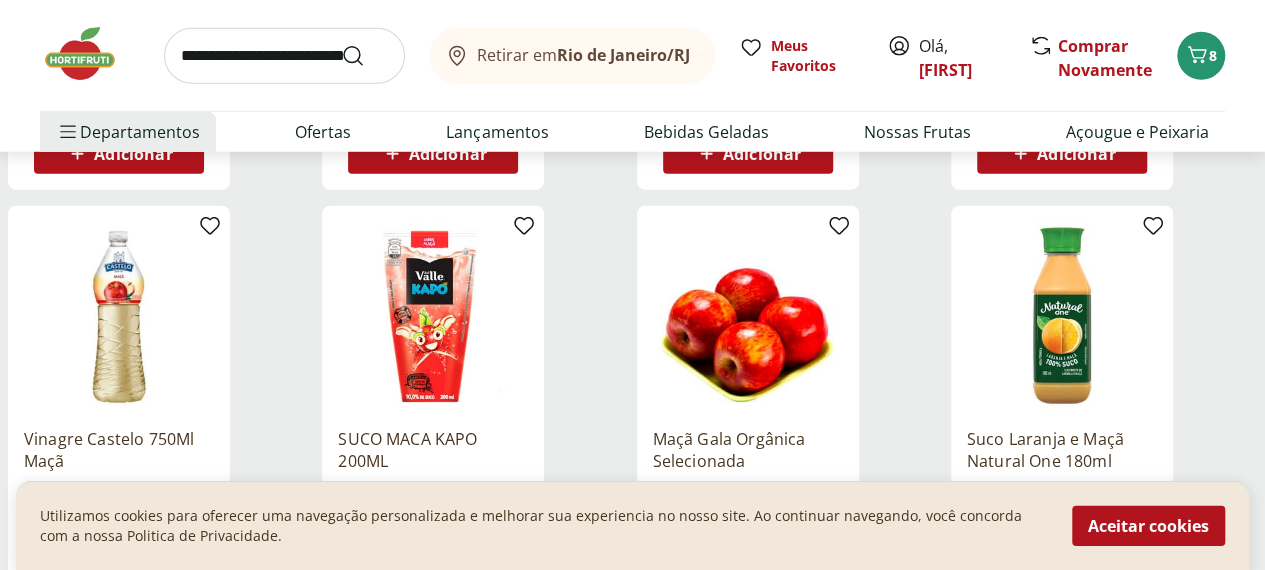 click at bounding box center (748, 317) 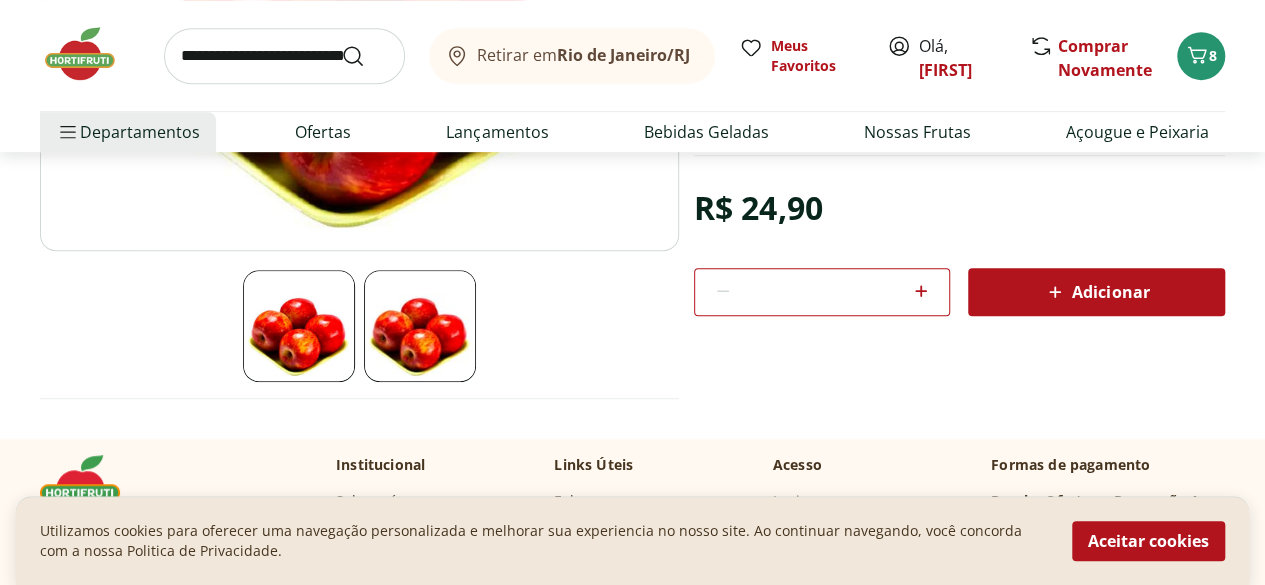 scroll, scrollTop: 300, scrollLeft: 0, axis: vertical 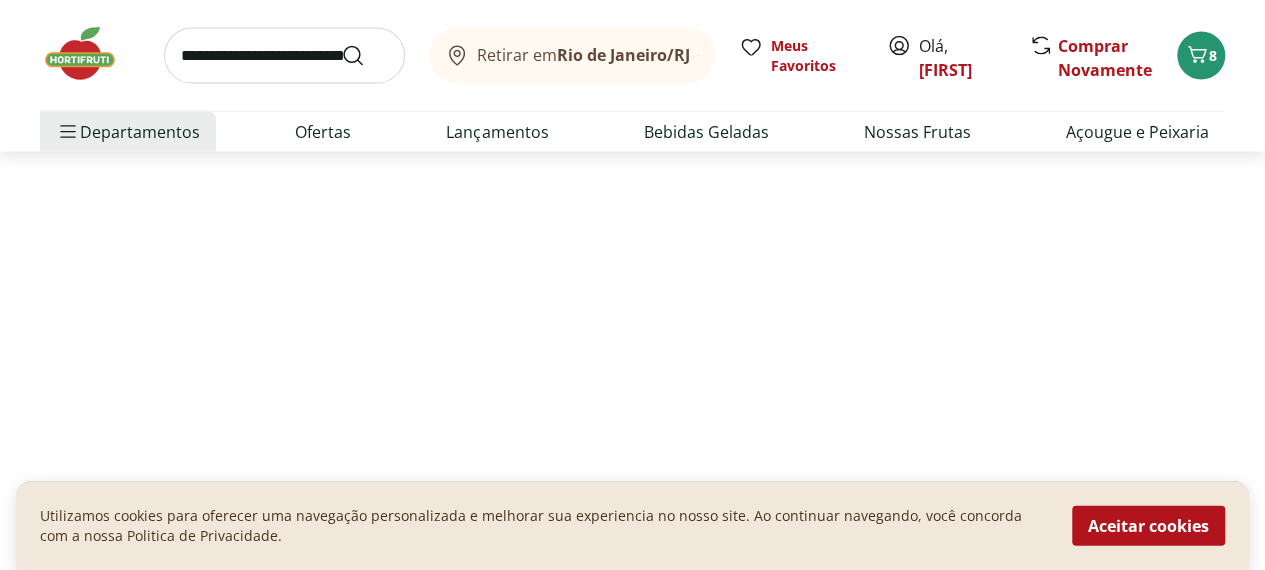select on "**********" 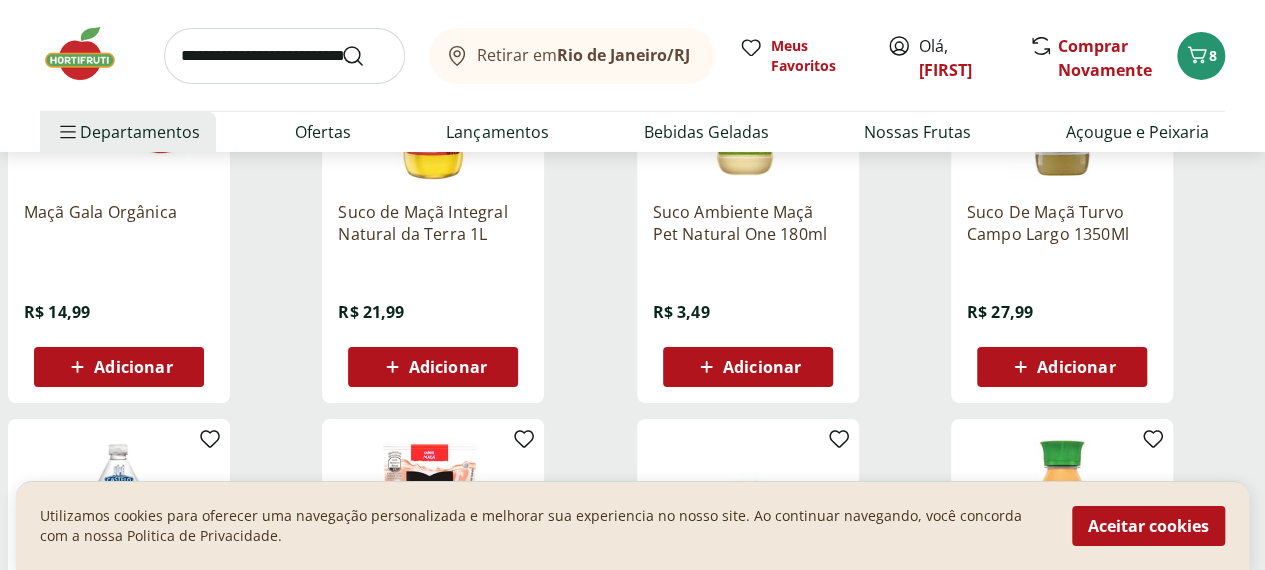 scroll, scrollTop: 3454, scrollLeft: 0, axis: vertical 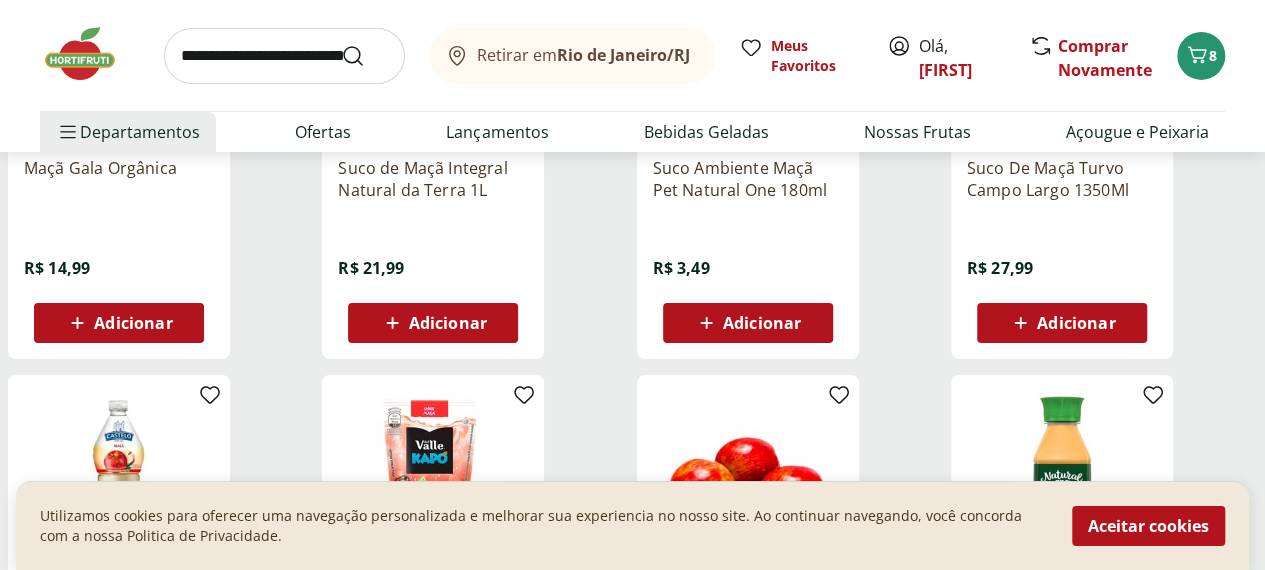 click on "Adicionar" at bounding box center [133, 323] 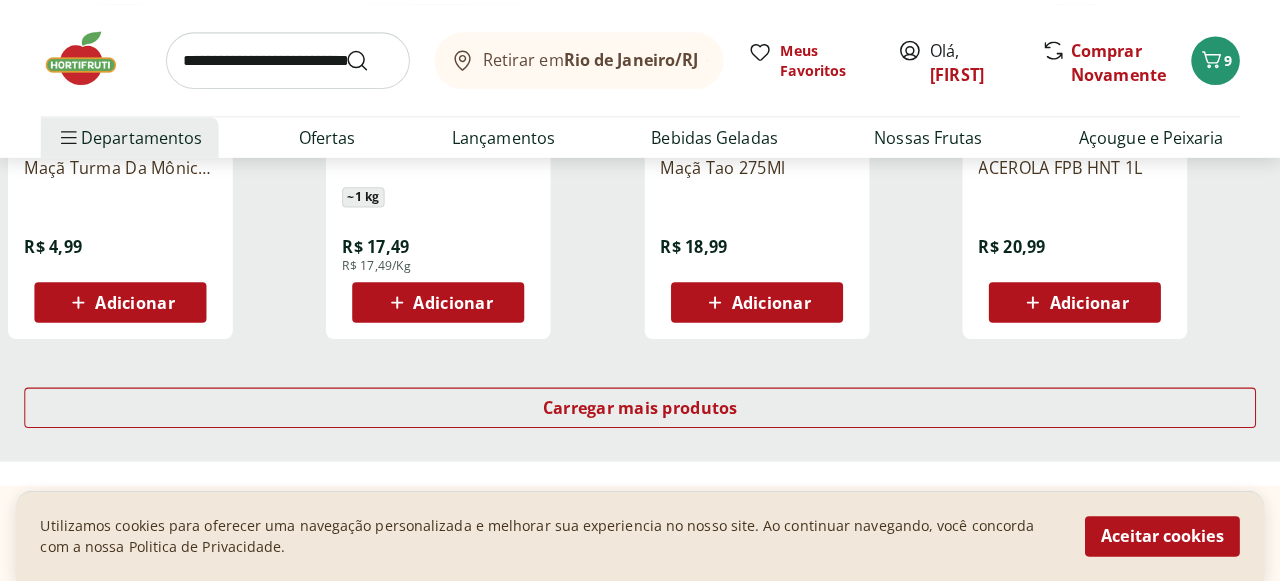 scroll, scrollTop: 4554, scrollLeft: 0, axis: vertical 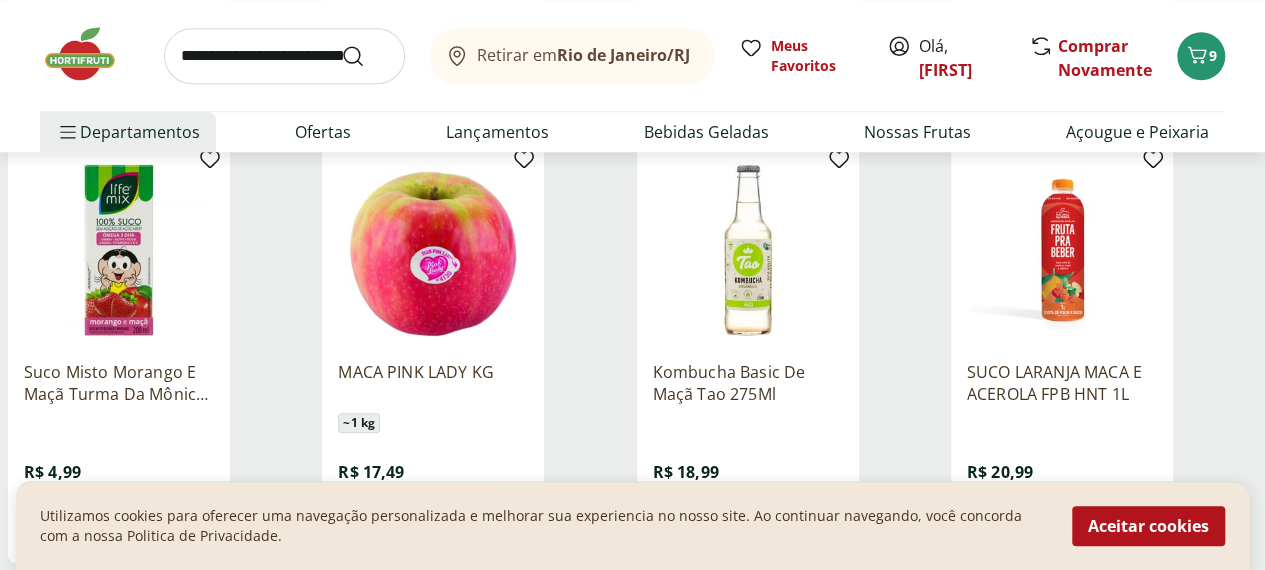 click at bounding box center (284, 56) 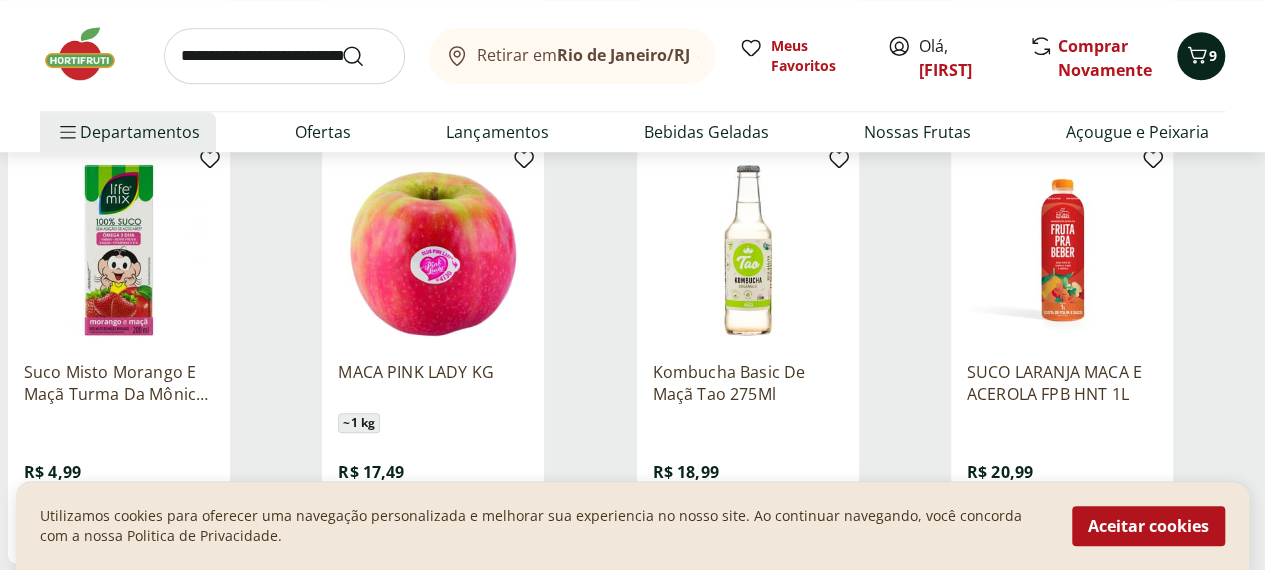 click 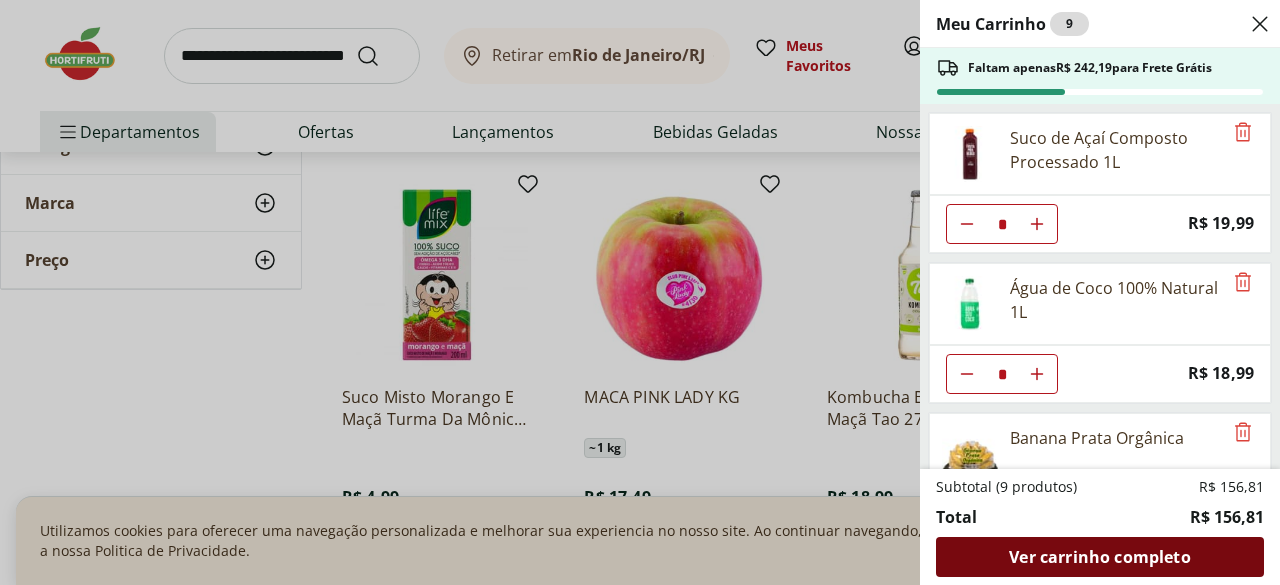 click on "Ver carrinho completo" at bounding box center [1100, 557] 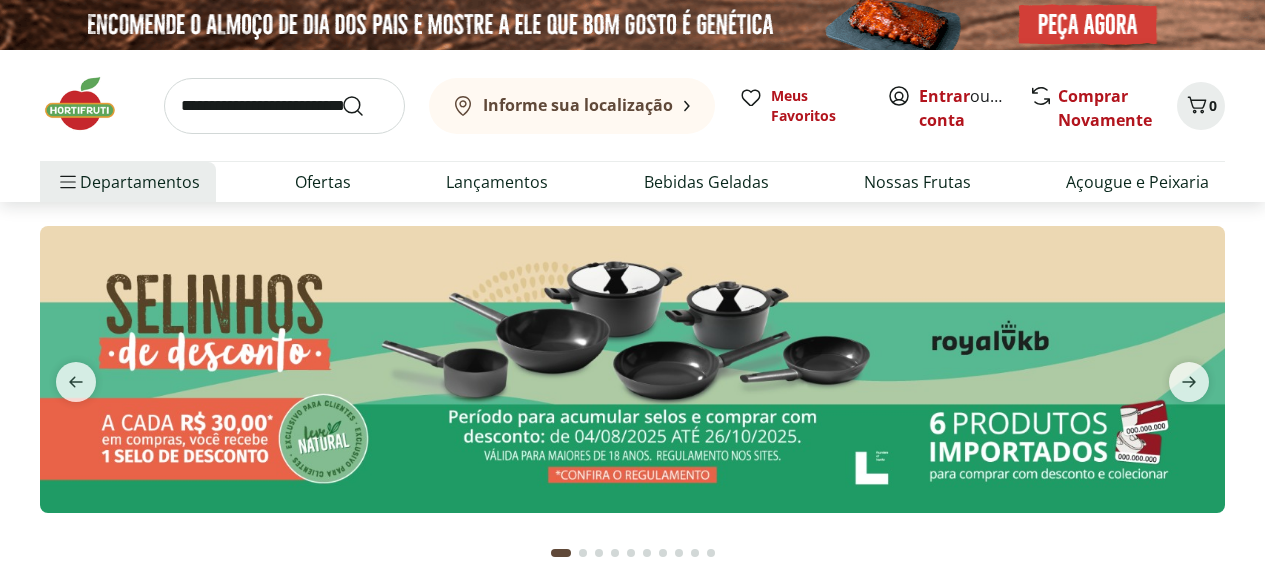 scroll, scrollTop: 0, scrollLeft: 0, axis: both 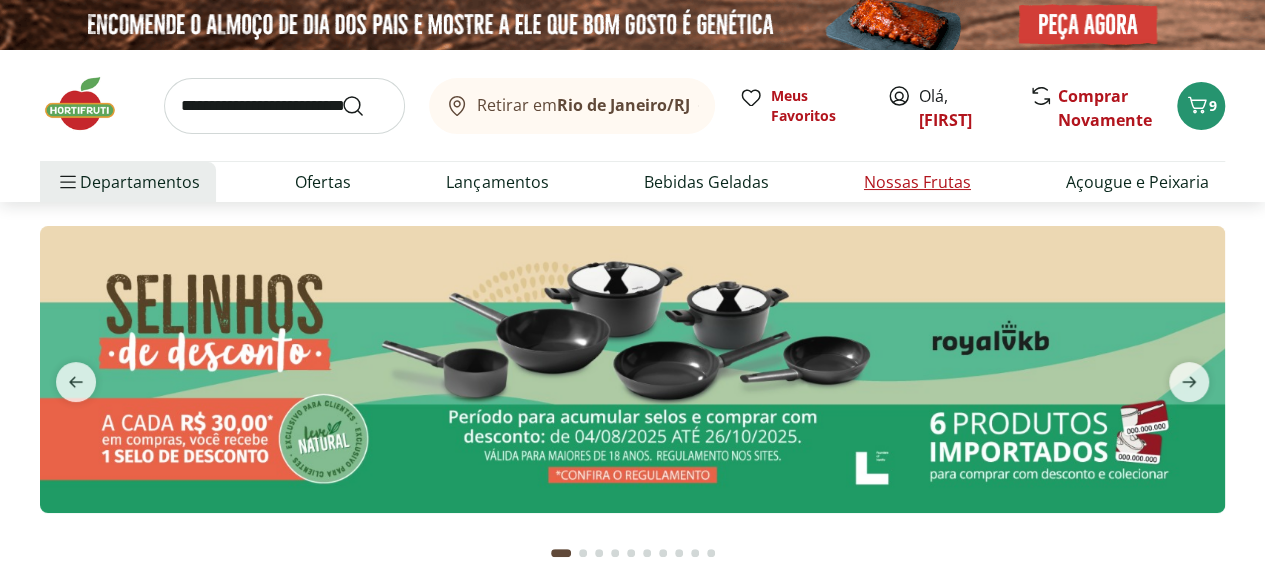 click on "Nossas Frutas" at bounding box center [917, 182] 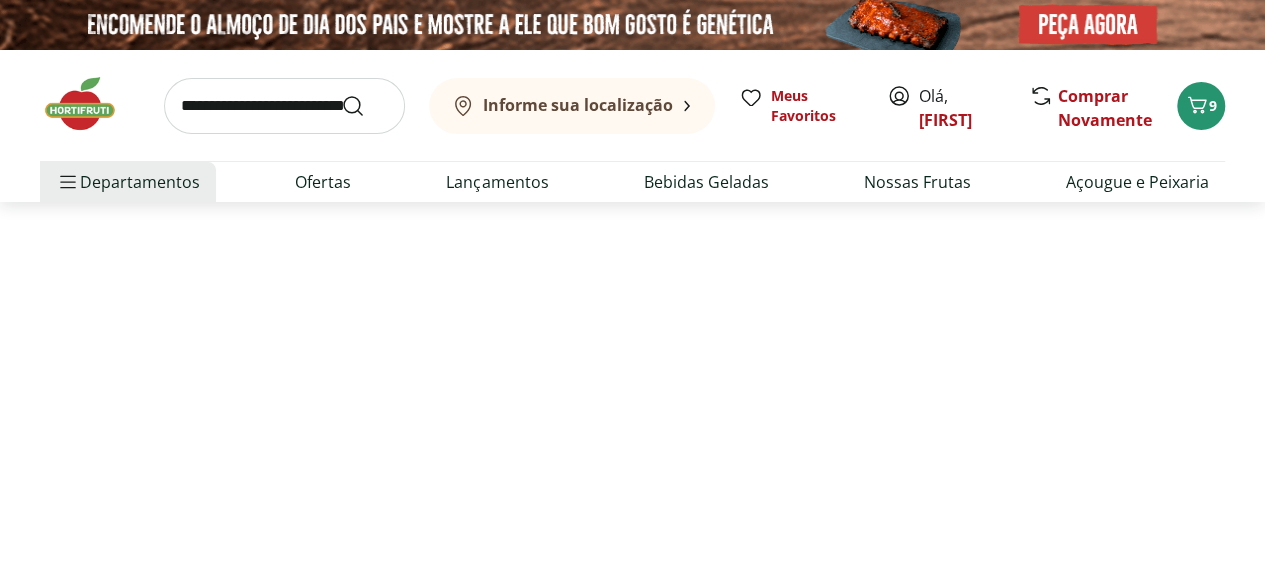 select on "**********" 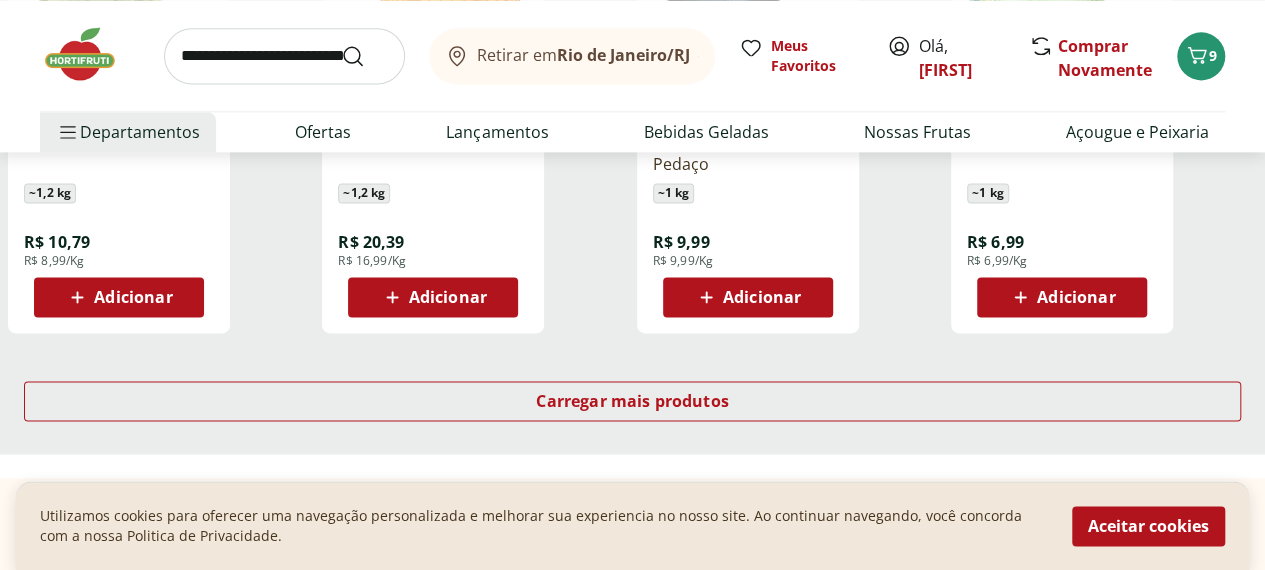 scroll, scrollTop: 1400, scrollLeft: 0, axis: vertical 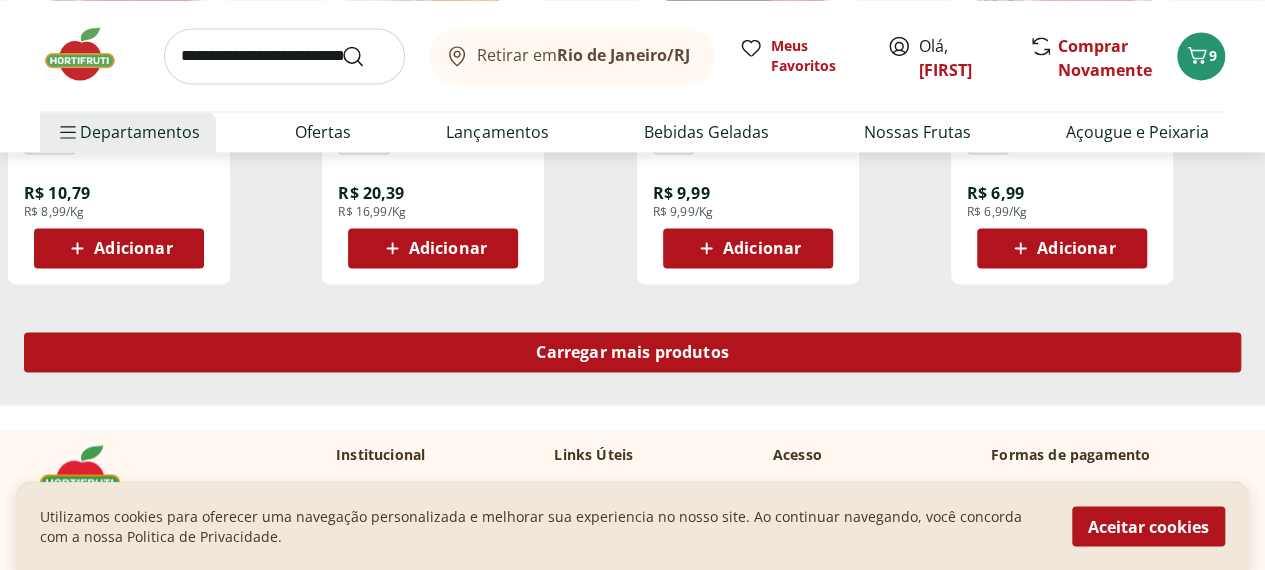 click on "Carregar mais produtos" at bounding box center (632, 352) 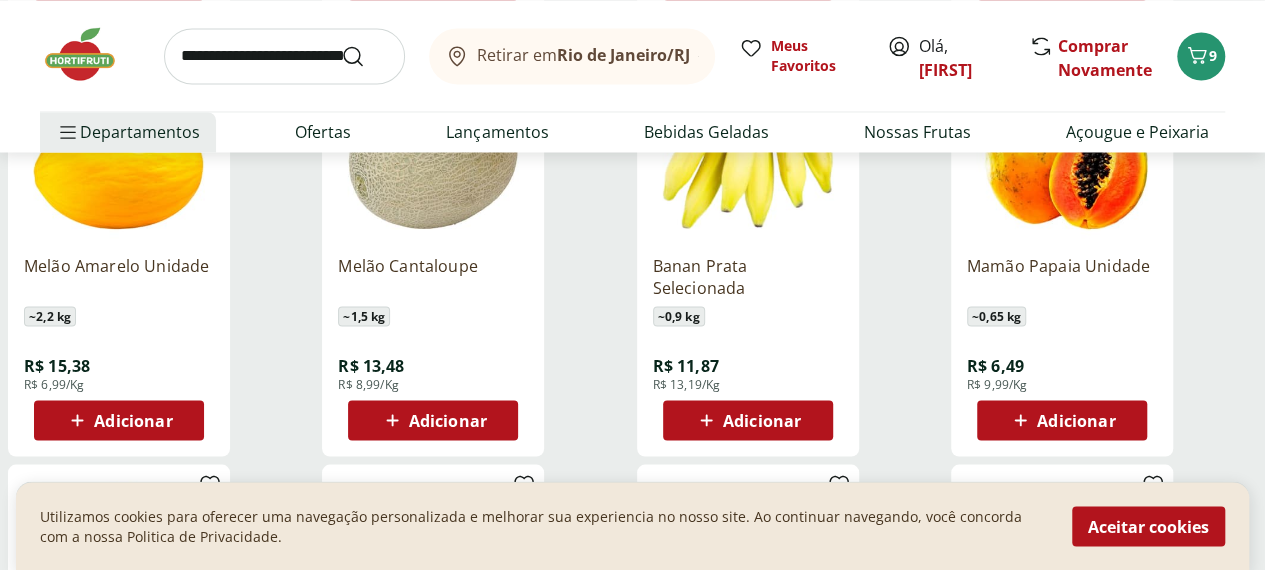 scroll, scrollTop: 1700, scrollLeft: 0, axis: vertical 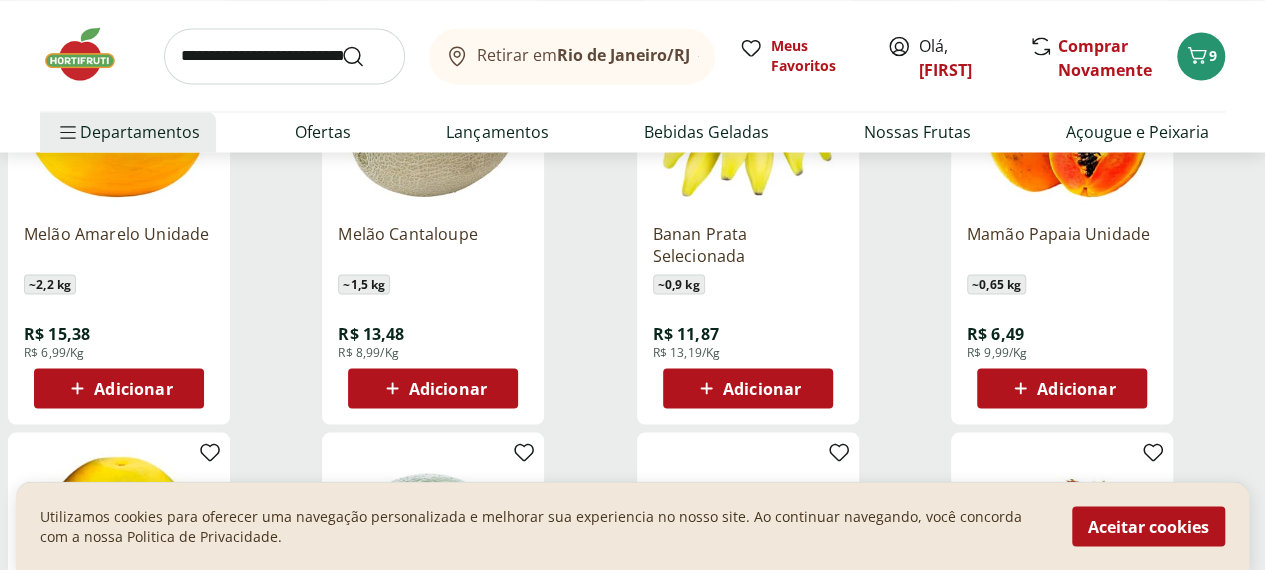 click on "Adicionar" at bounding box center (1076, 388) 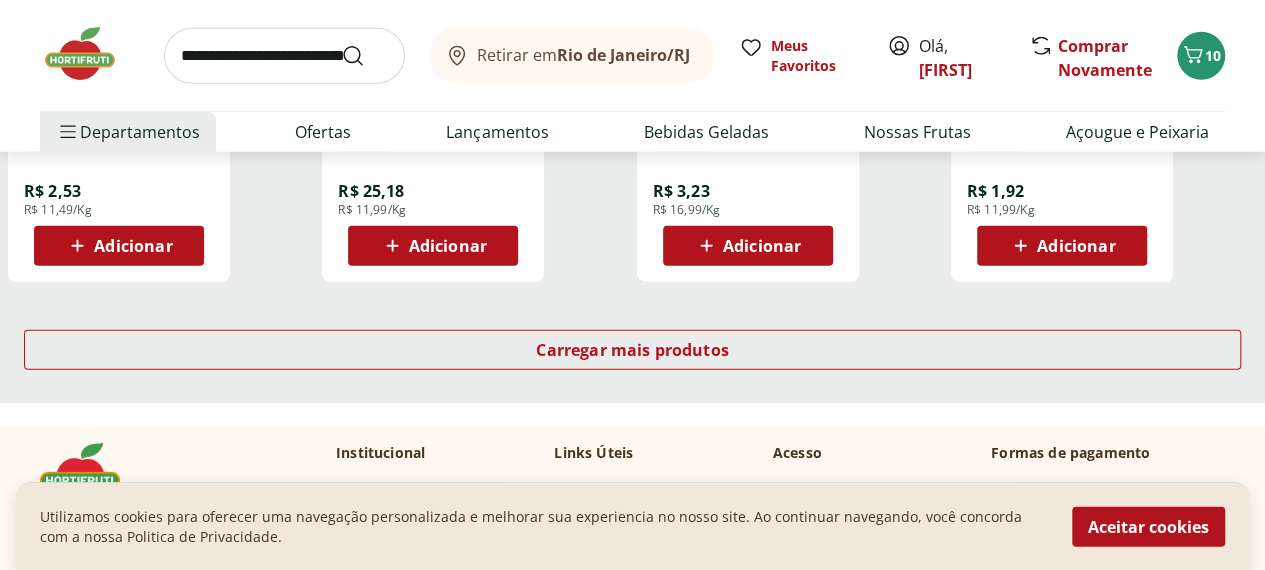 scroll, scrollTop: 2800, scrollLeft: 0, axis: vertical 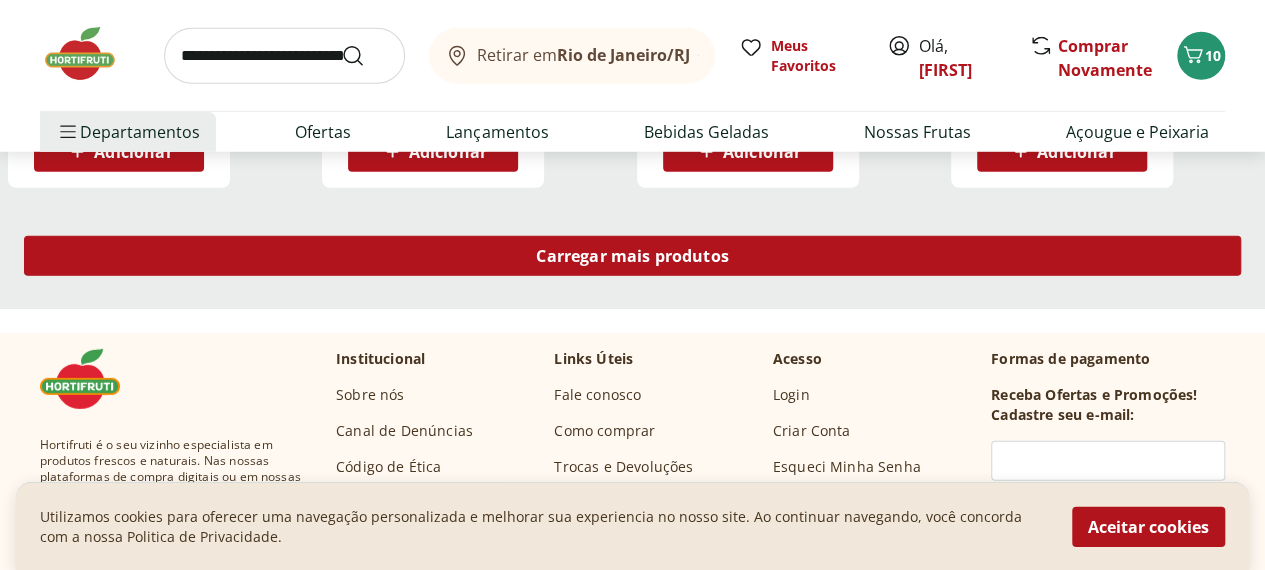 click on "Carregar mais produtos" at bounding box center (632, 256) 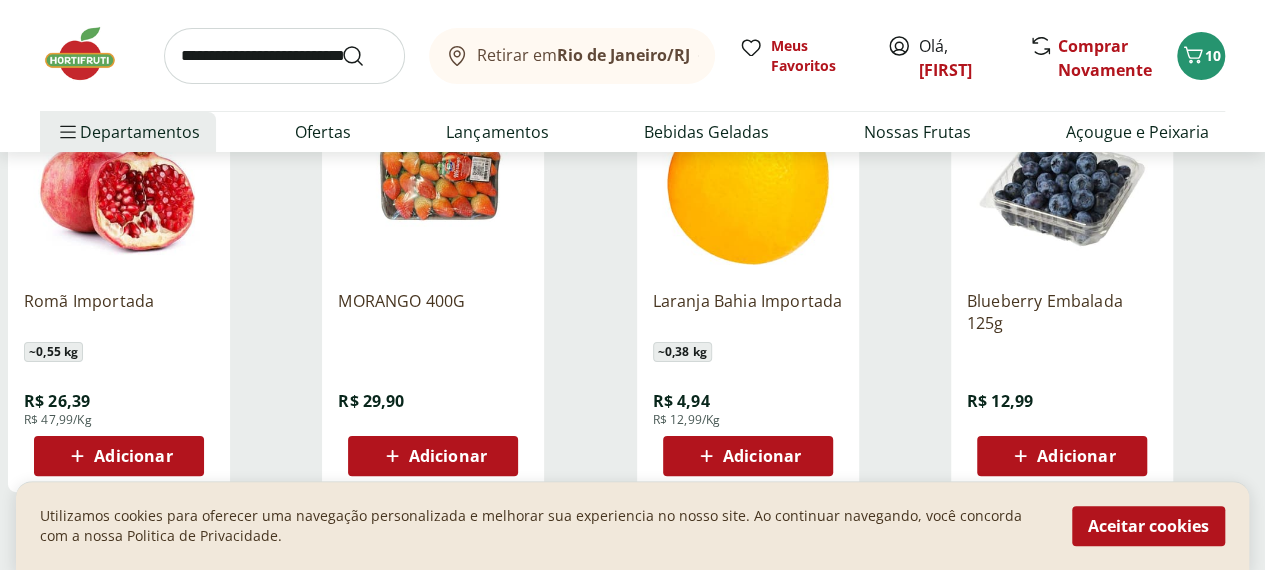 scroll, scrollTop: 4100, scrollLeft: 0, axis: vertical 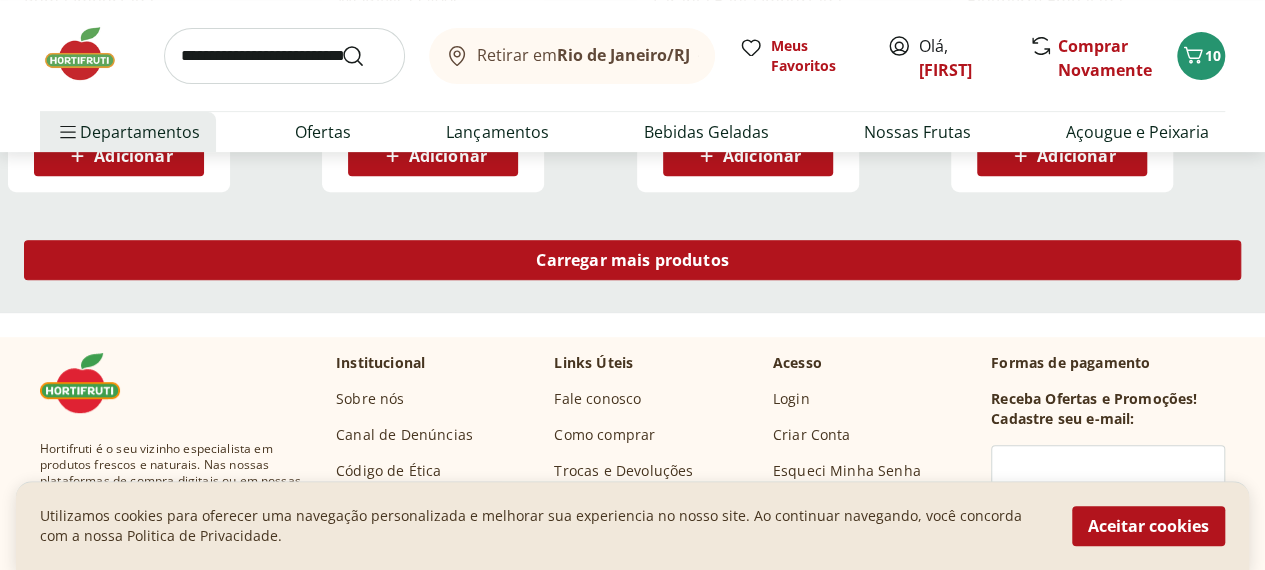 click on "Carregar mais produtos" at bounding box center (632, 260) 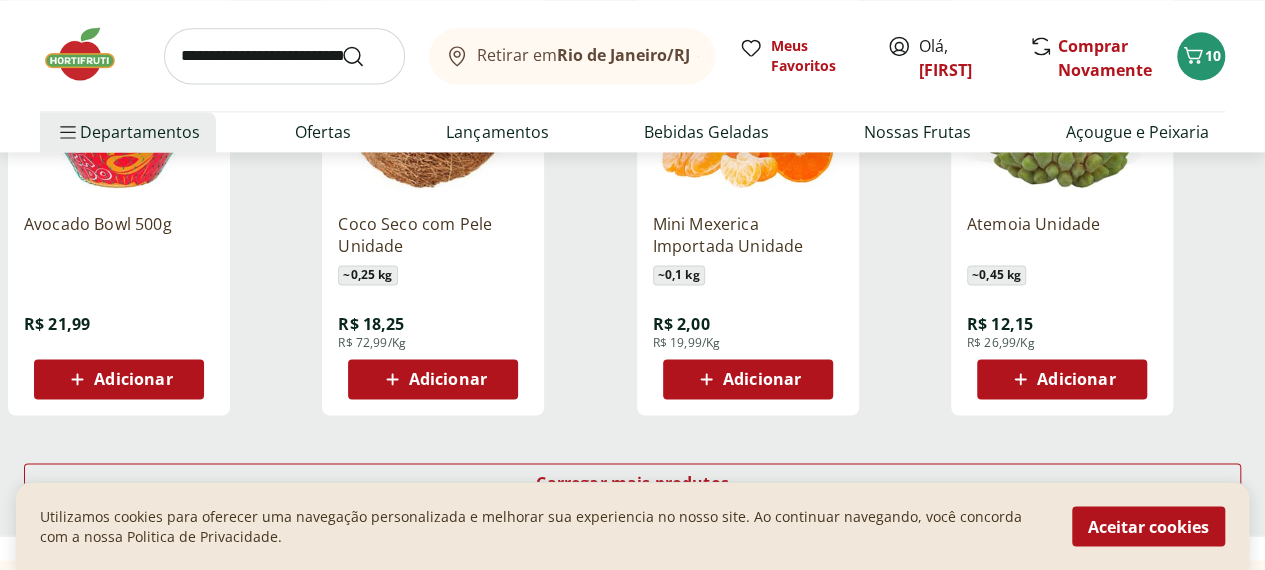 scroll, scrollTop: 5300, scrollLeft: 0, axis: vertical 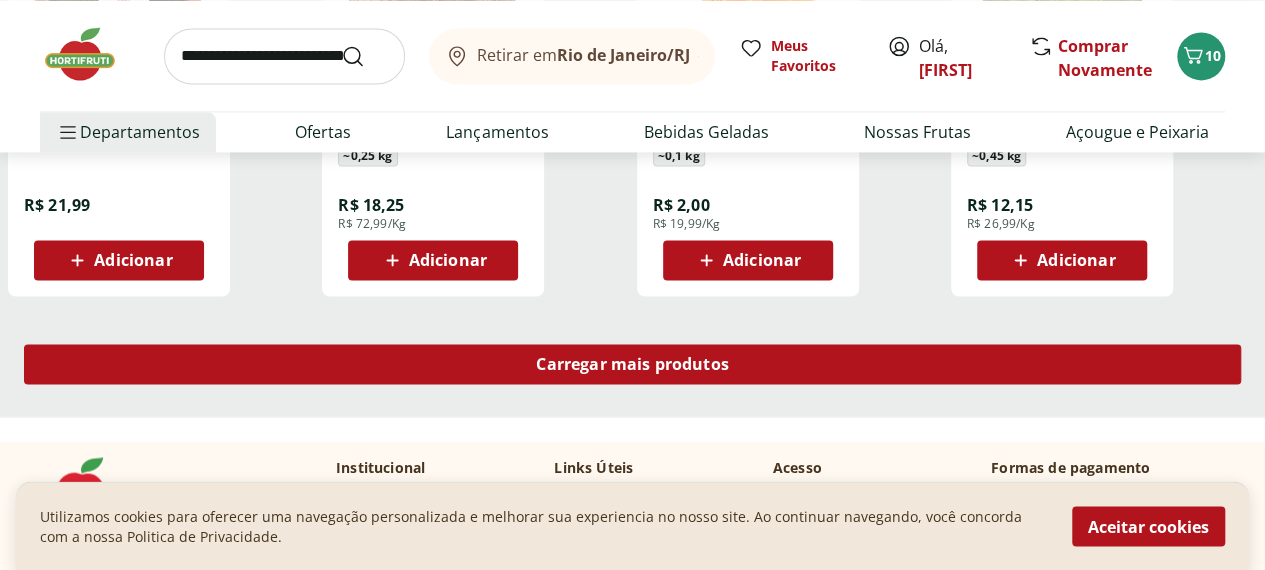 click on "Carregar mais produtos" at bounding box center [632, 364] 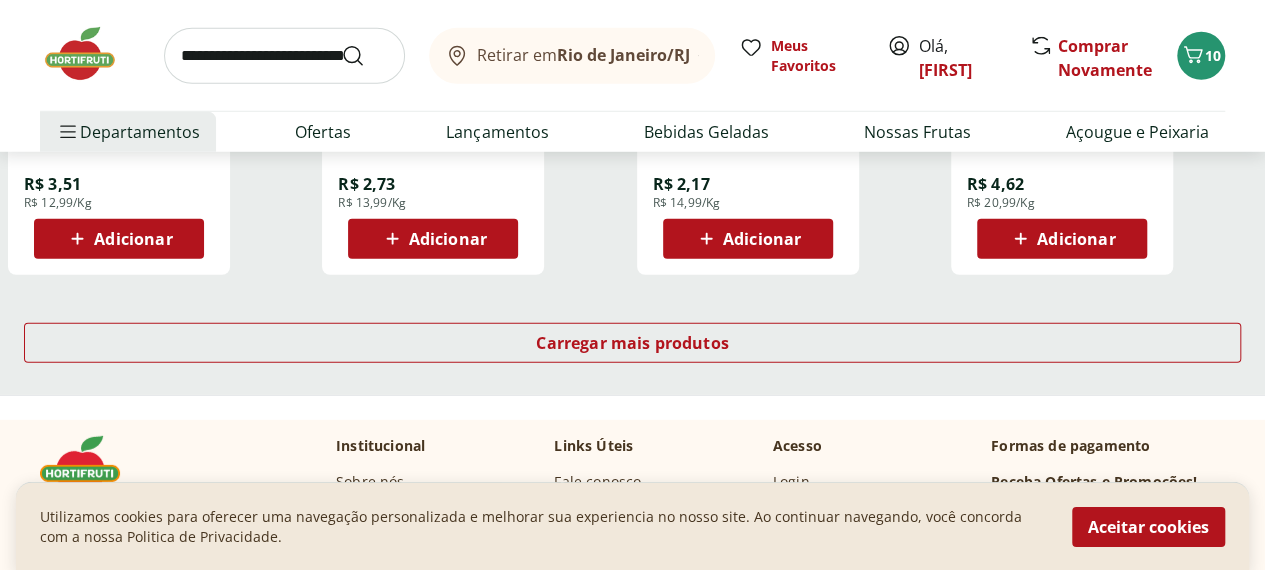 scroll, scrollTop: 6600, scrollLeft: 0, axis: vertical 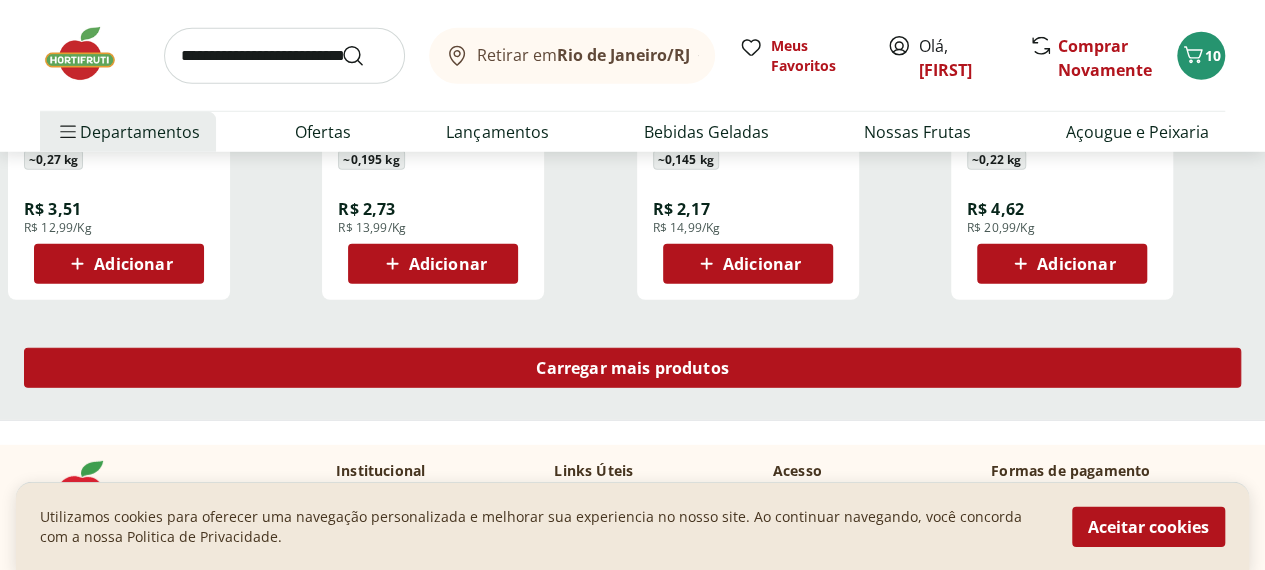 click on "Carregar mais produtos" at bounding box center (632, 368) 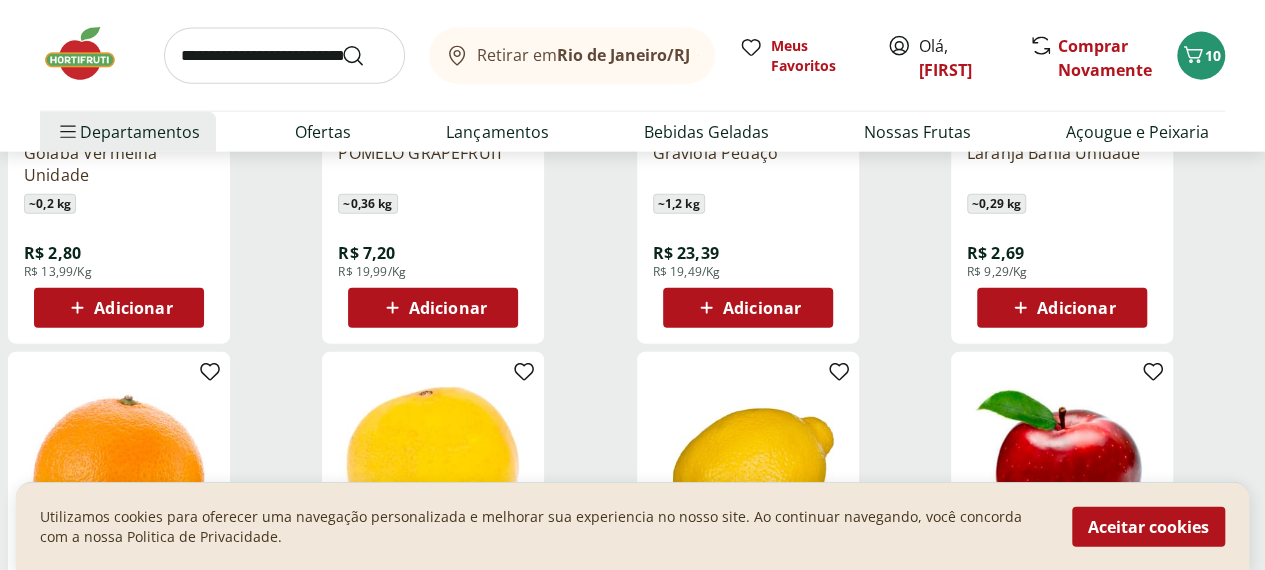 scroll, scrollTop: 5900, scrollLeft: 0, axis: vertical 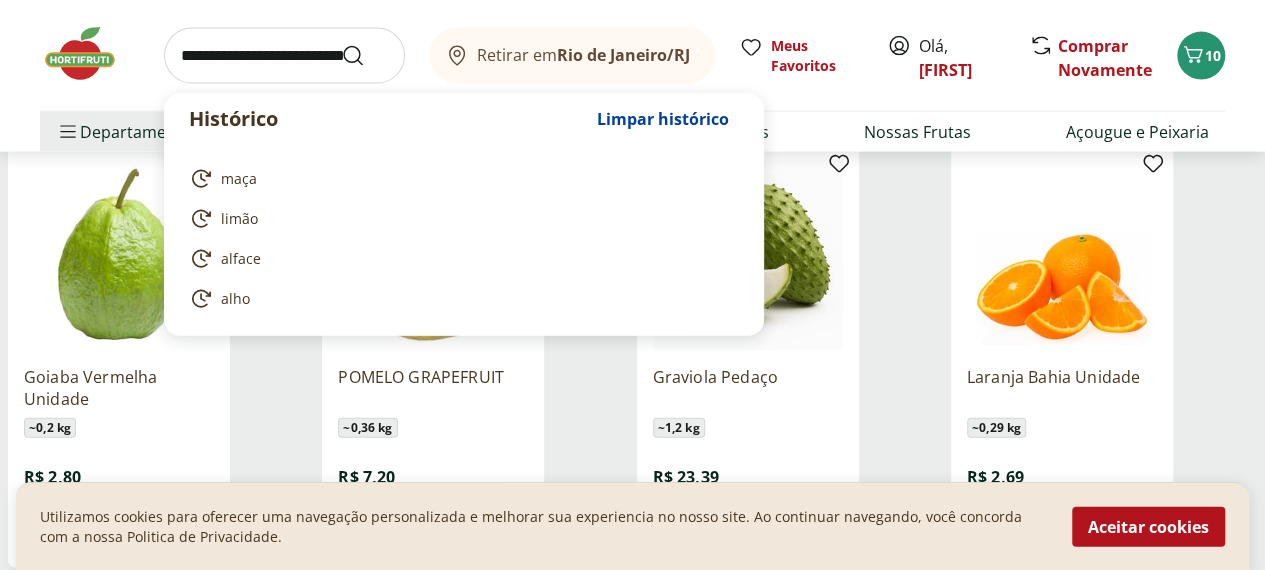 click at bounding box center [284, 56] 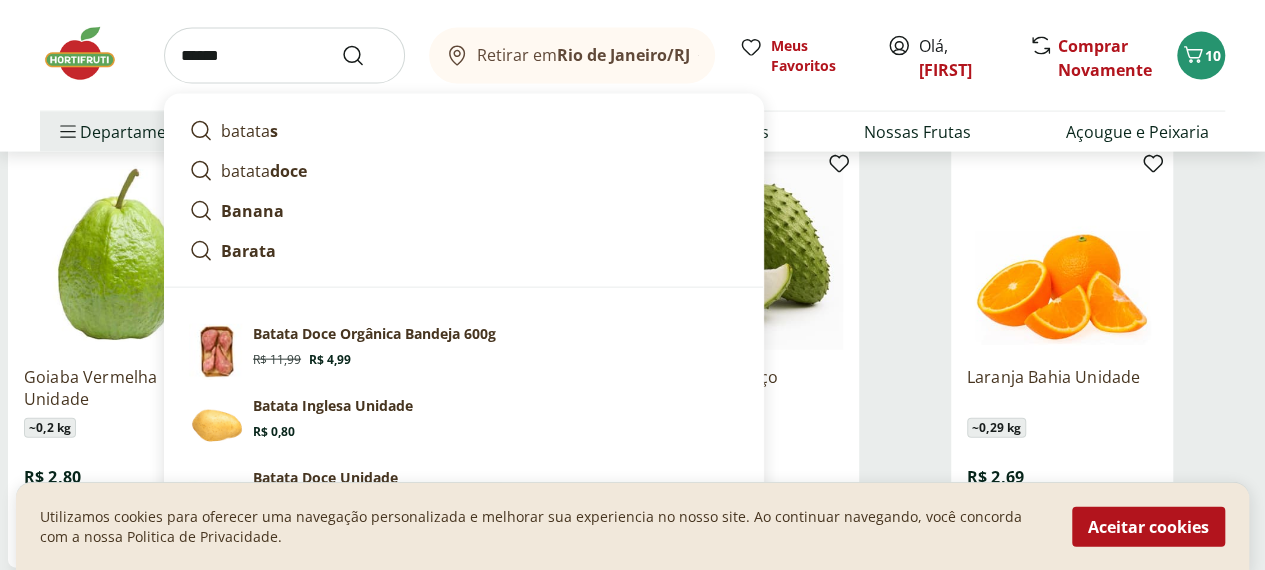 type on "******" 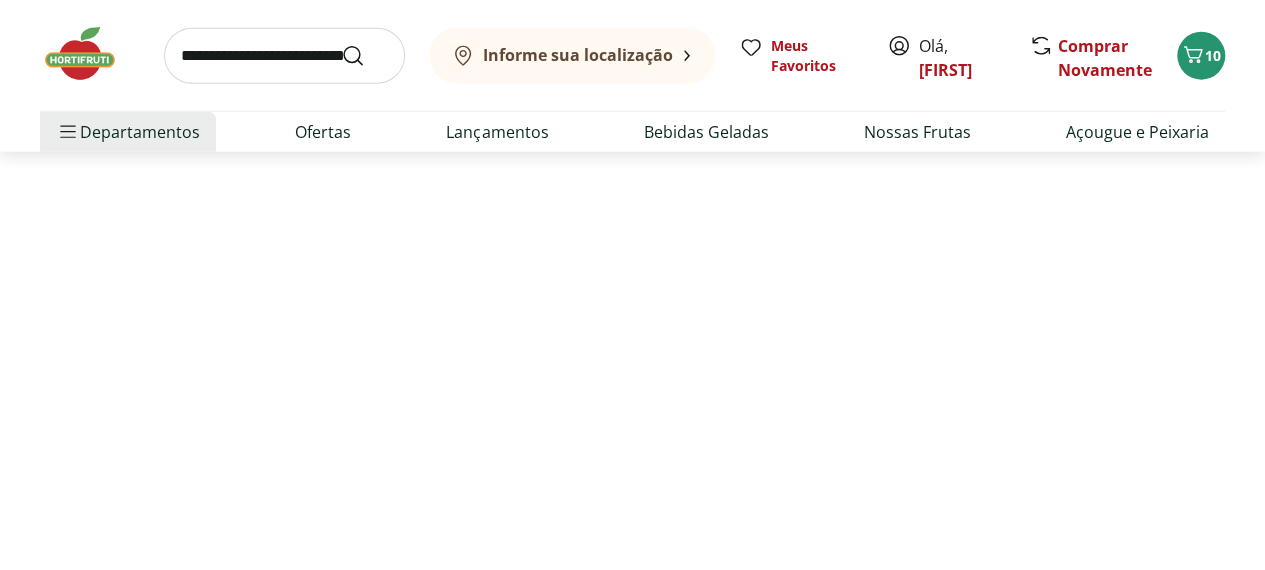 scroll, scrollTop: 0, scrollLeft: 0, axis: both 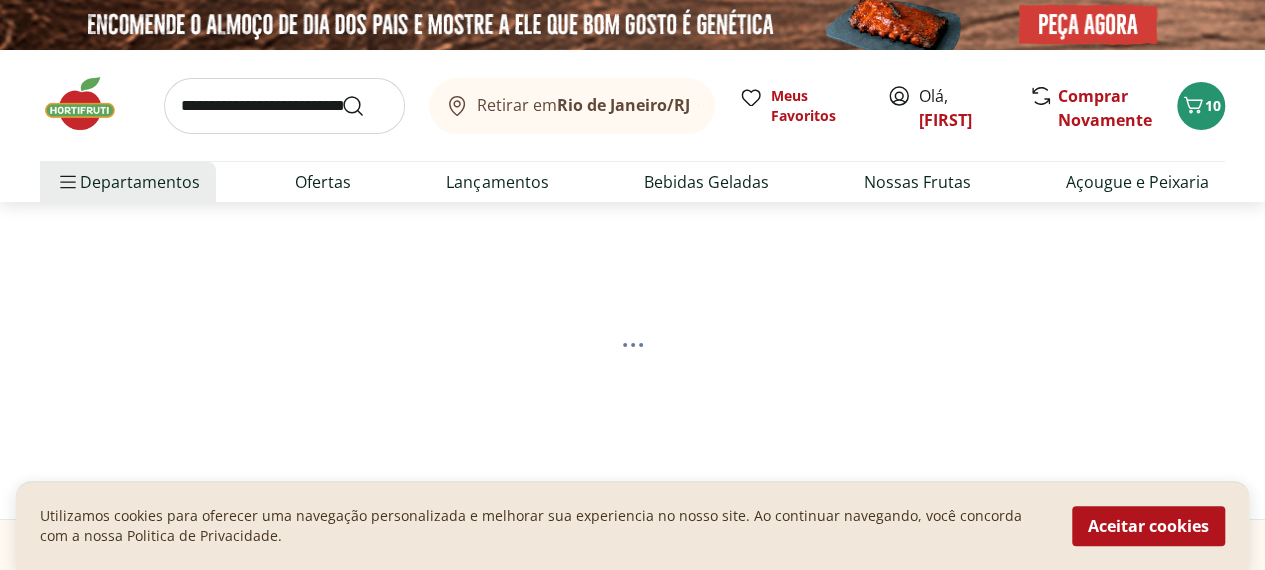 select on "**********" 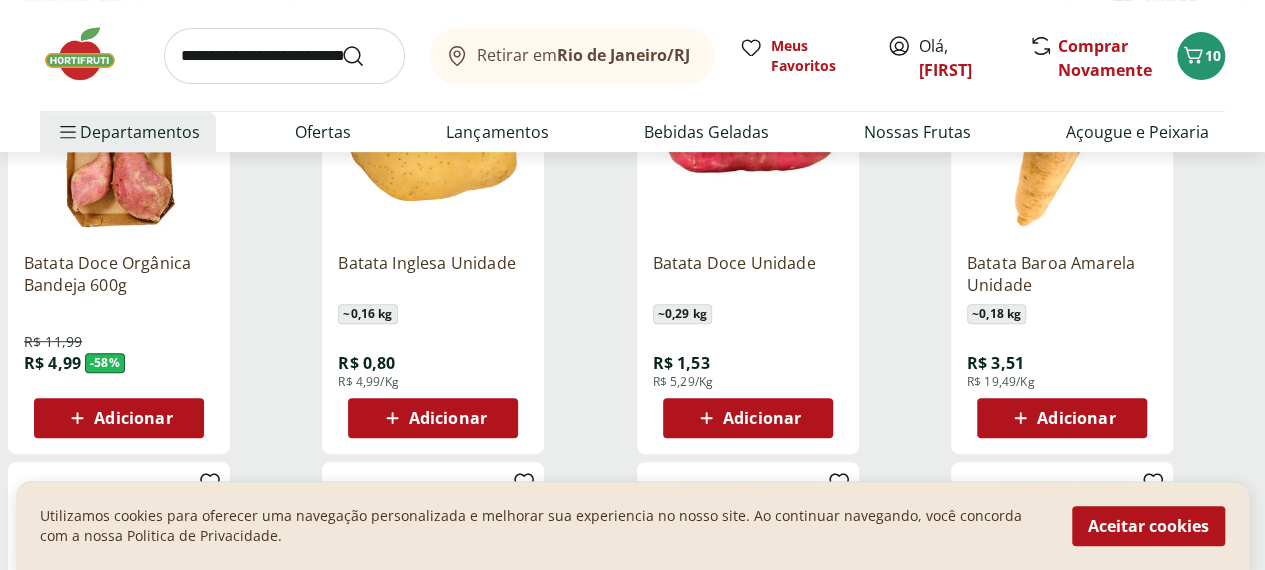 scroll, scrollTop: 400, scrollLeft: 0, axis: vertical 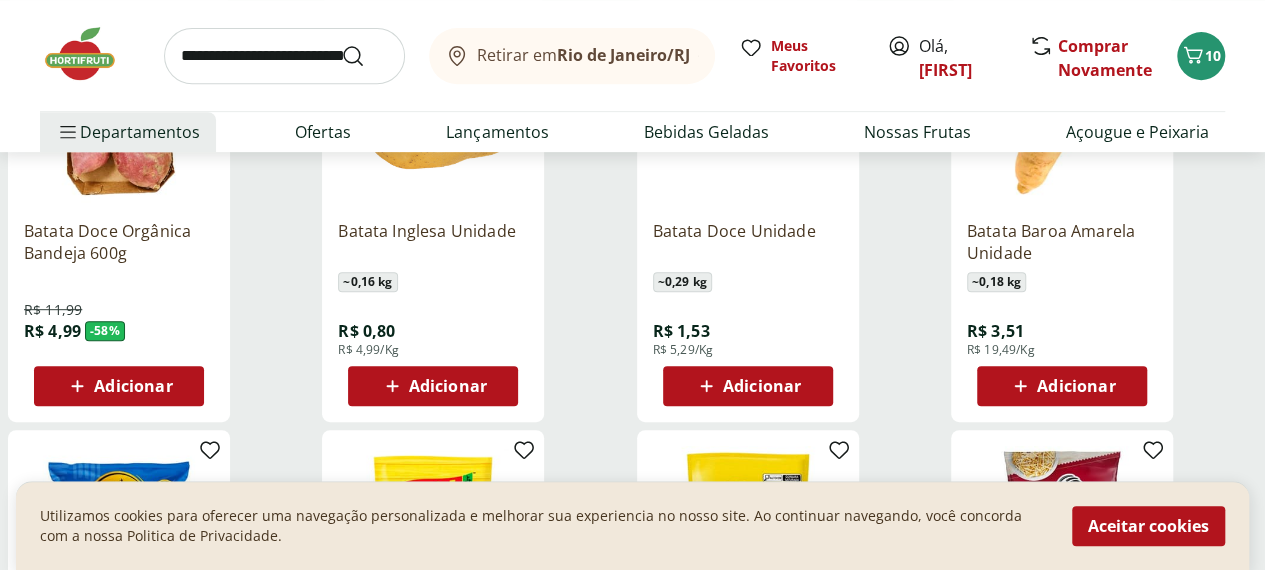 click on "Adicionar" at bounding box center (448, 386) 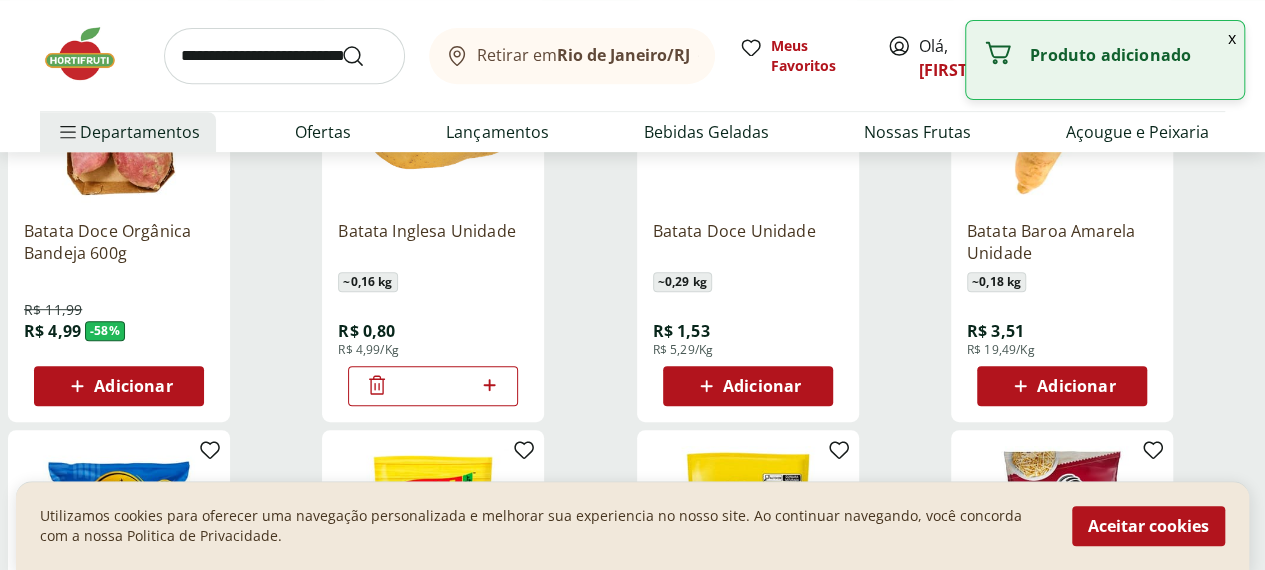 click 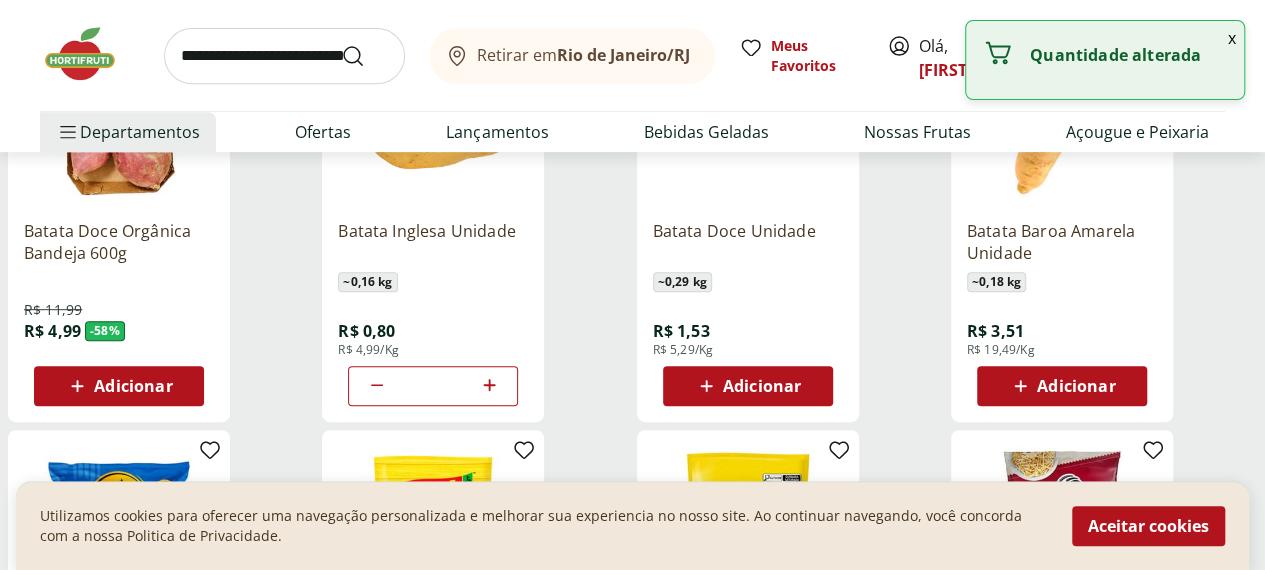 click 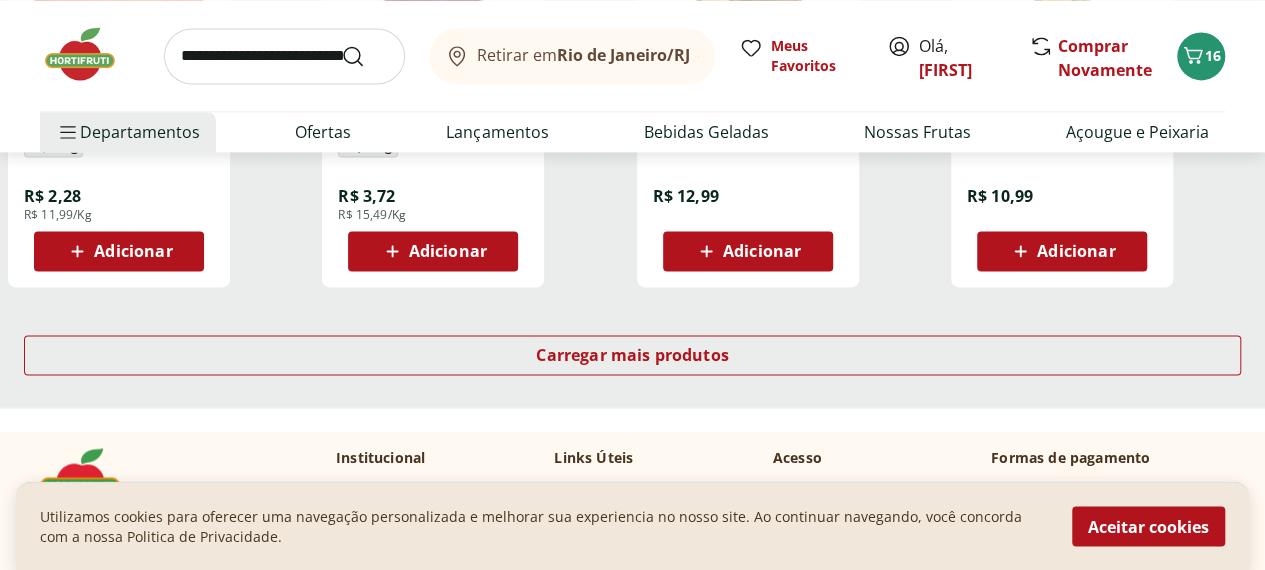 scroll, scrollTop: 1200, scrollLeft: 0, axis: vertical 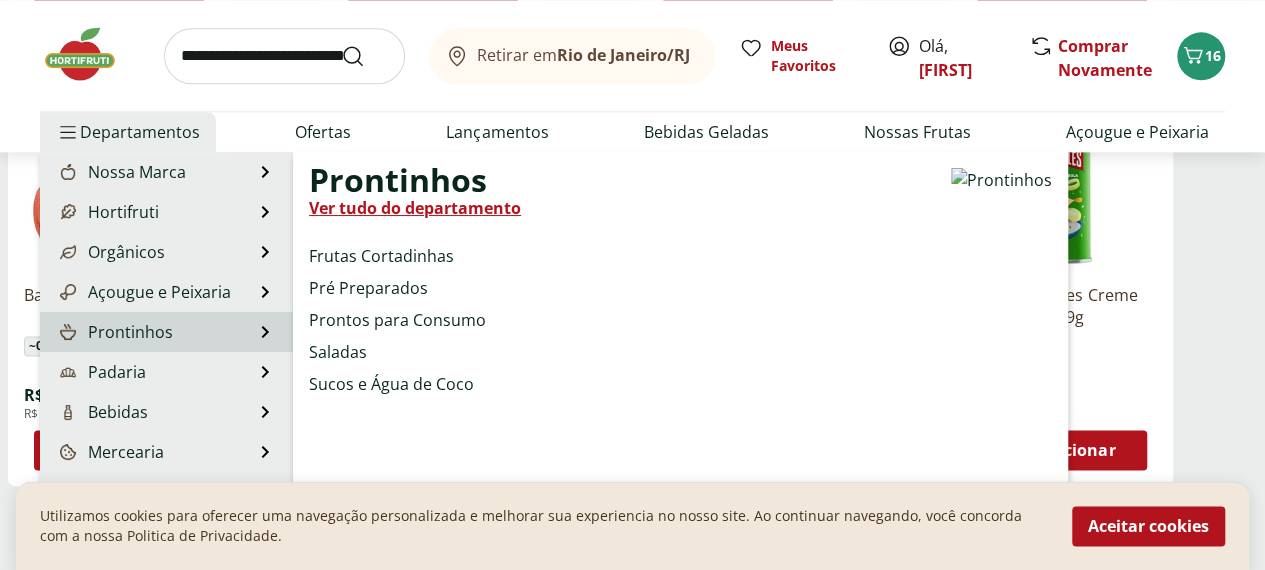 click on "Prontinhos" at bounding box center (114, 332) 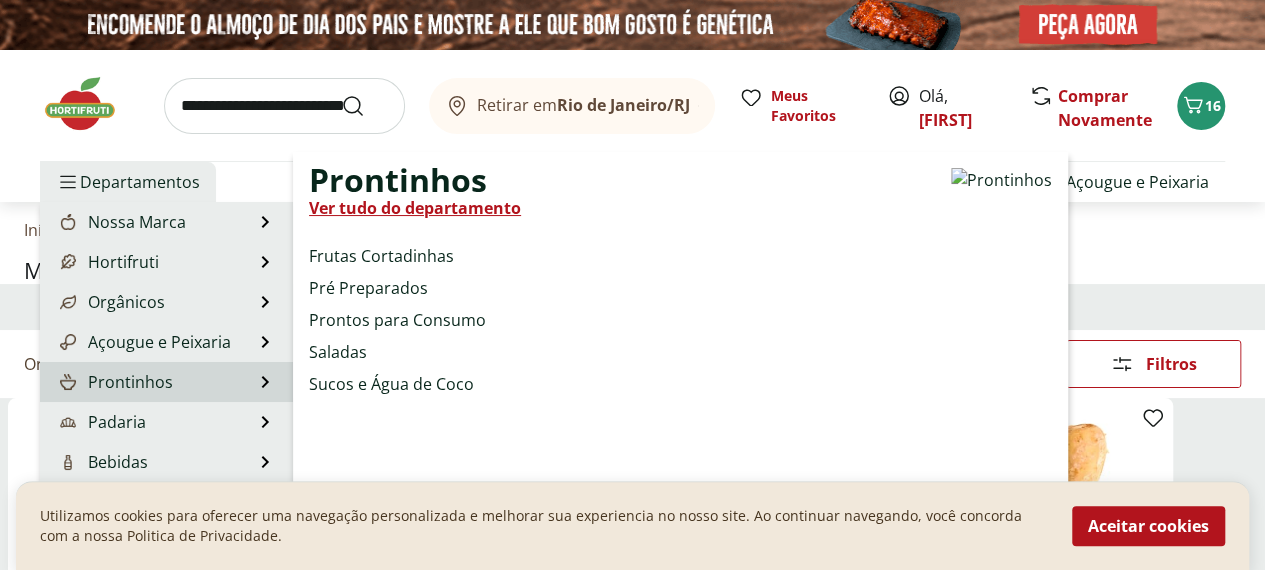 select on "**********" 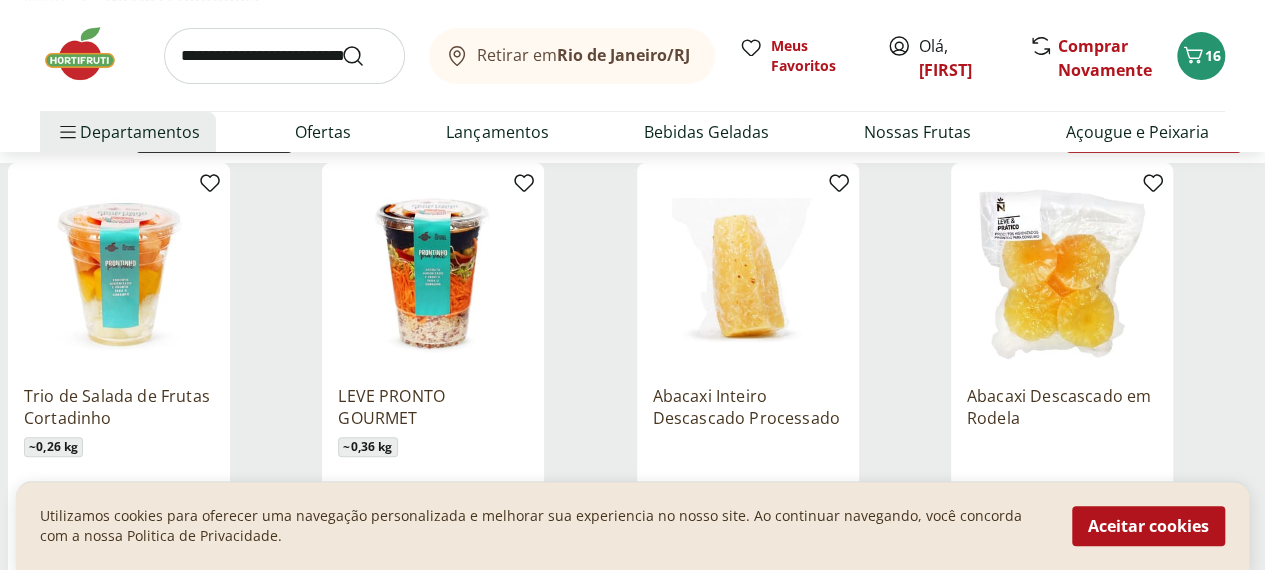 scroll, scrollTop: 200, scrollLeft: 0, axis: vertical 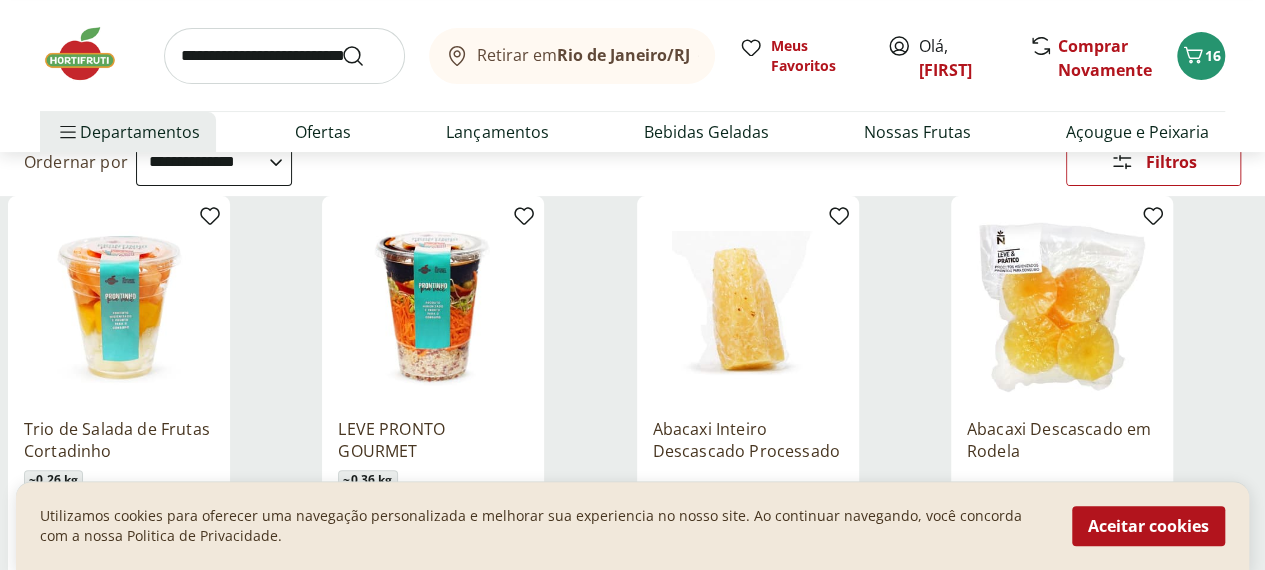 click at bounding box center [119, 307] 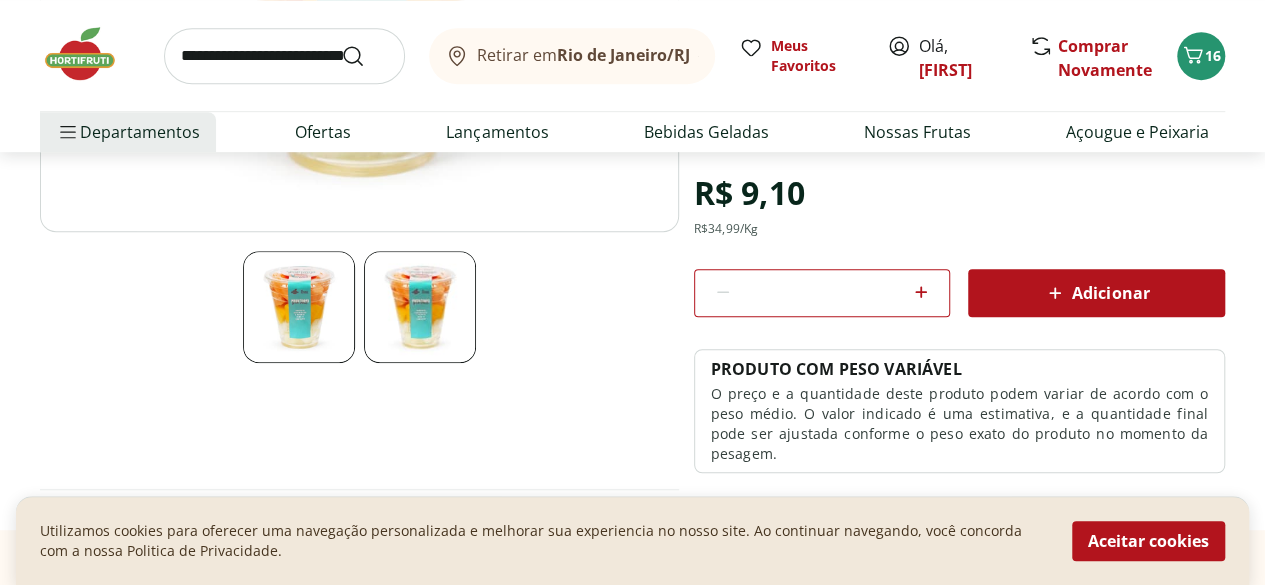scroll, scrollTop: 500, scrollLeft: 0, axis: vertical 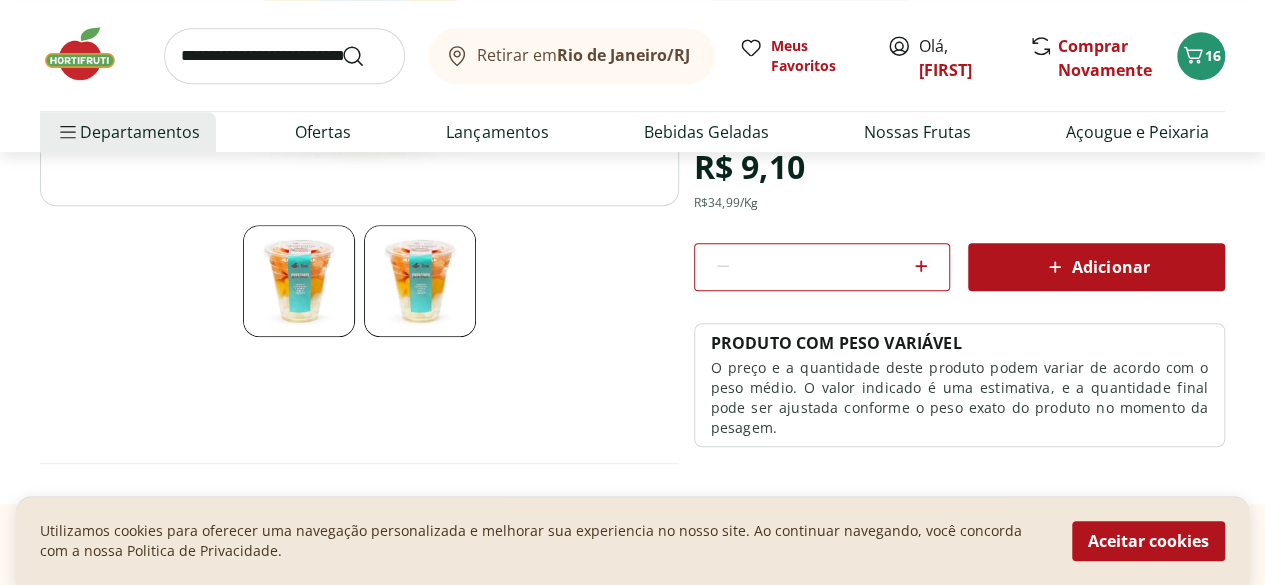 select on "**********" 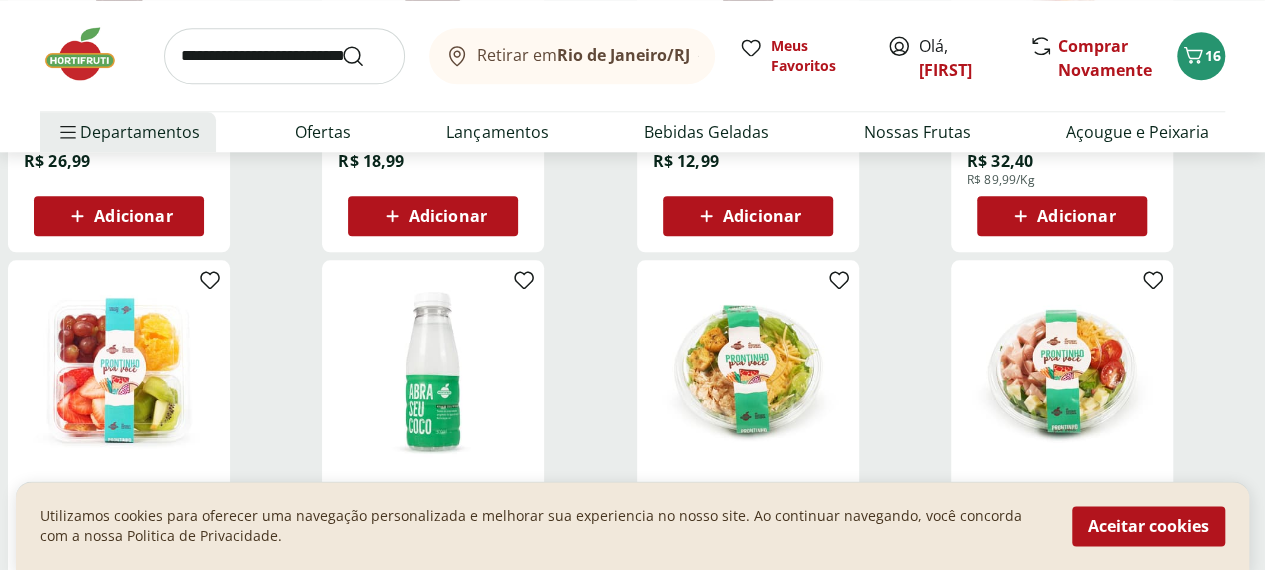 scroll, scrollTop: 1300, scrollLeft: 0, axis: vertical 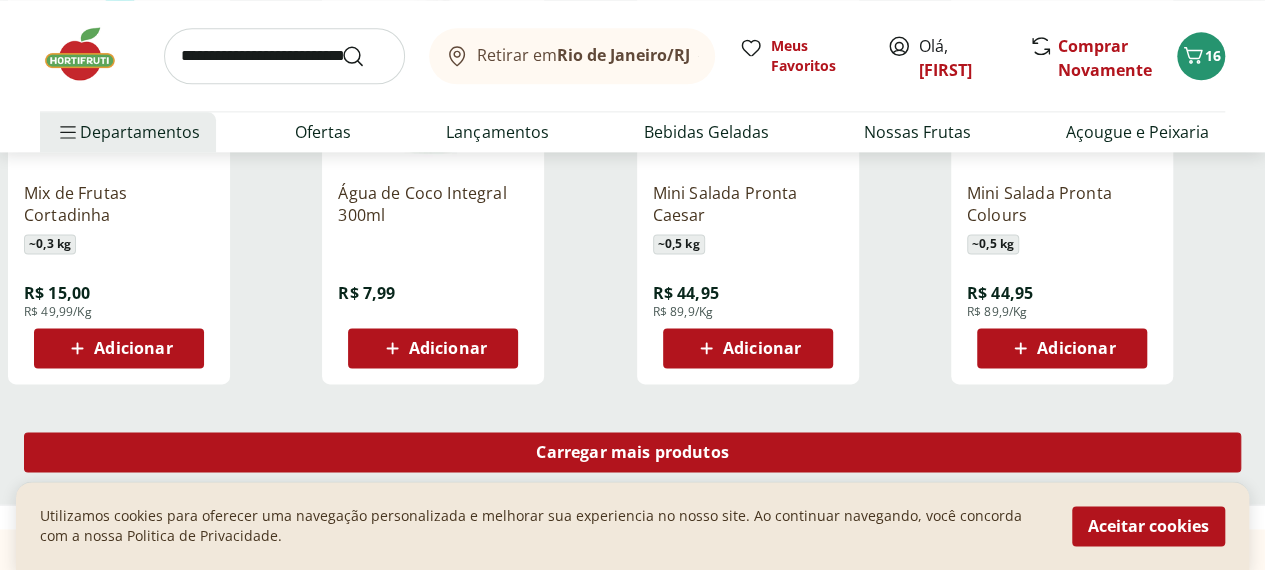 click on "Carregar mais produtos" at bounding box center (632, 452) 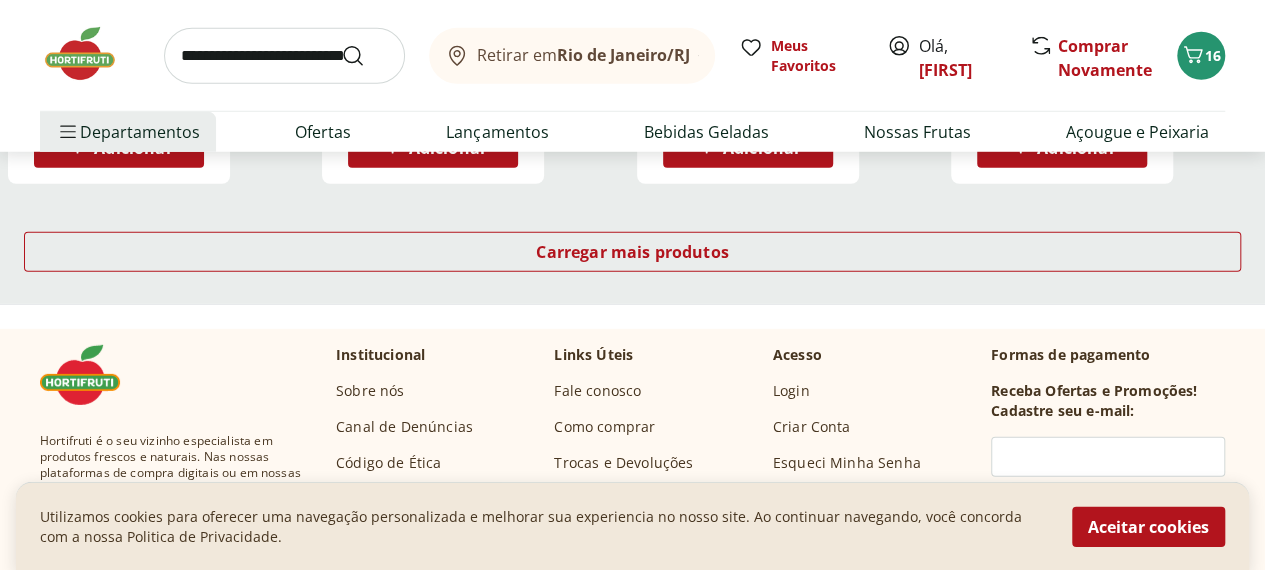scroll, scrollTop: 2600, scrollLeft: 0, axis: vertical 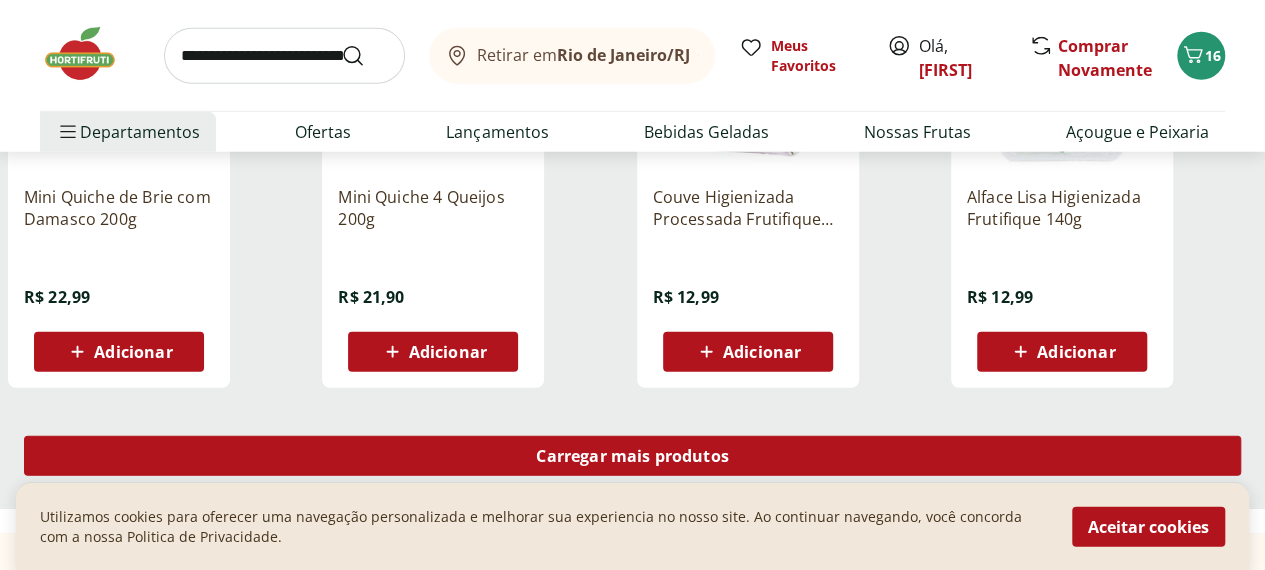 click on "Carregar mais produtos" at bounding box center [632, 456] 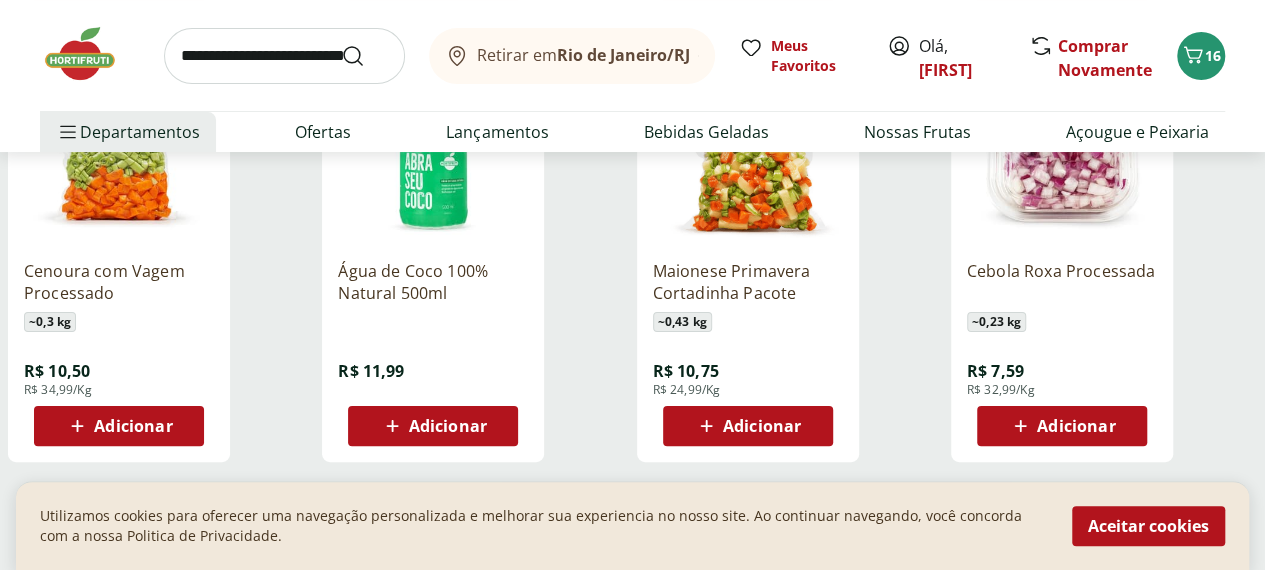 scroll, scrollTop: 4000, scrollLeft: 0, axis: vertical 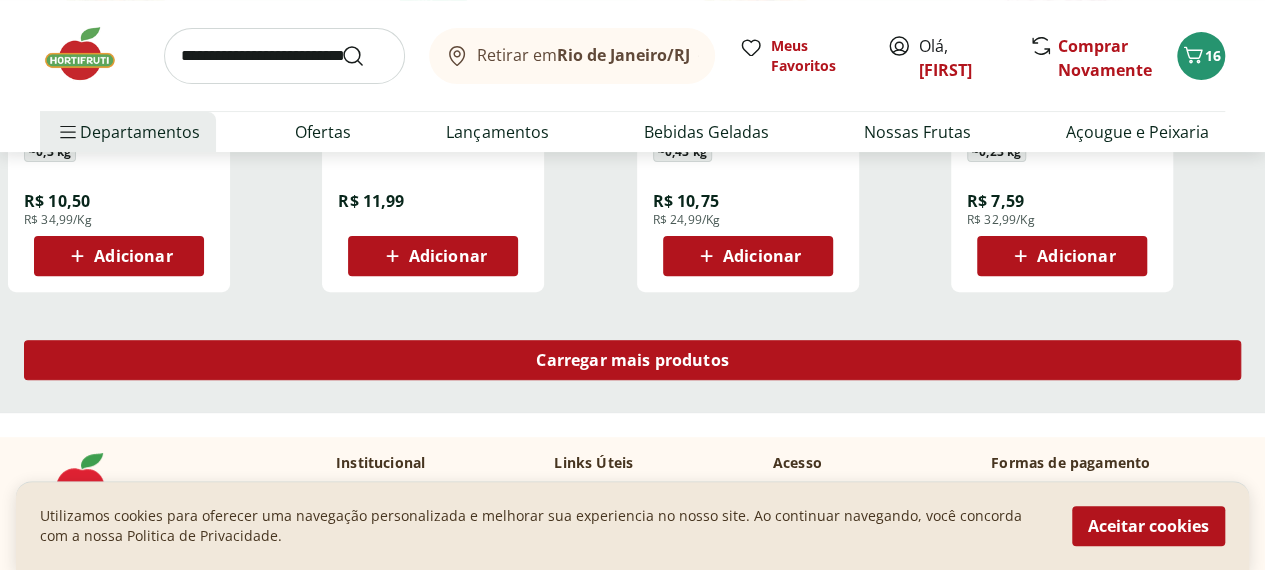 click on "Carregar mais produtos" at bounding box center [632, 360] 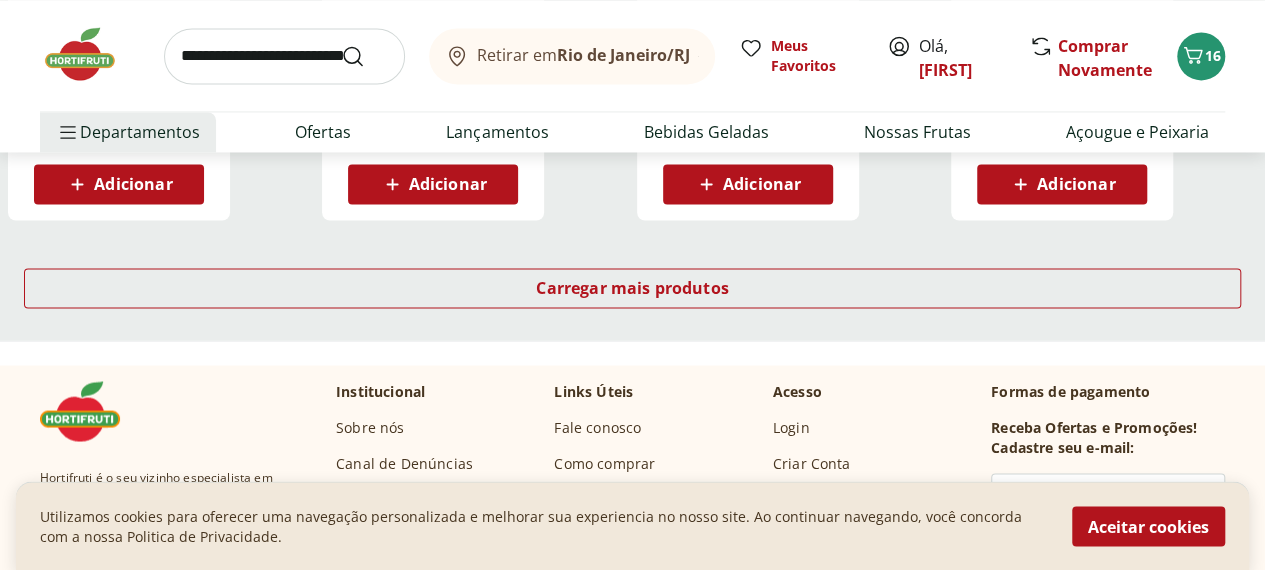 scroll, scrollTop: 5400, scrollLeft: 0, axis: vertical 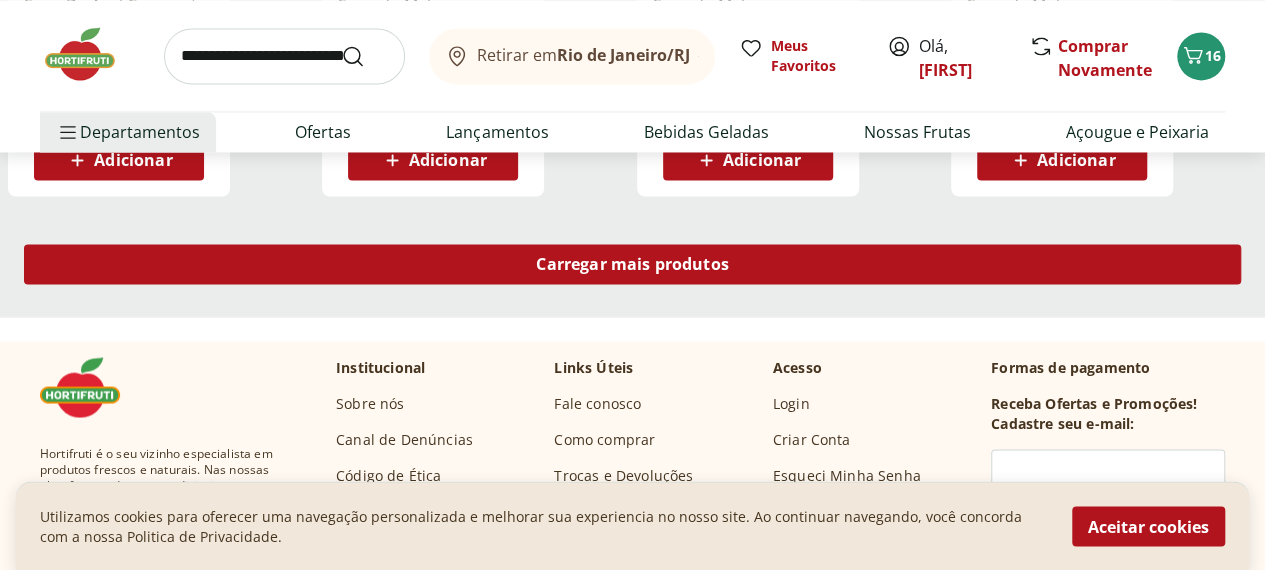 click on "Carregar mais produtos" at bounding box center (632, 264) 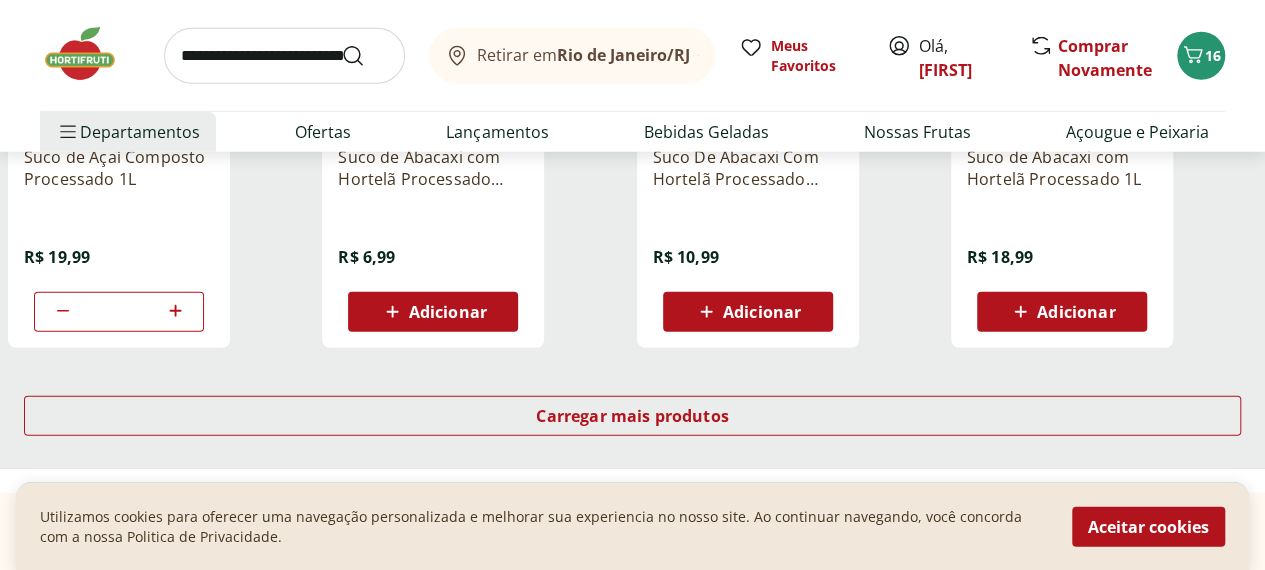 scroll, scrollTop: 6500, scrollLeft: 0, axis: vertical 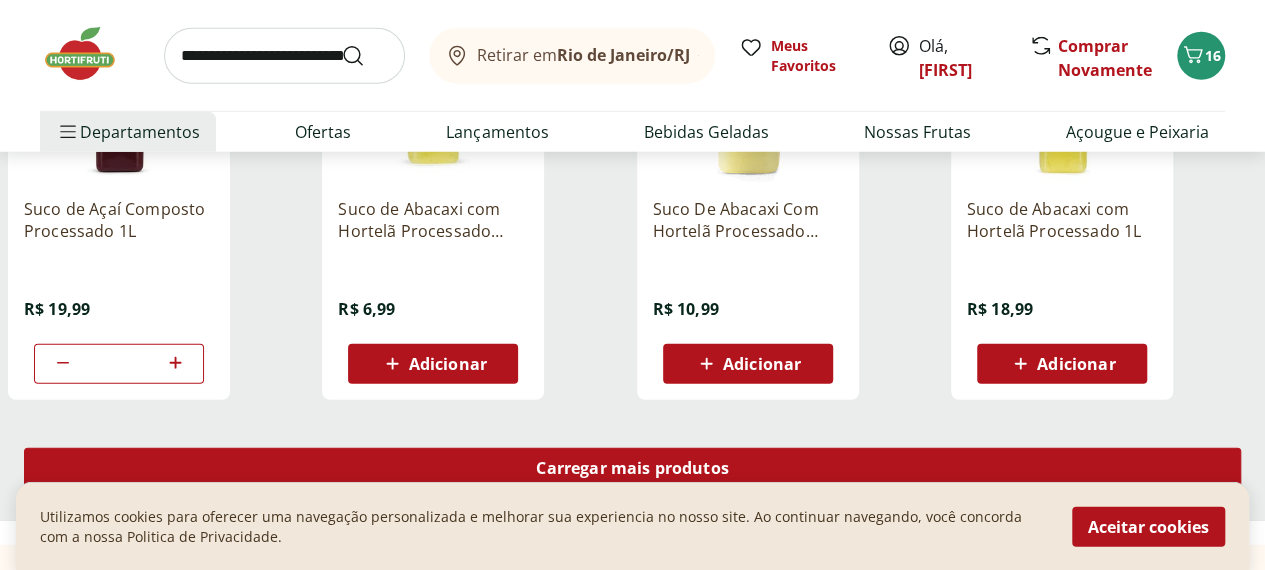 click on "Carregar mais produtos" at bounding box center [632, 468] 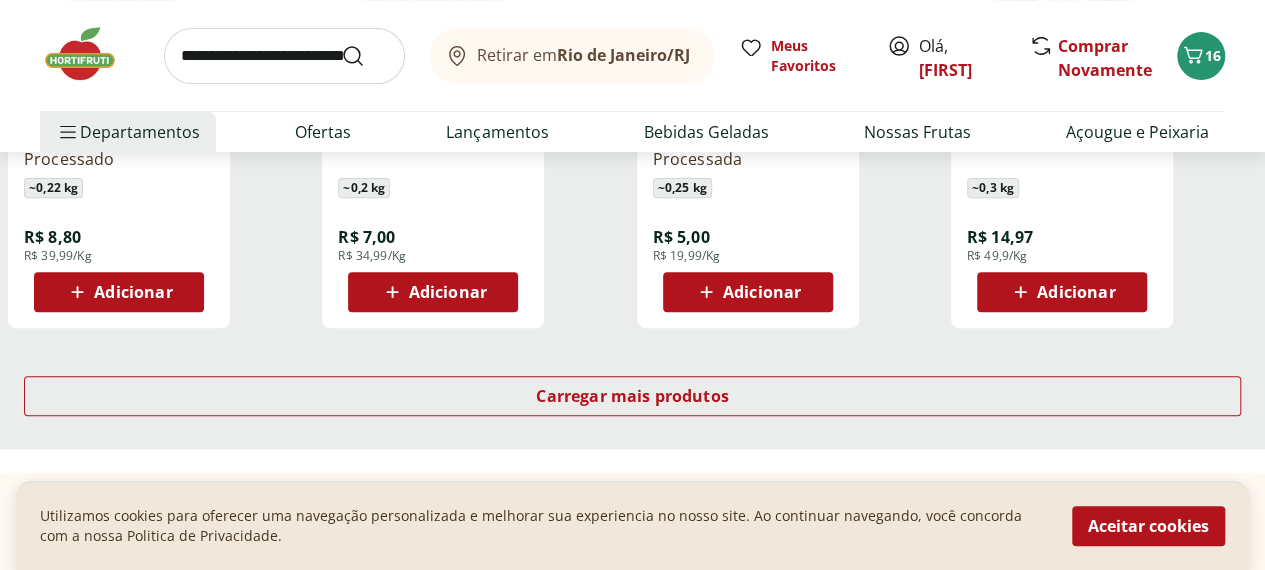 scroll, scrollTop: 7900, scrollLeft: 0, axis: vertical 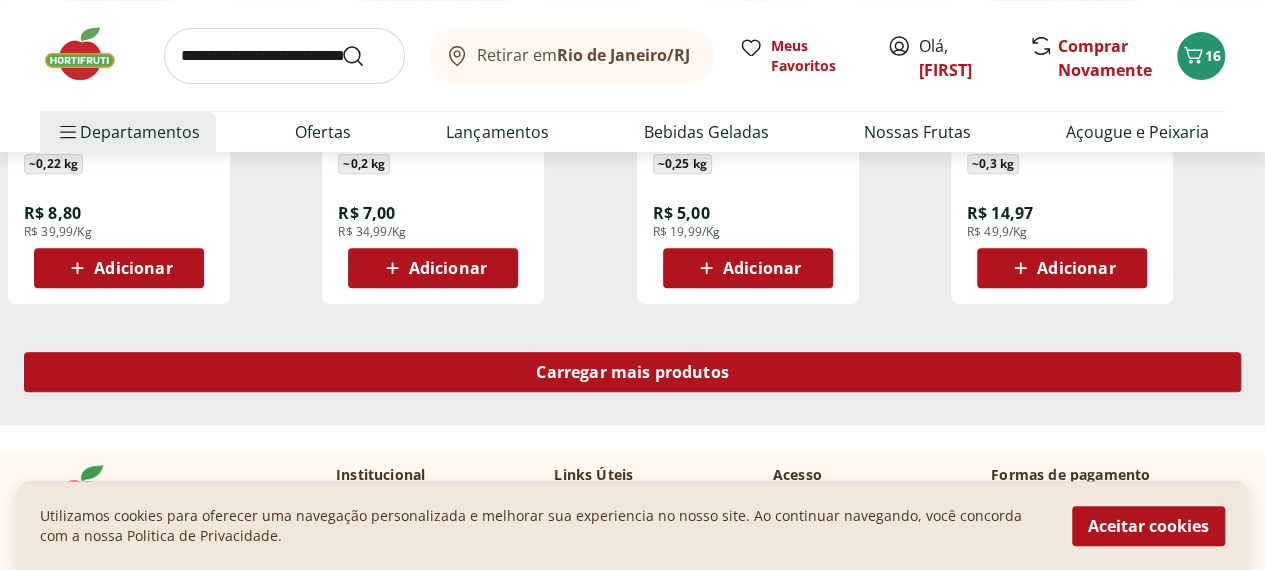 click on "Carregar mais produtos" at bounding box center (632, 372) 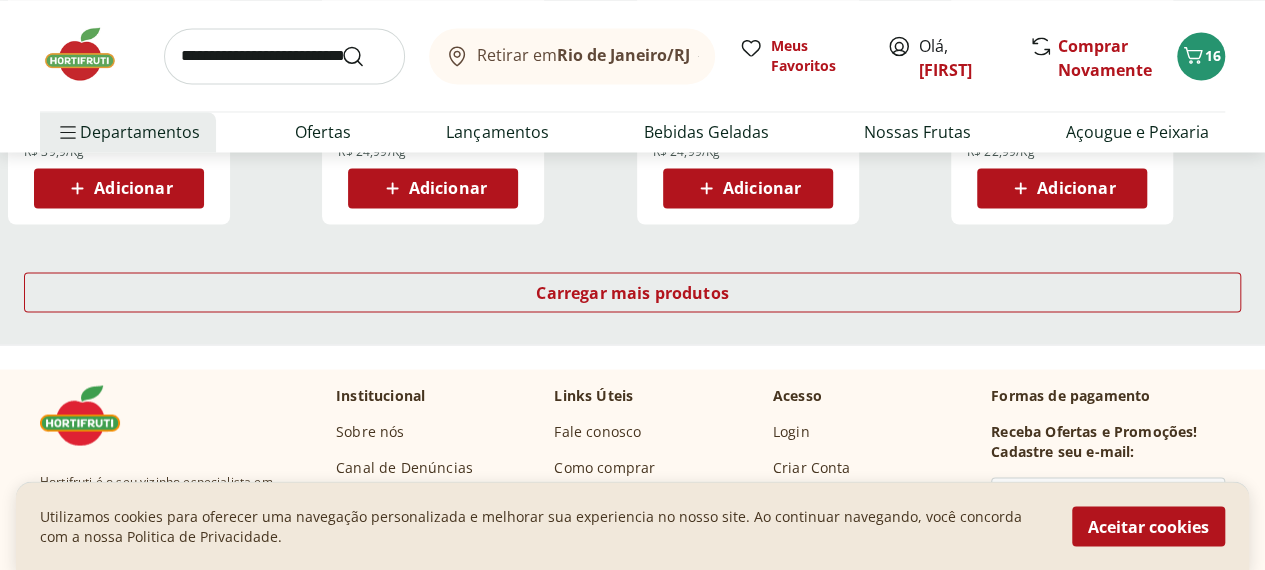 scroll, scrollTop: 9300, scrollLeft: 0, axis: vertical 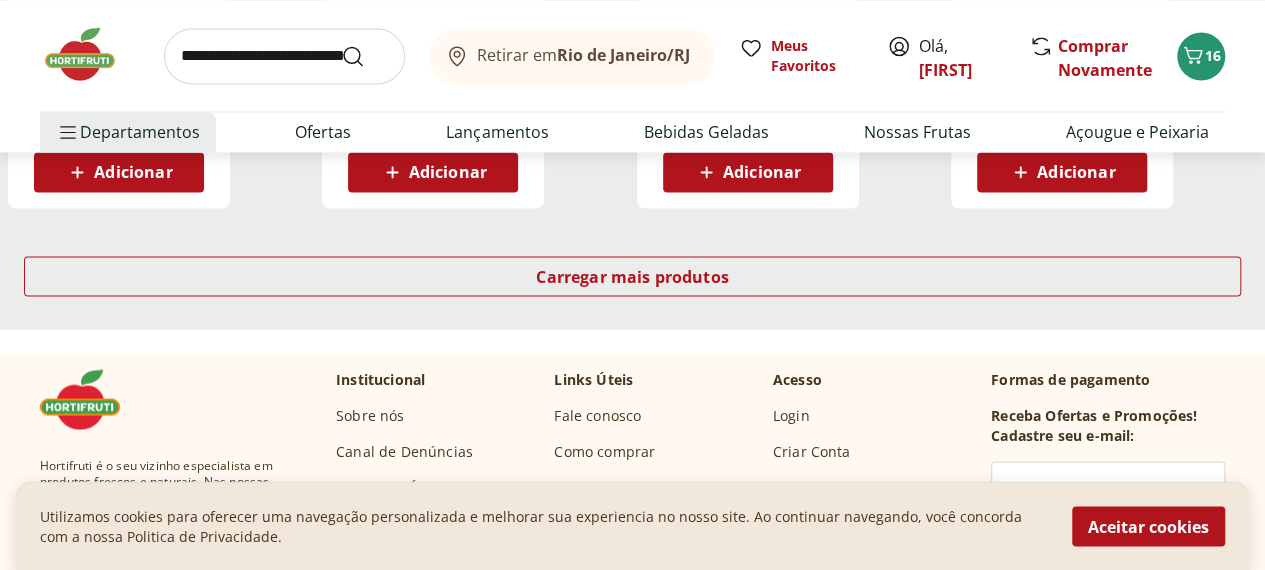 click on "Carregar mais produtos" at bounding box center (632, 280) 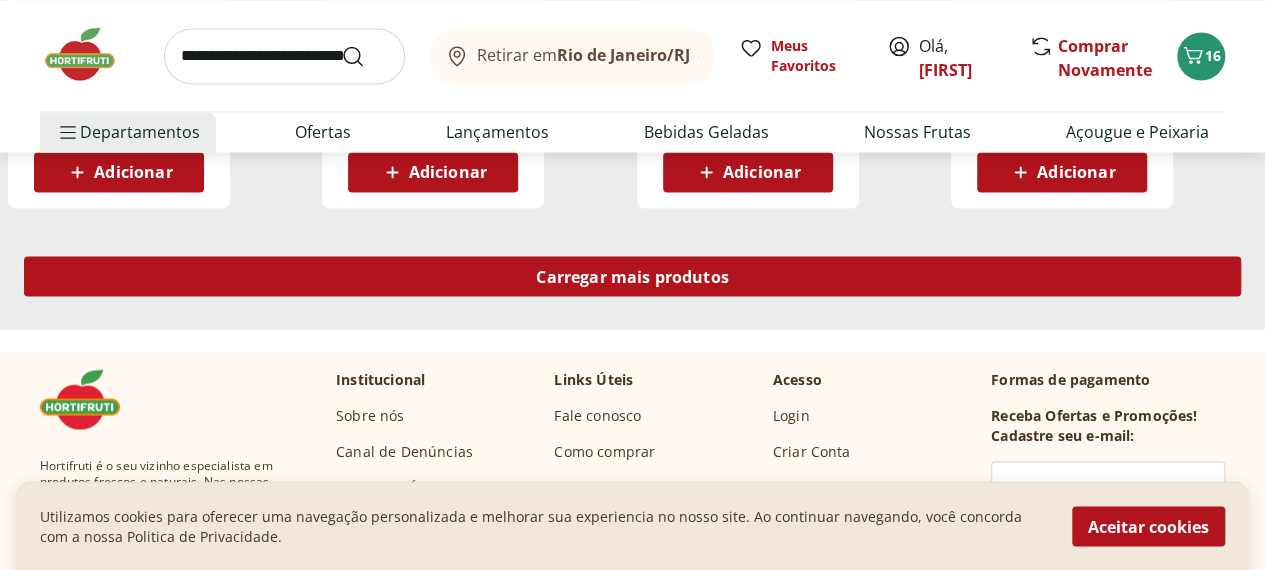 click on "Carregar mais produtos" at bounding box center [632, 276] 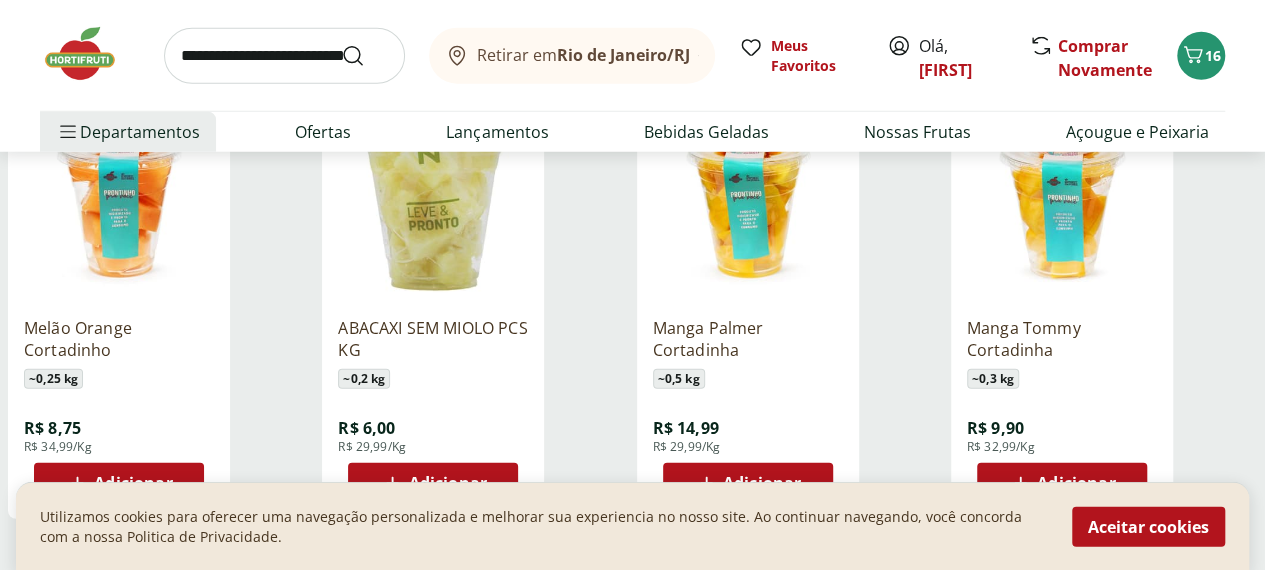 scroll, scrollTop: 10400, scrollLeft: 0, axis: vertical 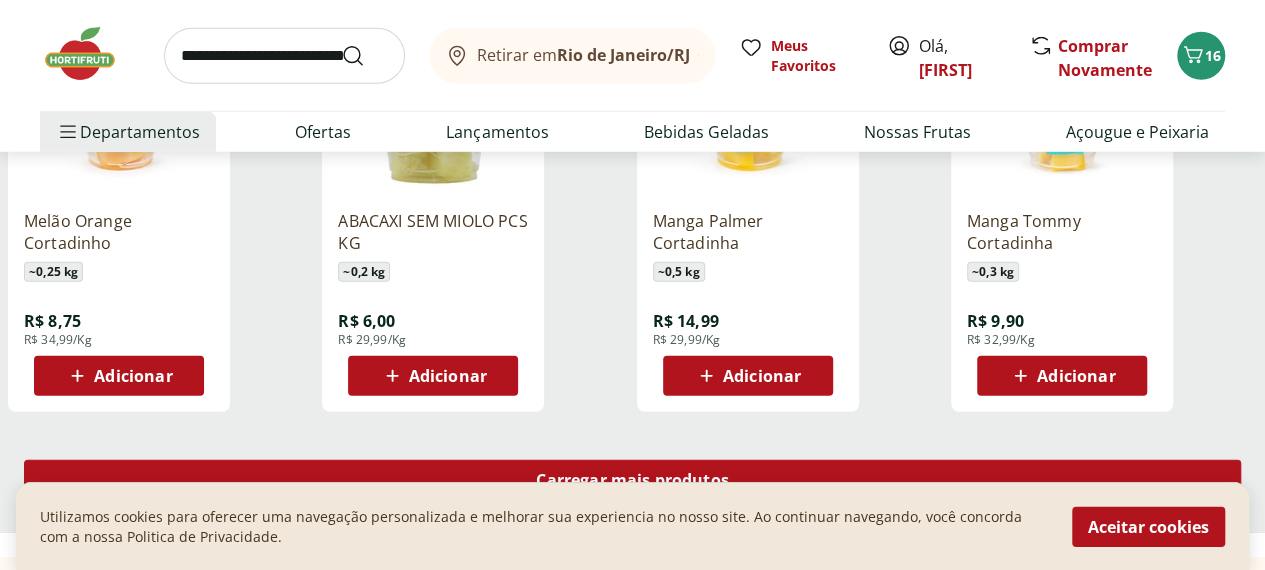 click on "Carregar mais produtos" at bounding box center (632, 480) 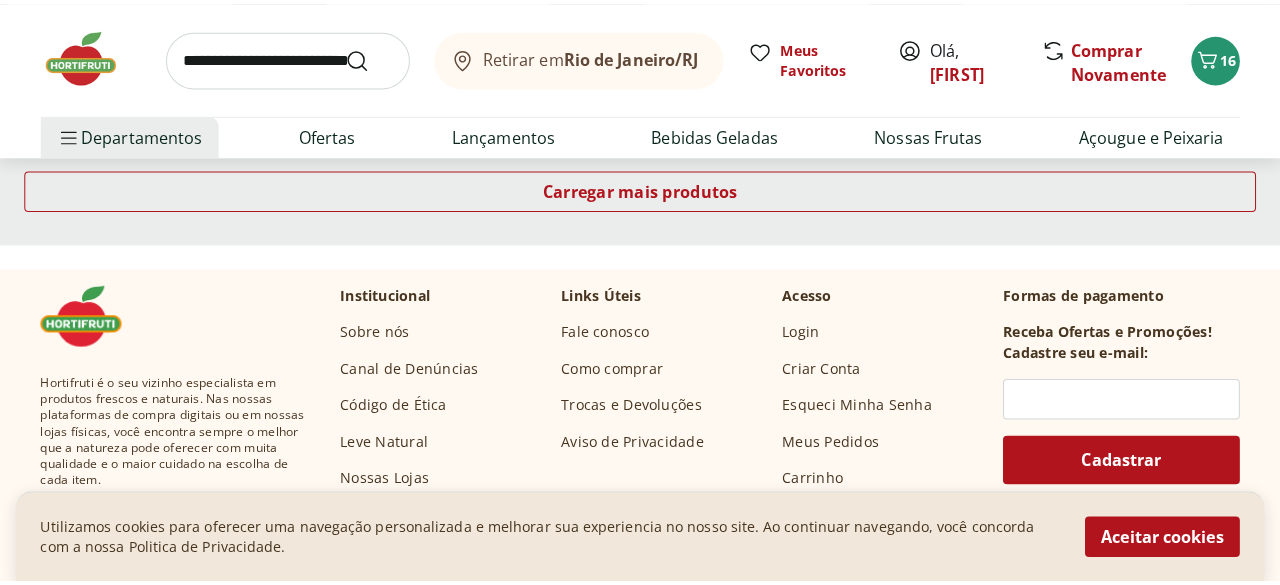 scroll, scrollTop: 12000, scrollLeft: 0, axis: vertical 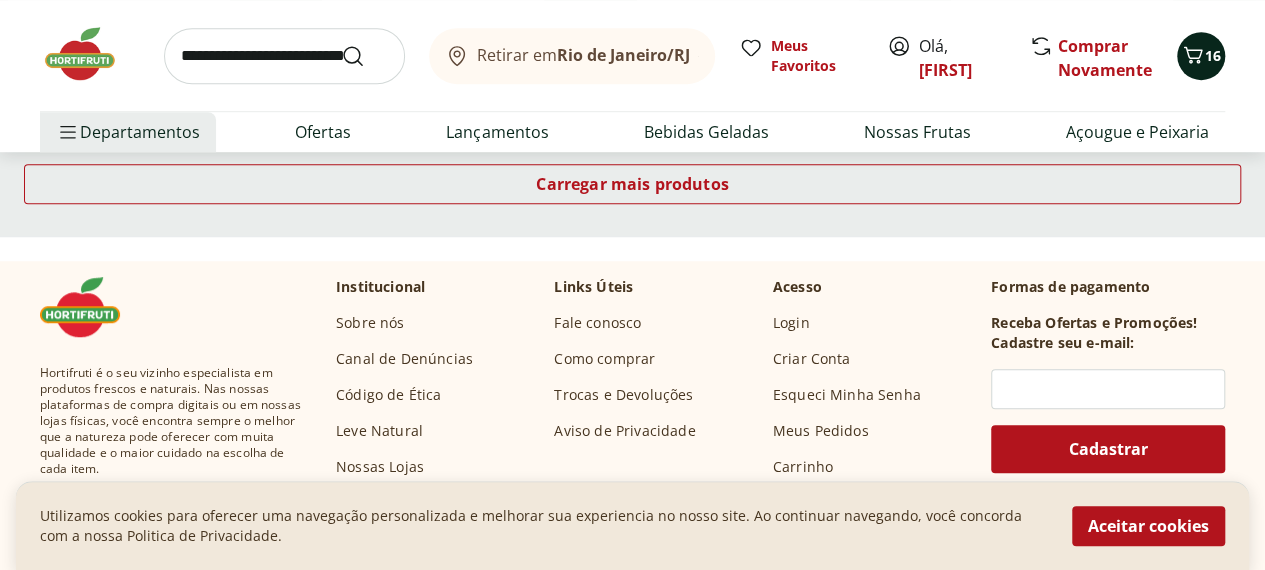 click 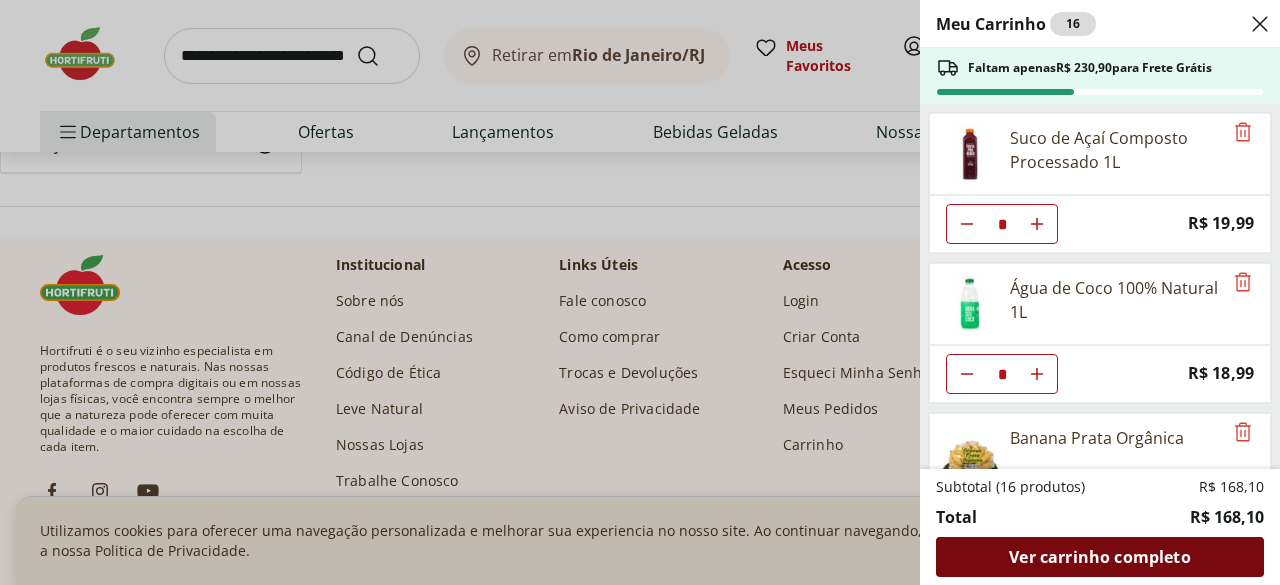 click on "Ver carrinho completo" at bounding box center [1100, 557] 